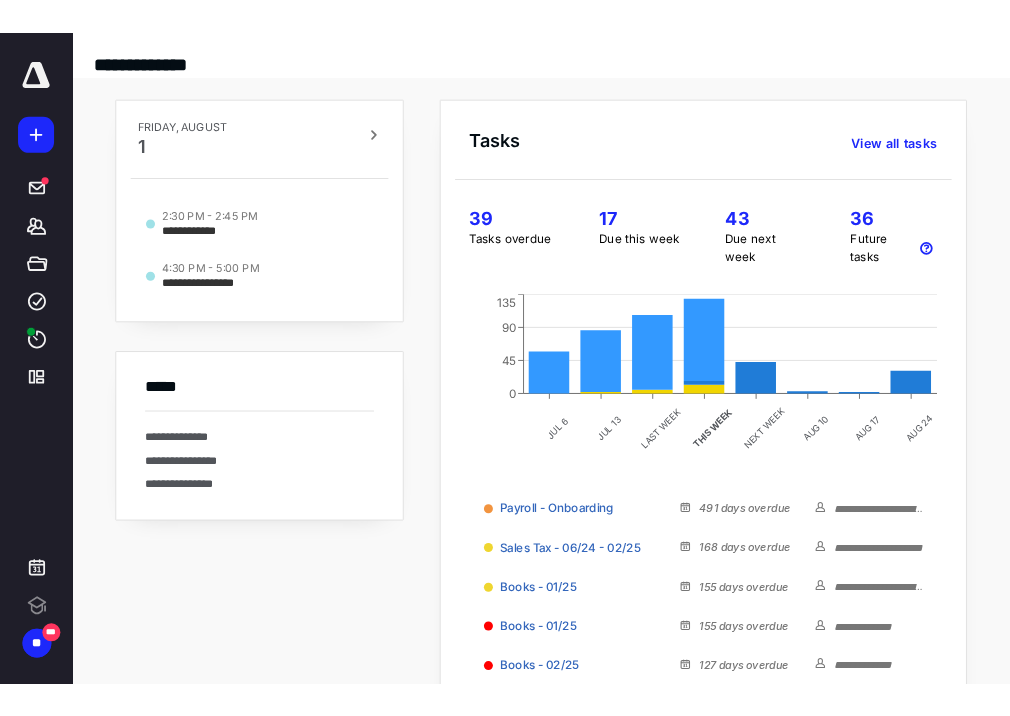 scroll, scrollTop: 0, scrollLeft: 0, axis: both 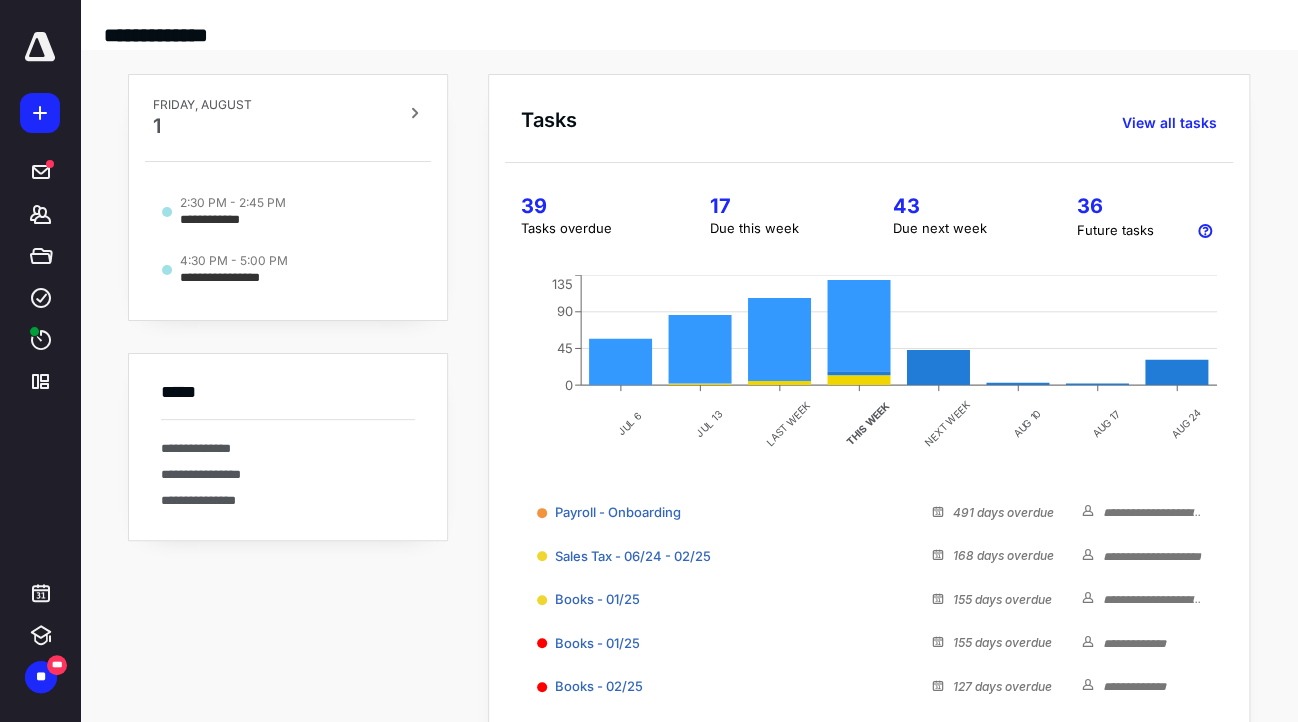 click at bounding box center [40, 47] 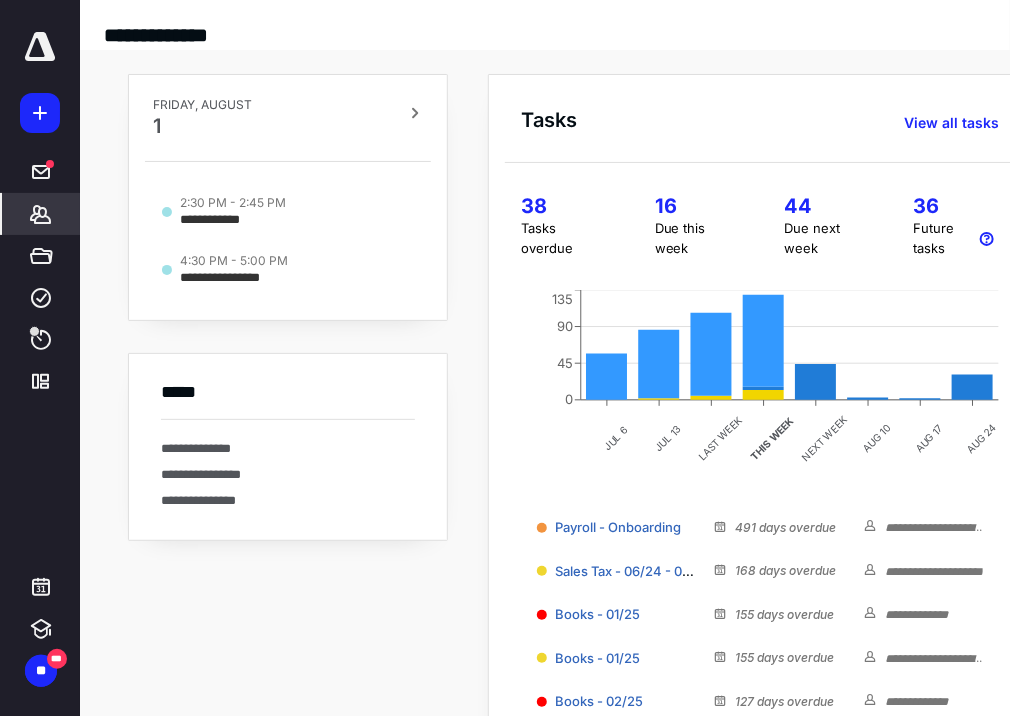 click on "*******" at bounding box center (41, 214) 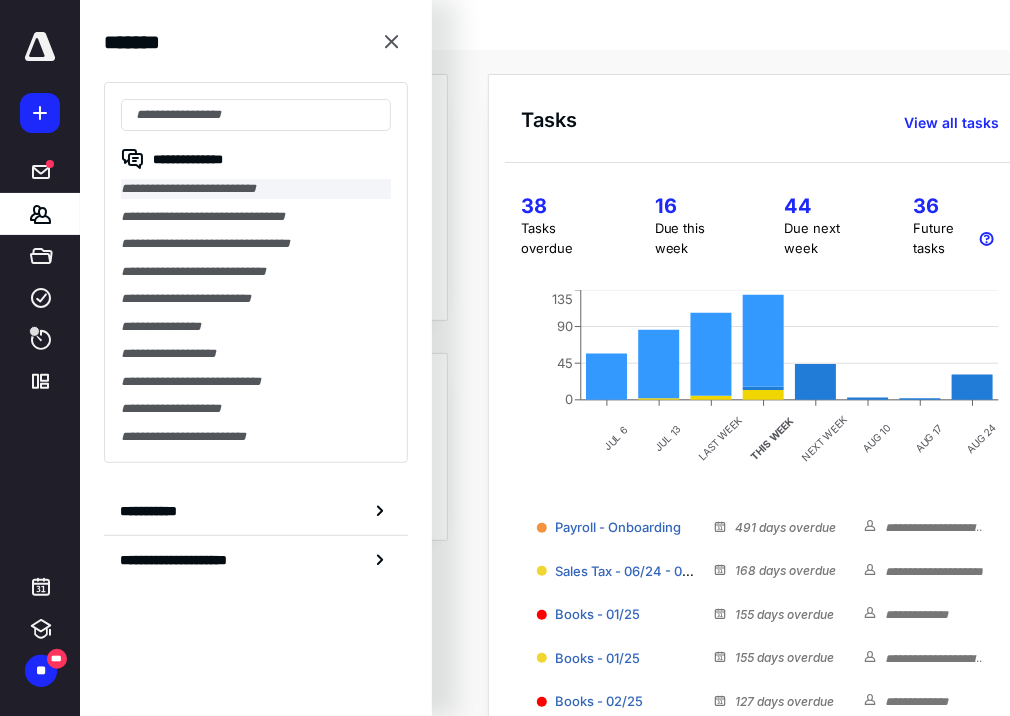 click on "**********" at bounding box center [256, 189] 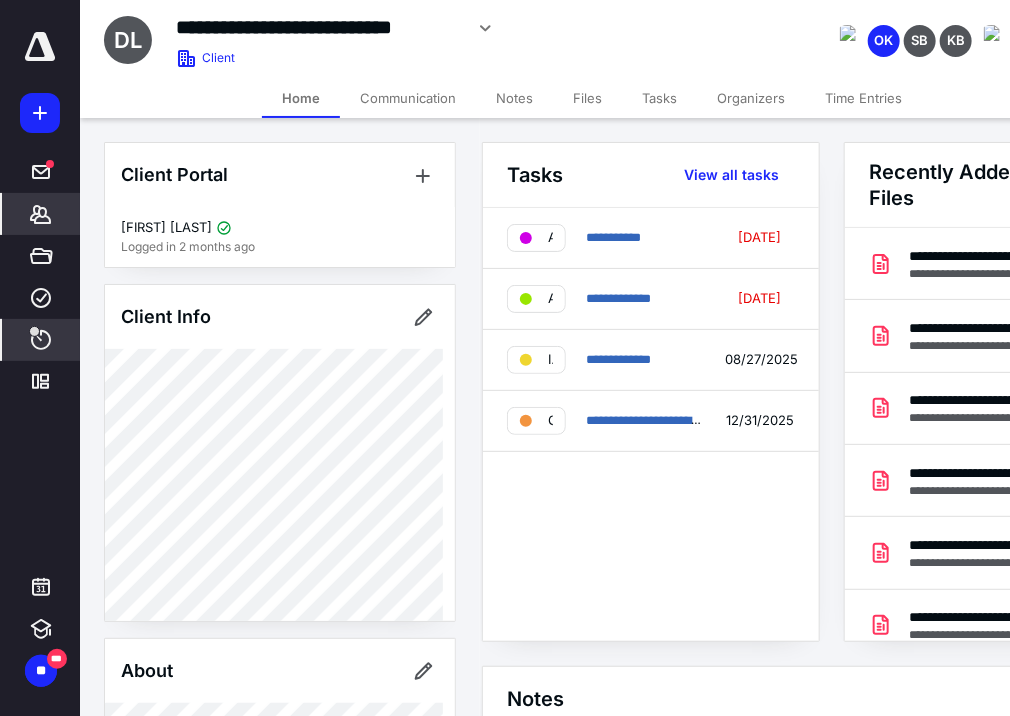 click 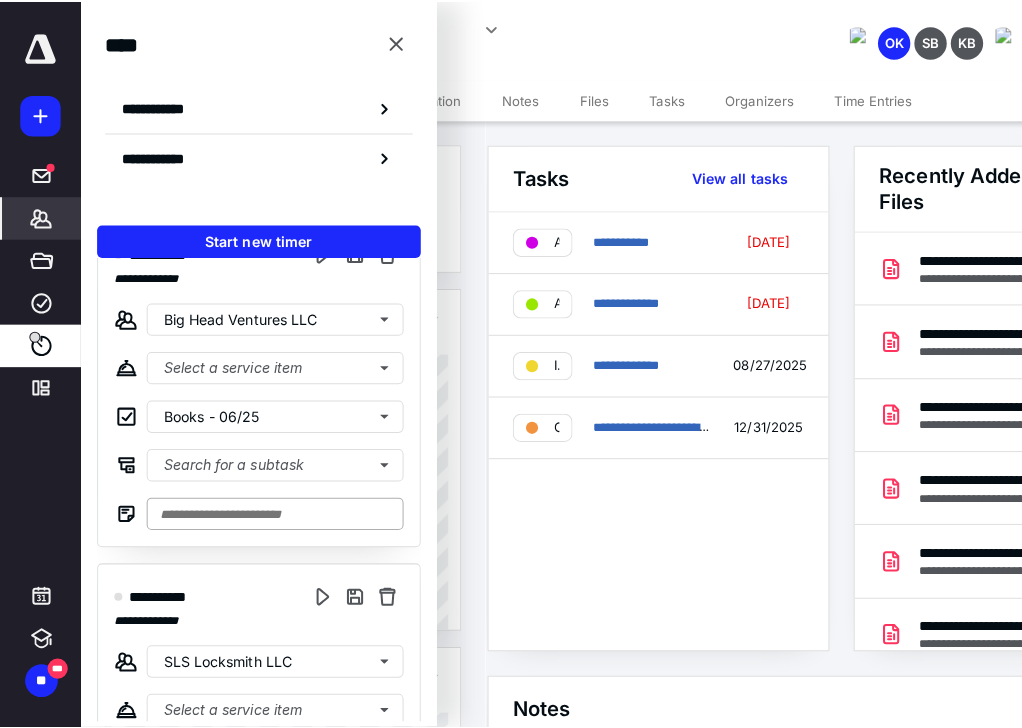 scroll, scrollTop: 240, scrollLeft: 0, axis: vertical 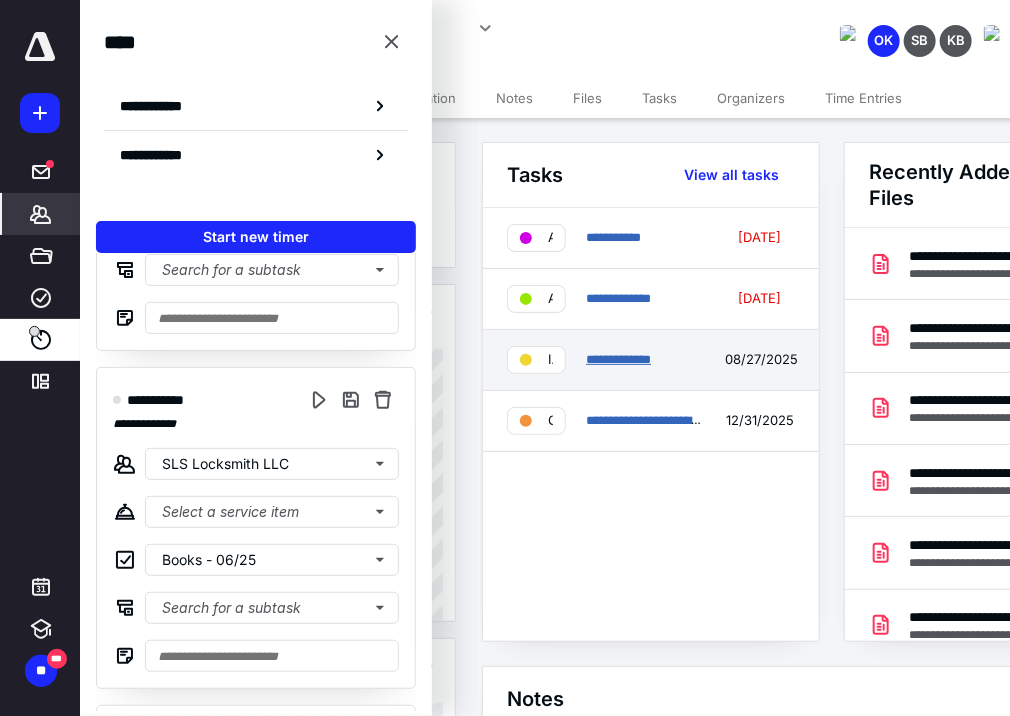 click on "**********" at bounding box center (618, 359) 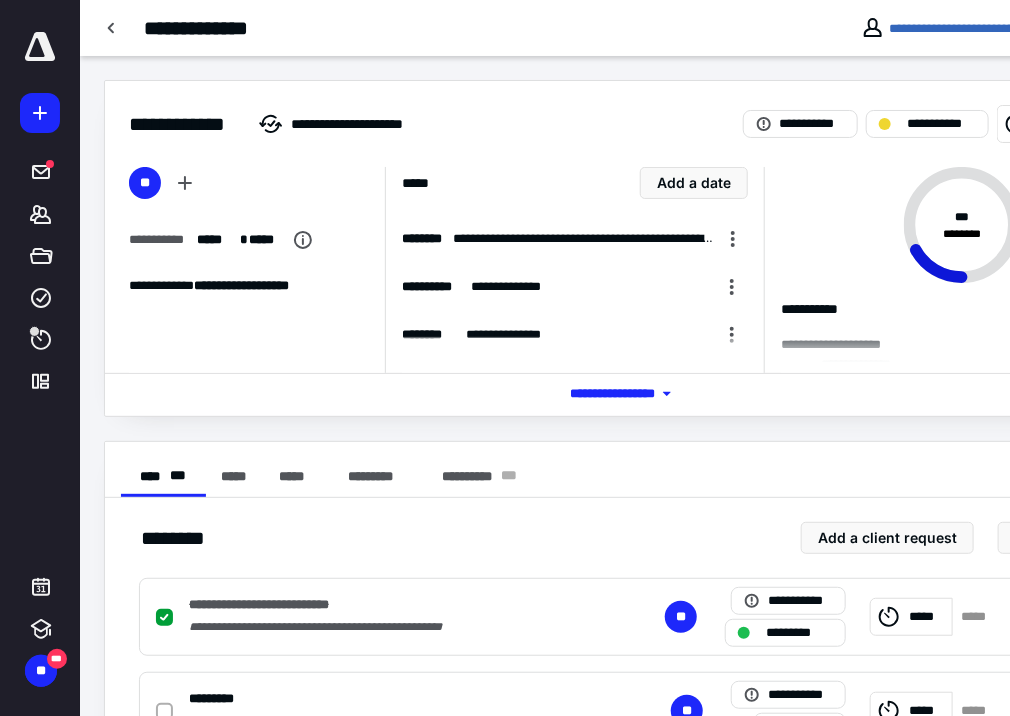 click on "*****" at bounding box center (1038, 124) 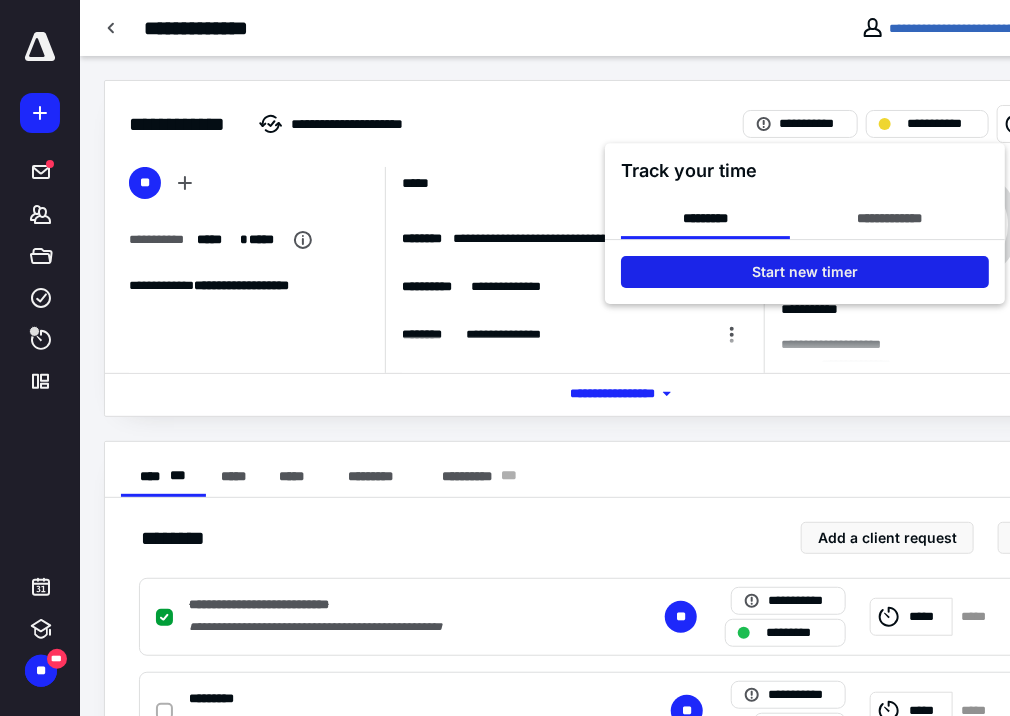click on "Start new timer" at bounding box center [806, 272] 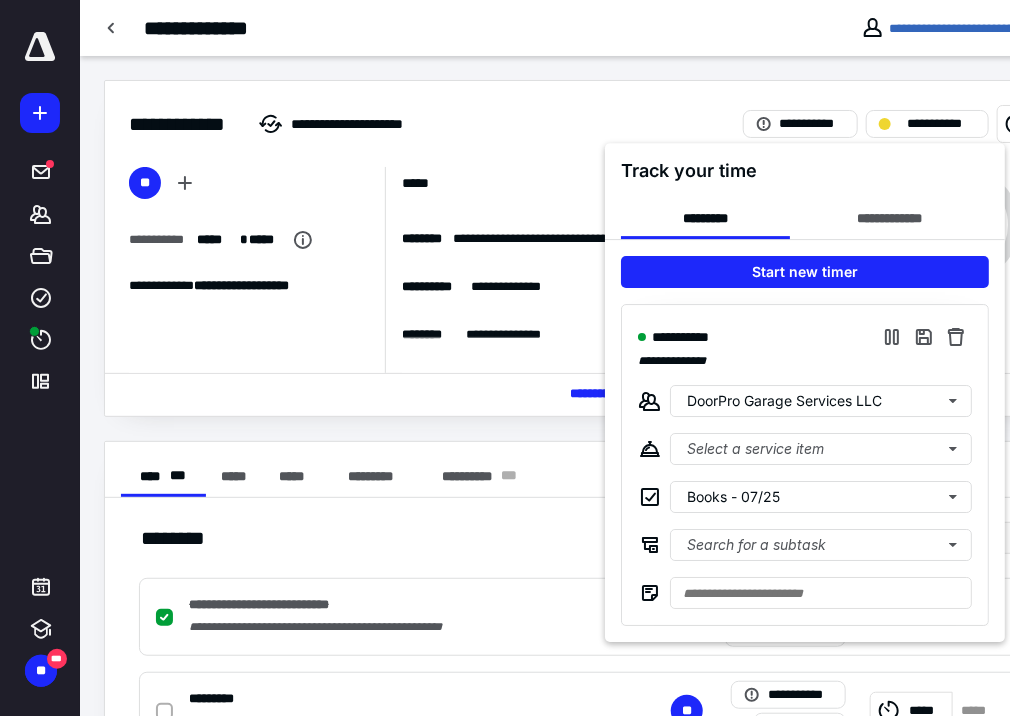 click at bounding box center [505, 358] 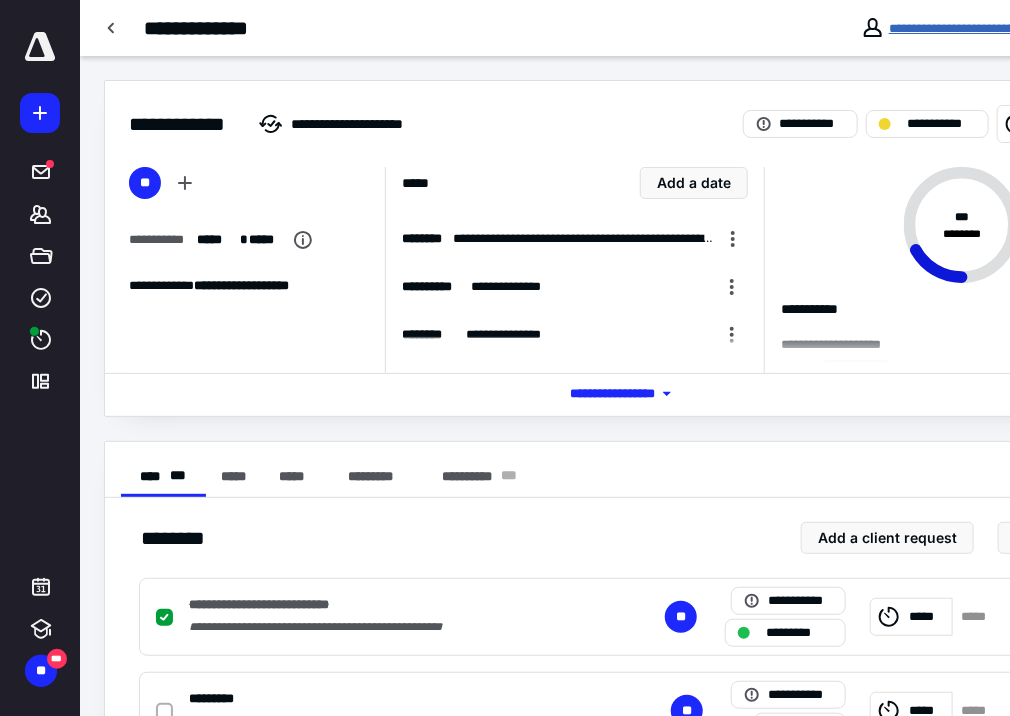 click on "**********" at bounding box center (956, 28) 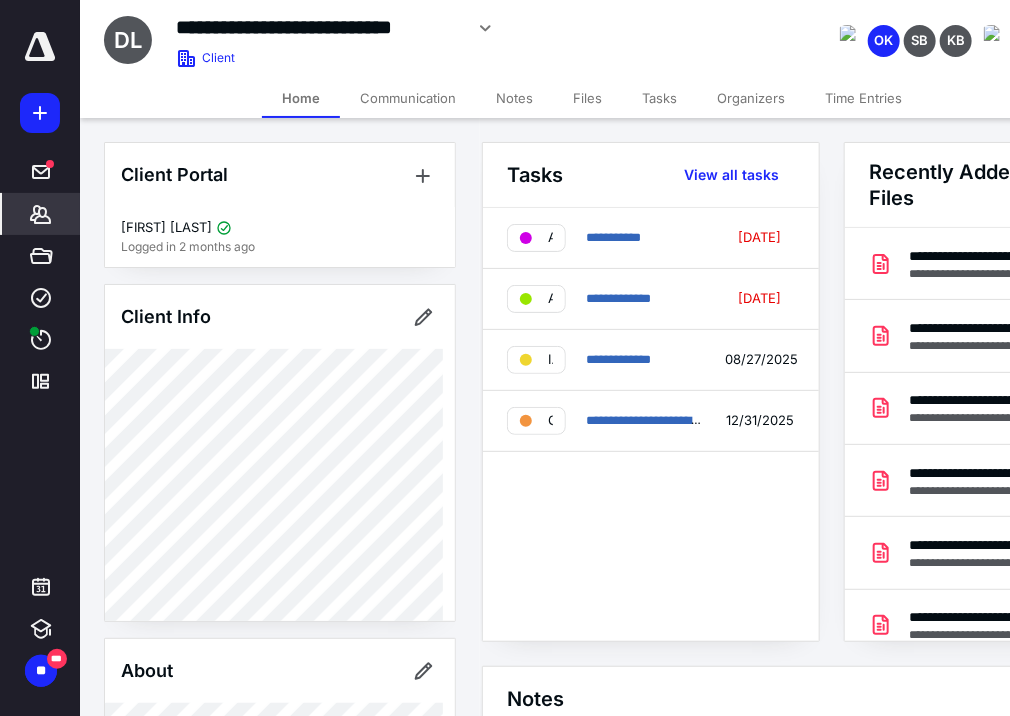 click on "Files" at bounding box center (587, 98) 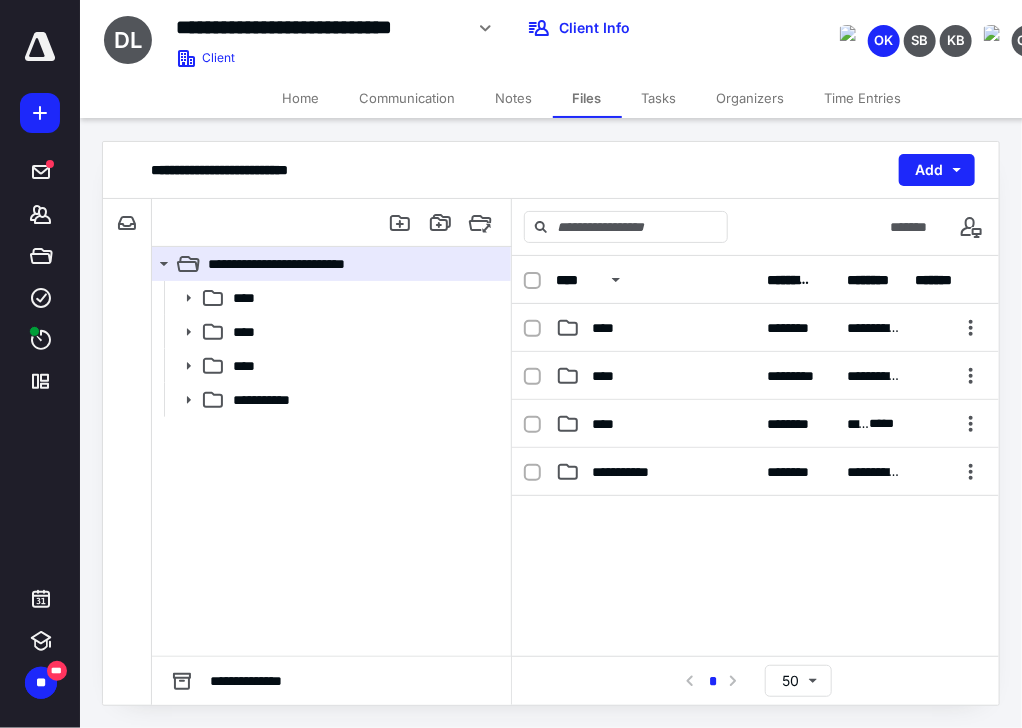 click on "Notes" at bounding box center [514, 98] 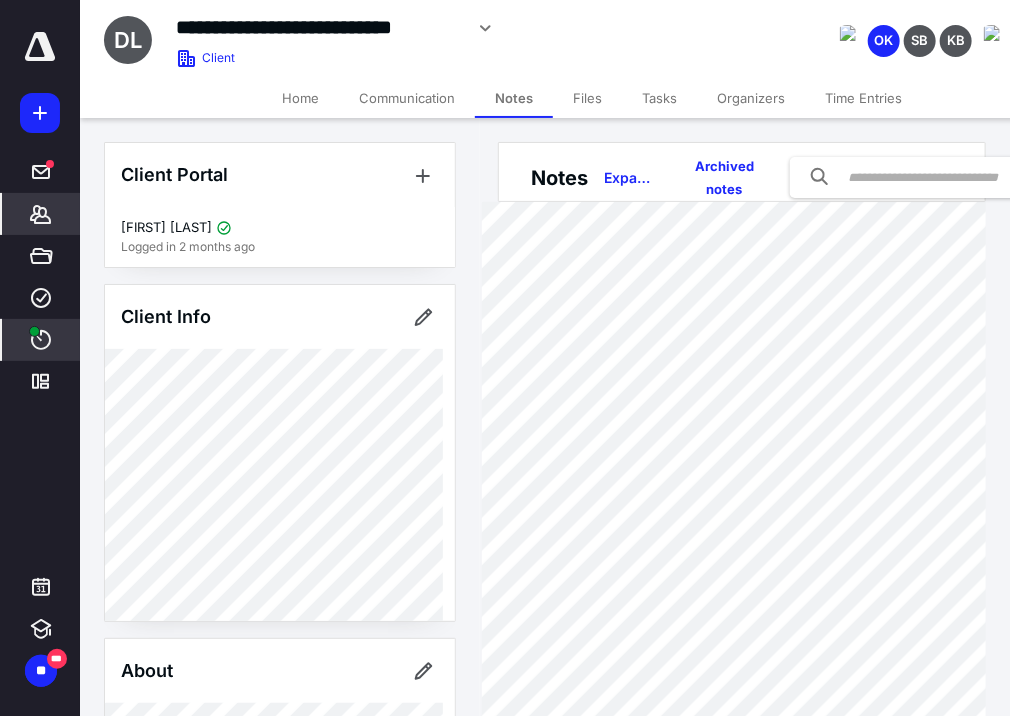 click 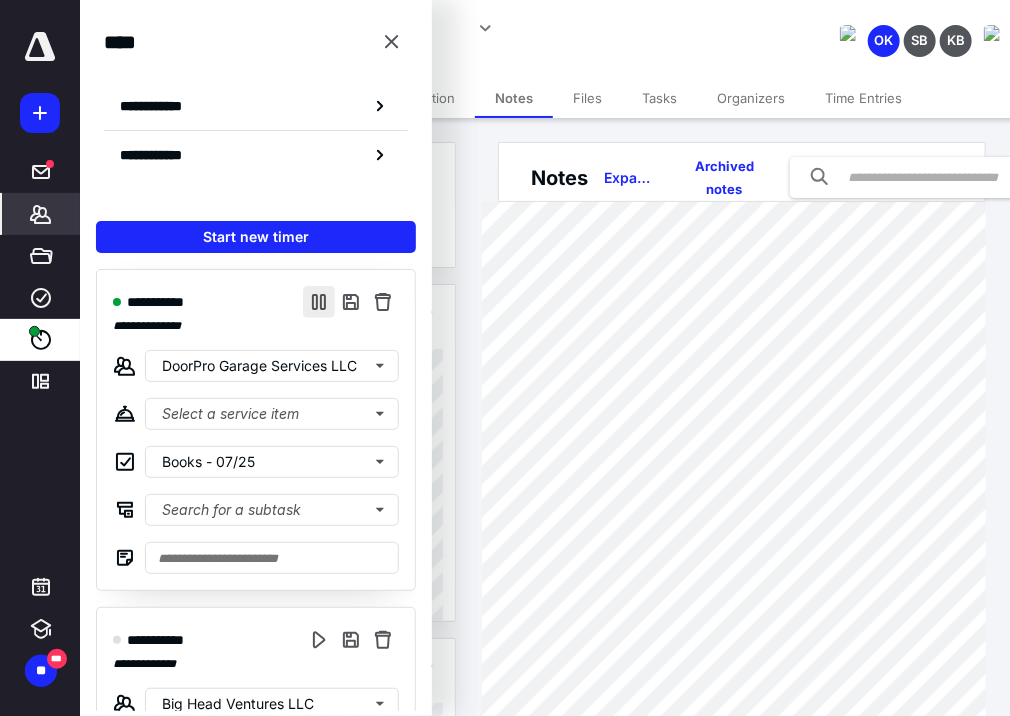 click at bounding box center (319, 302) 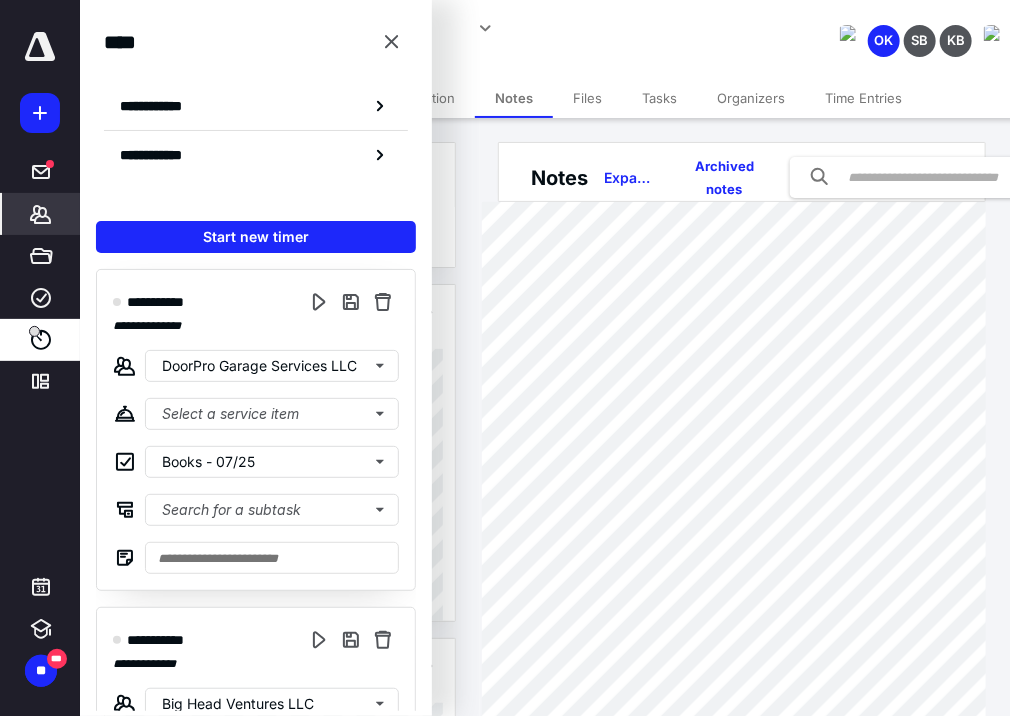 click on "**********" at bounding box center [462, 28] 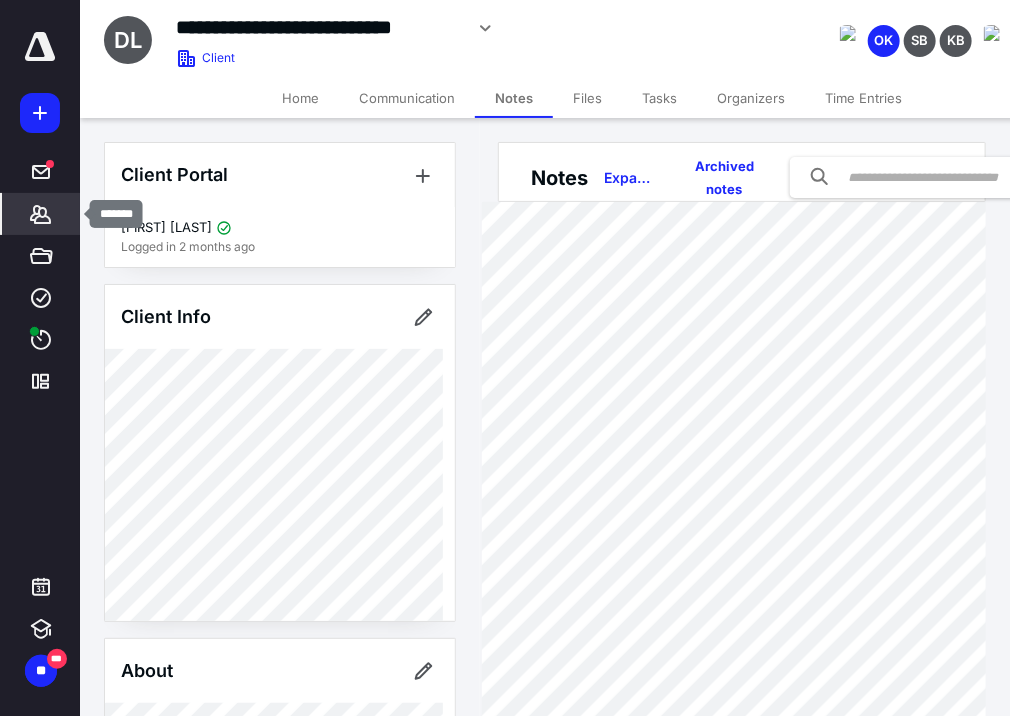 click 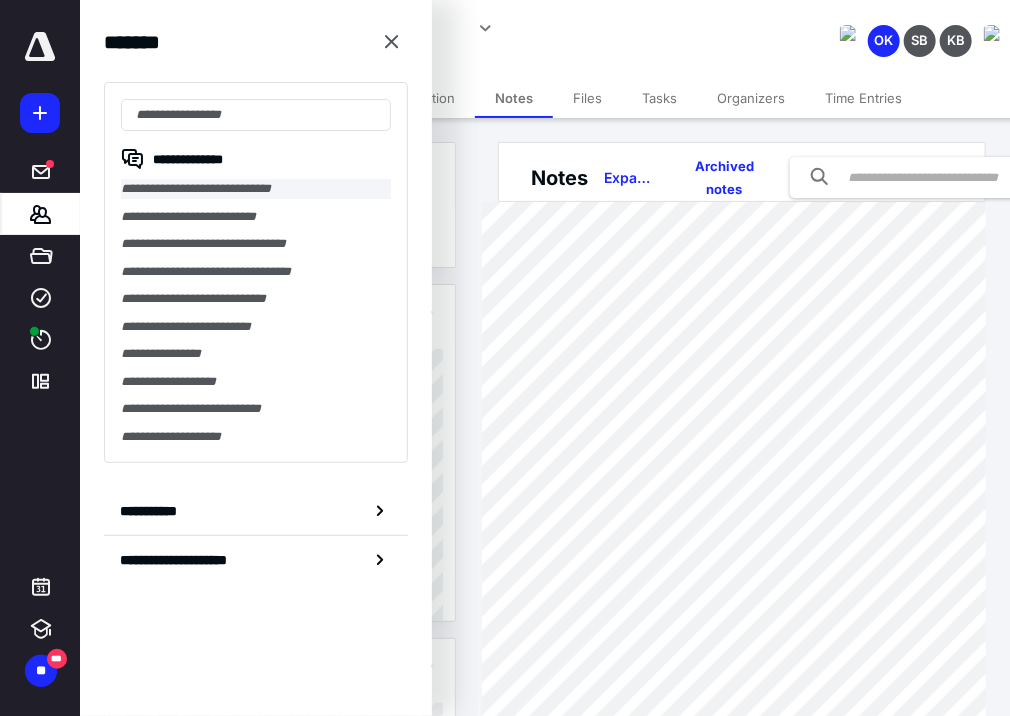 click on "**********" at bounding box center [256, 189] 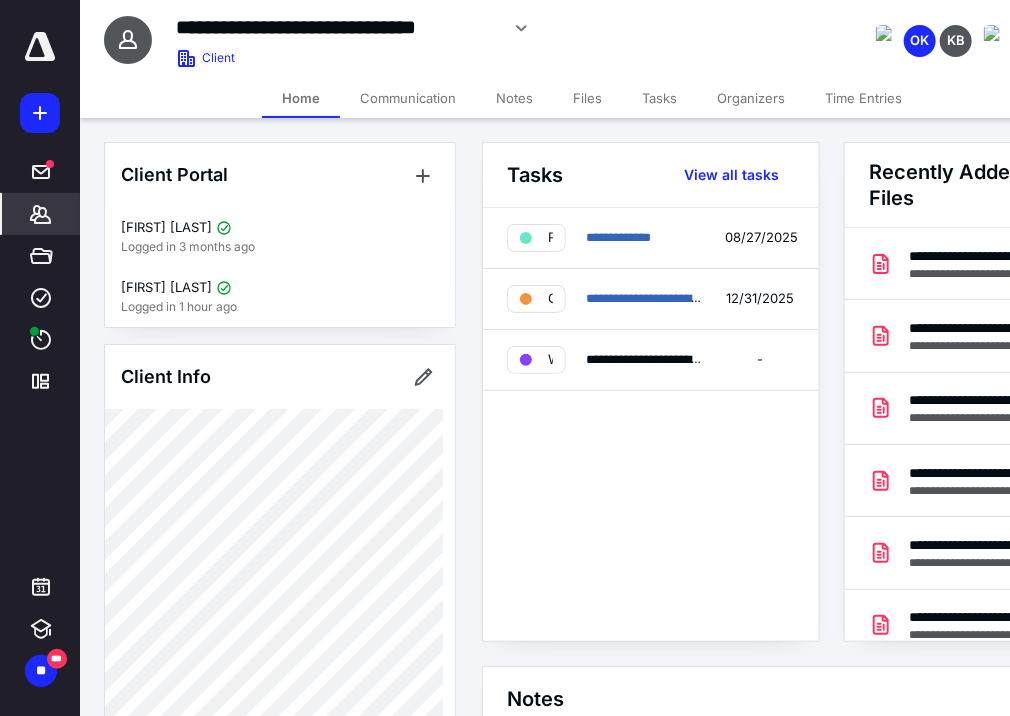 click on "Files" at bounding box center (587, 98) 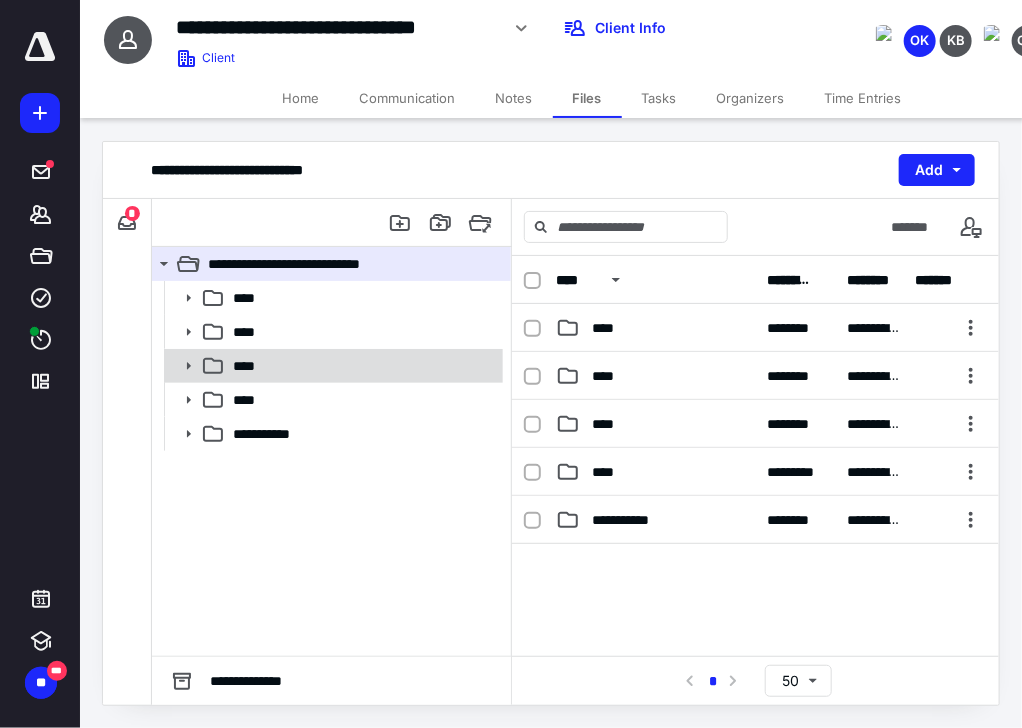 click 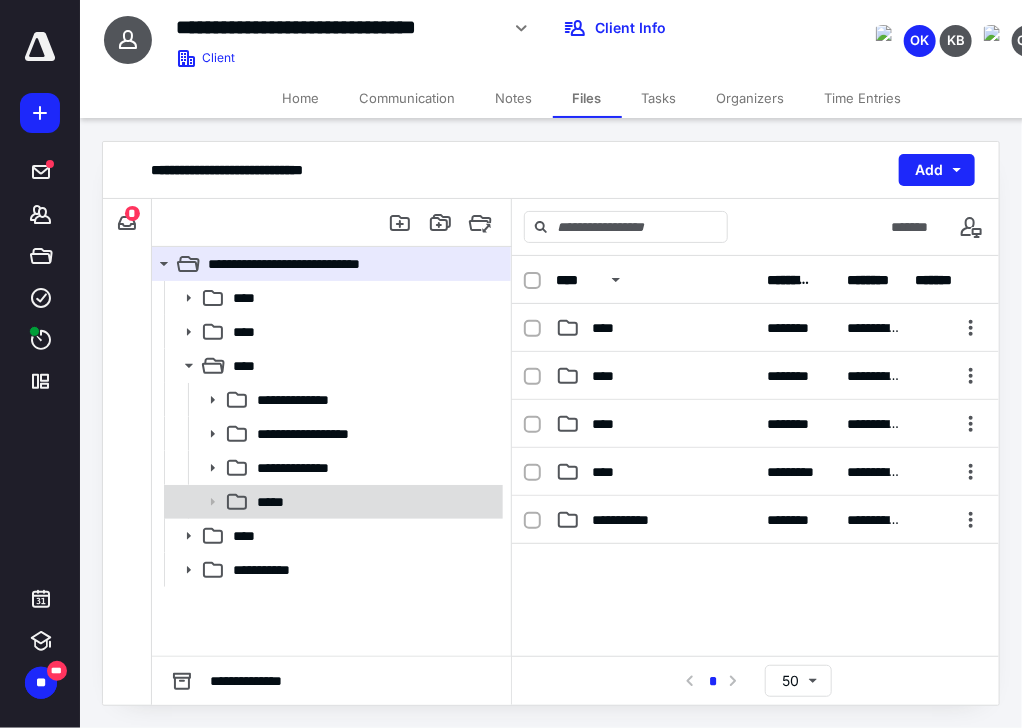 click 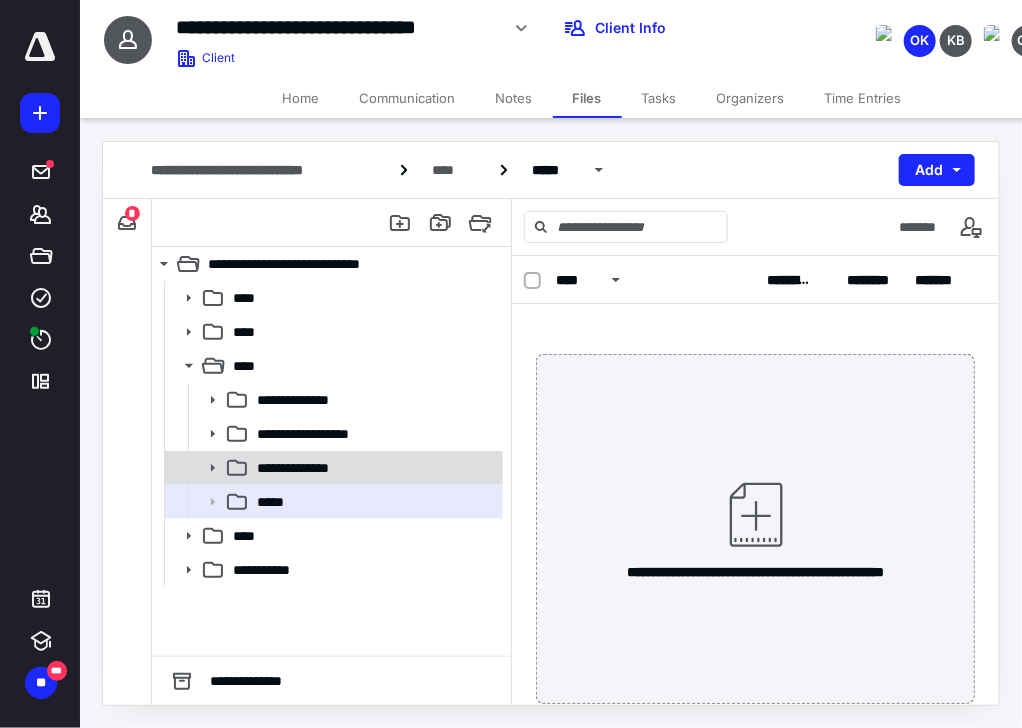 click 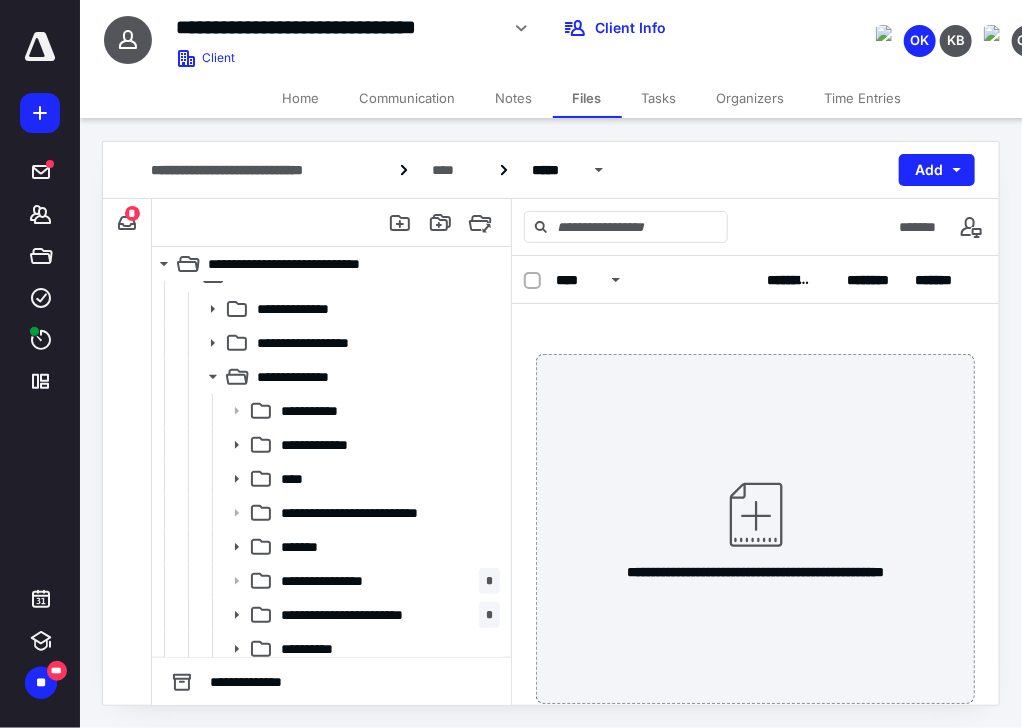 scroll, scrollTop: 201, scrollLeft: 0, axis: vertical 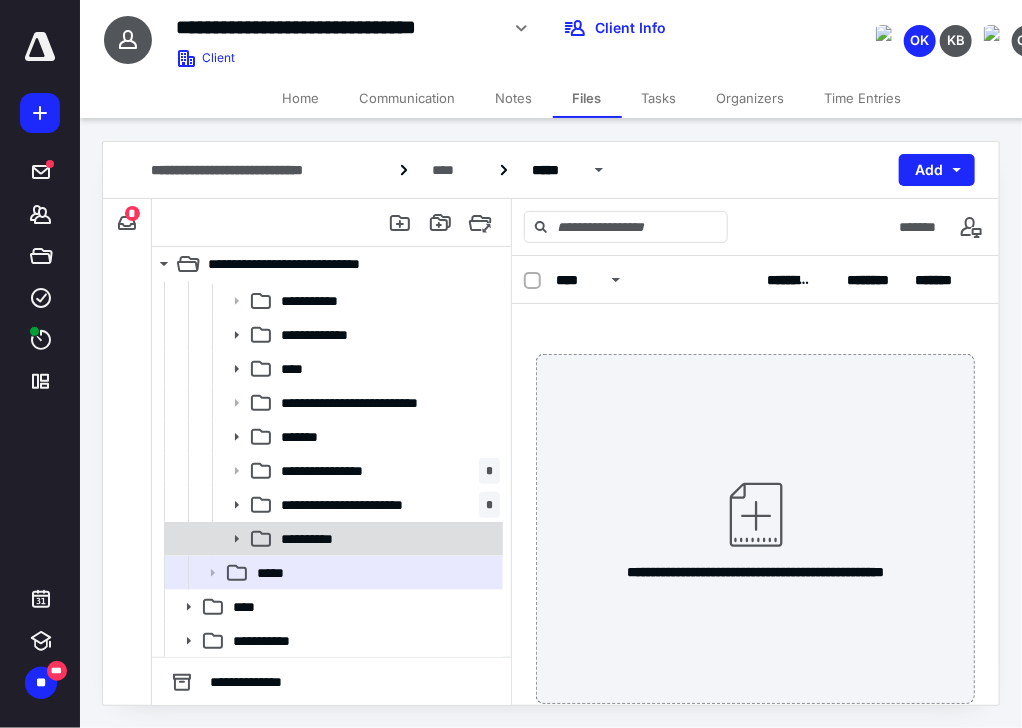 click 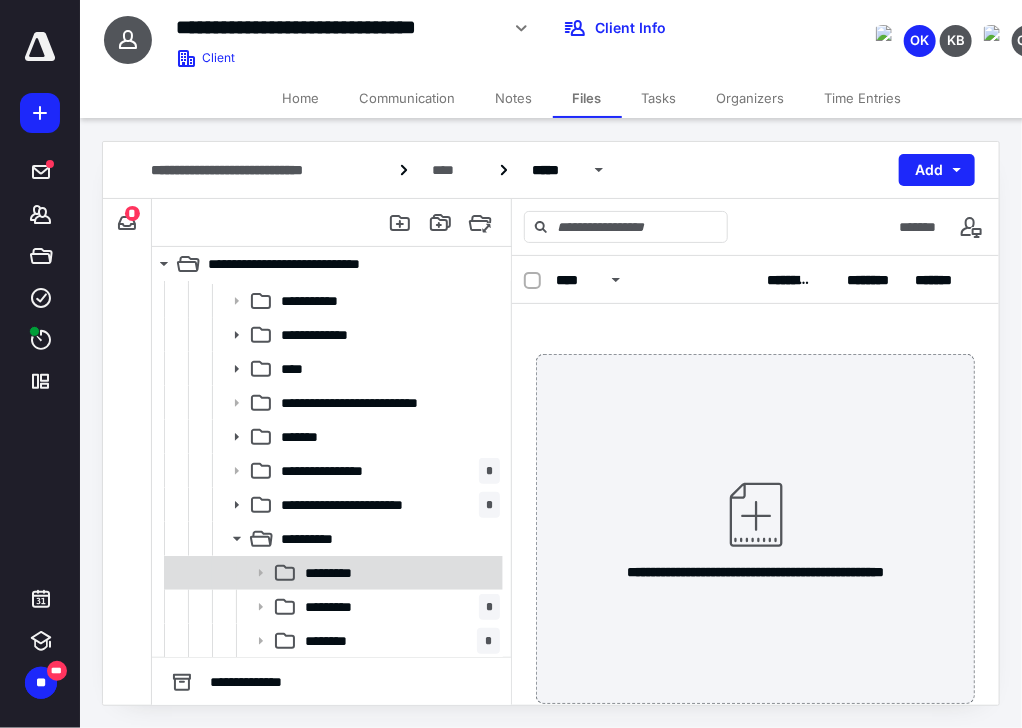 scroll, scrollTop: 304, scrollLeft: 0, axis: vertical 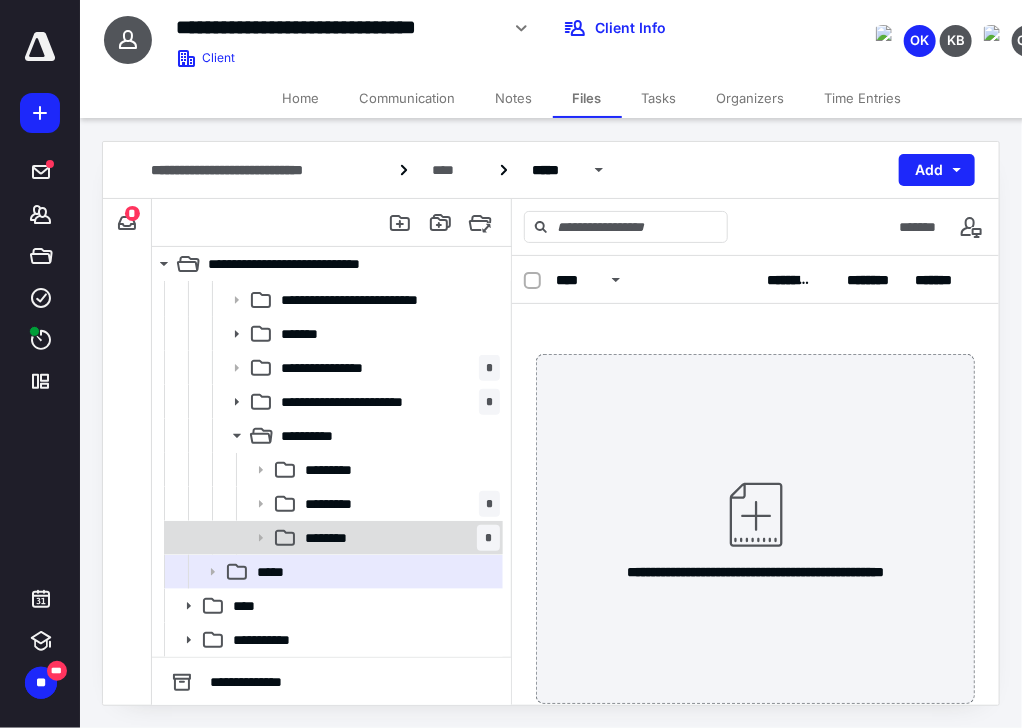 click on "********" at bounding box center (330, 538) 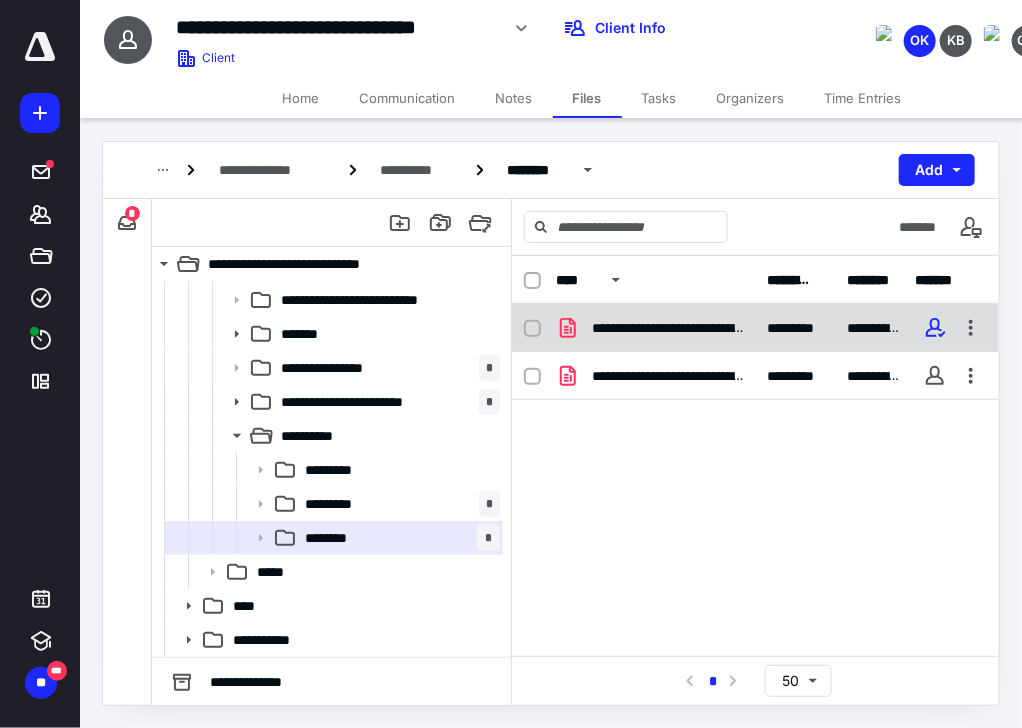 click on "**********" at bounding box center (656, 328) 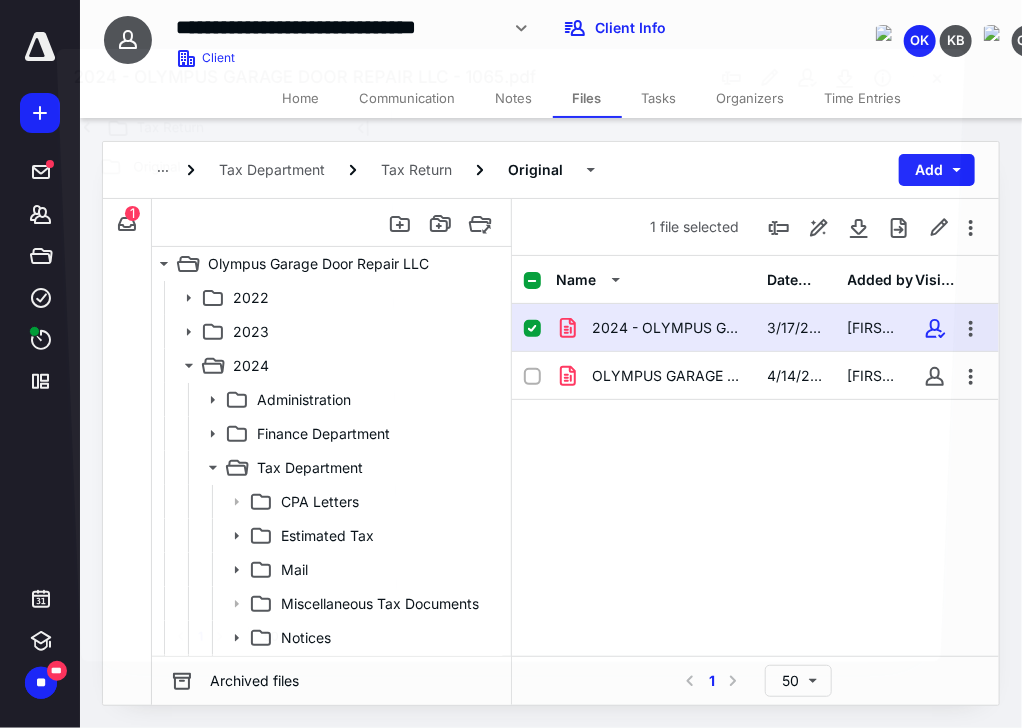 scroll, scrollTop: 304, scrollLeft: 0, axis: vertical 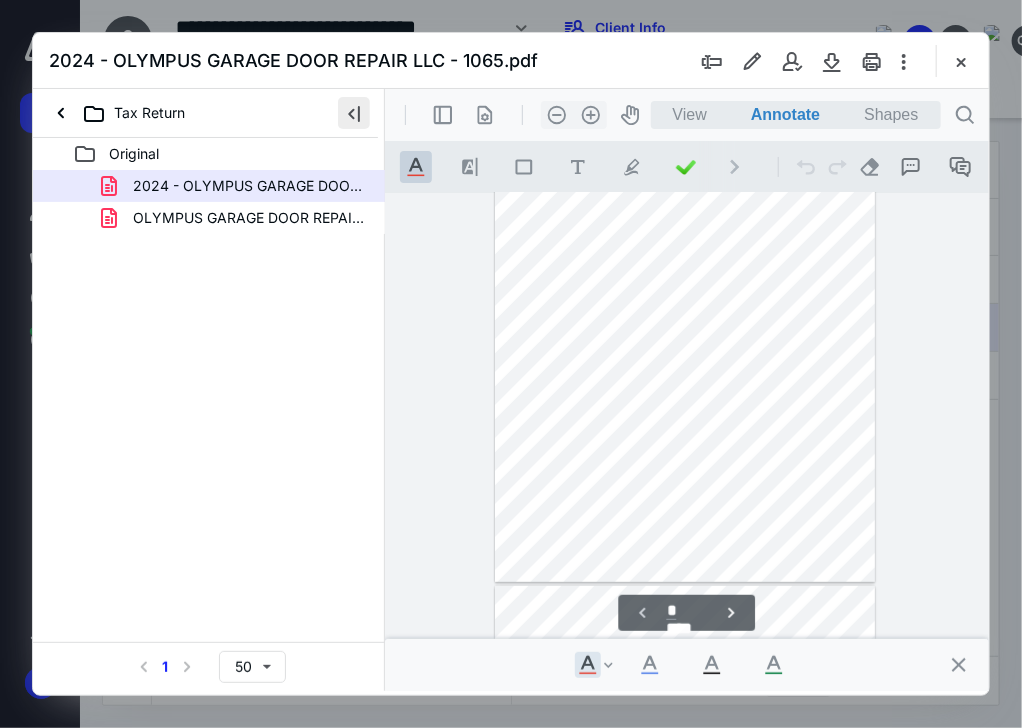 click at bounding box center (354, 113) 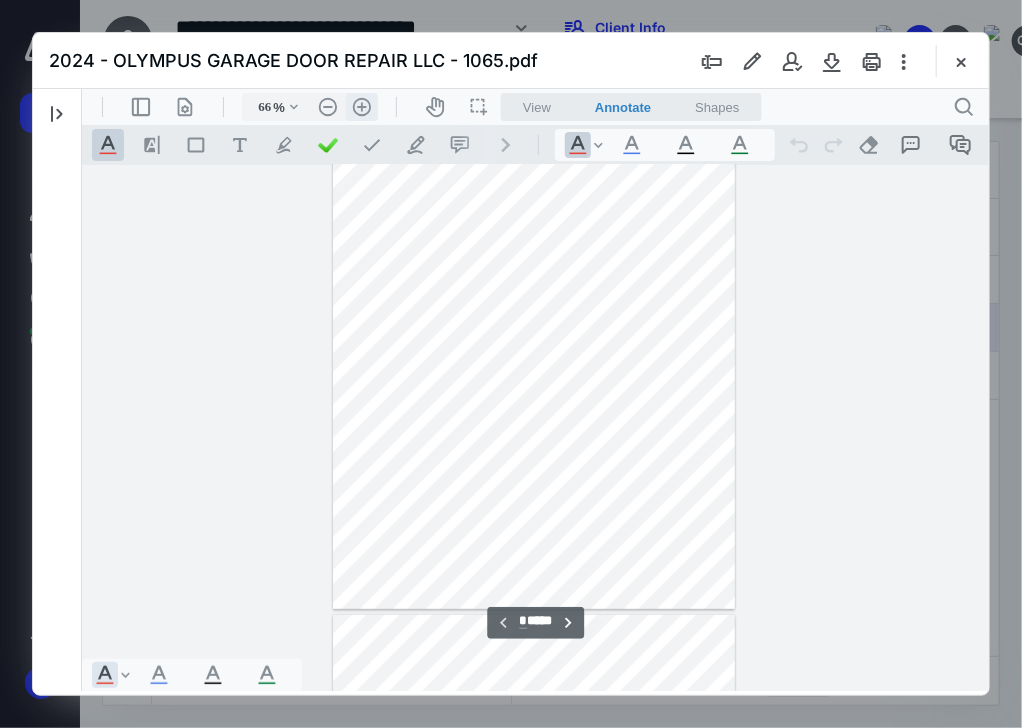 click on ".cls-1{fill:#abb0c4;} icon - header - zoom - in - line" at bounding box center [361, 106] 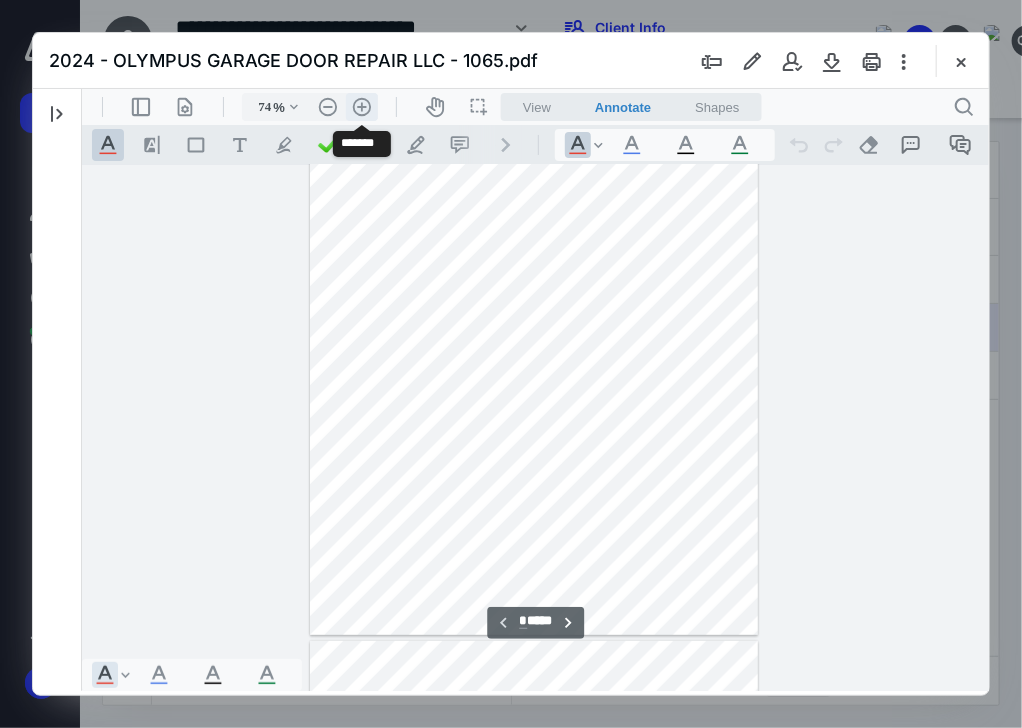 click on ".cls-1{fill:#abb0c4;} icon - header - zoom - in - line" at bounding box center (361, 106) 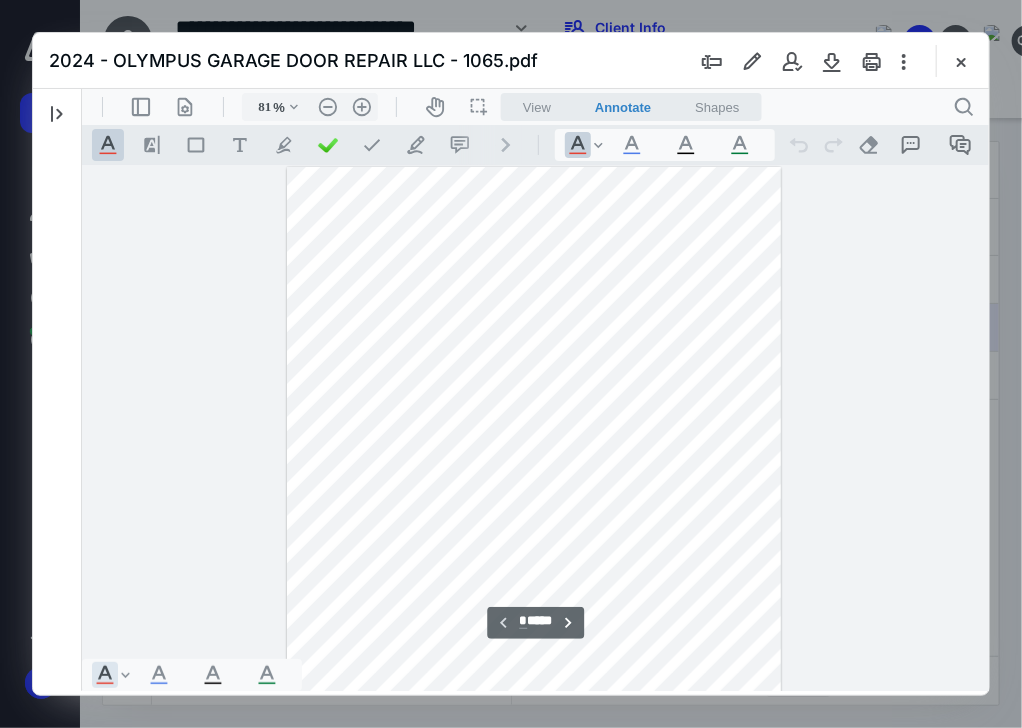 scroll, scrollTop: 0, scrollLeft: 0, axis: both 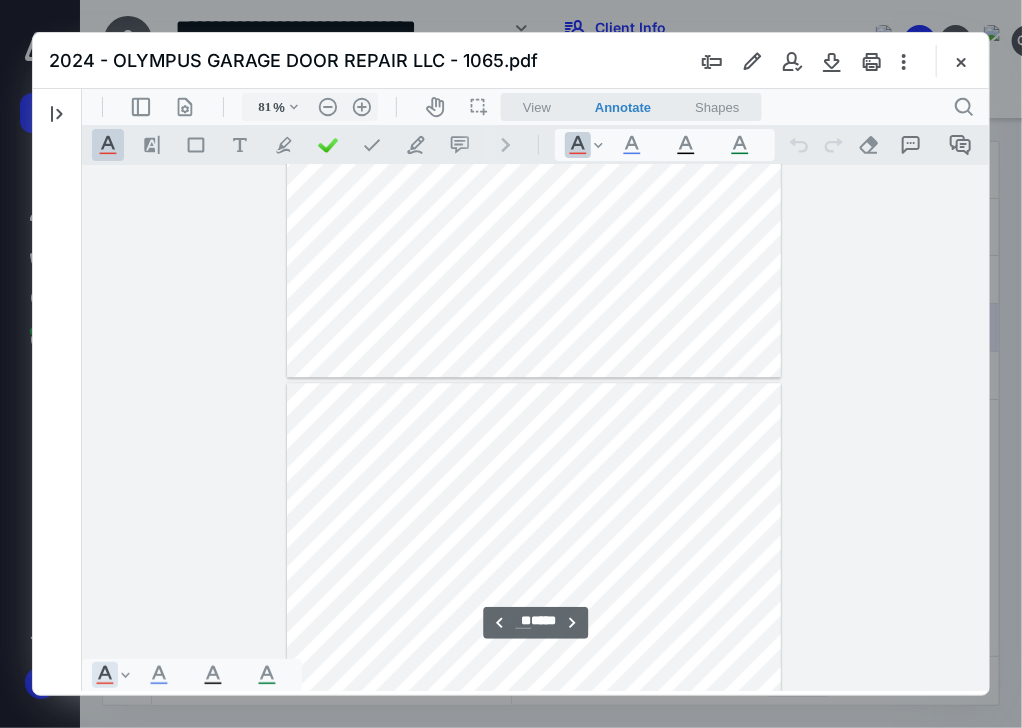 type on "**" 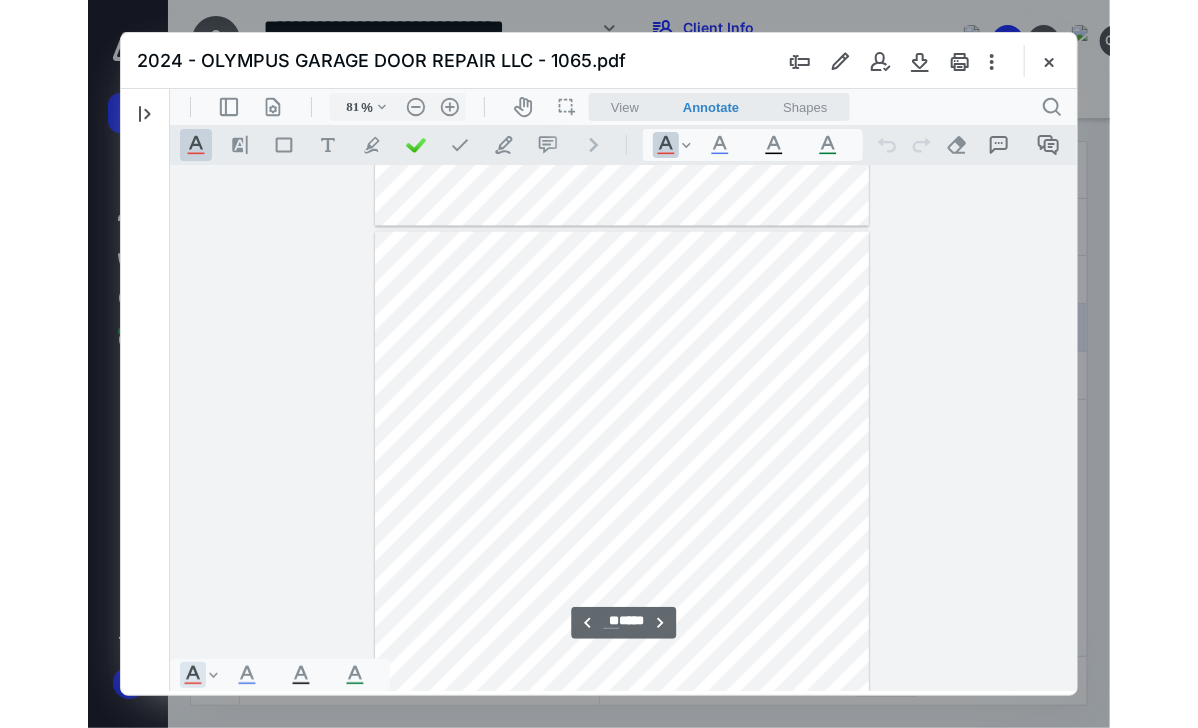 scroll, scrollTop: 6480, scrollLeft: 0, axis: vertical 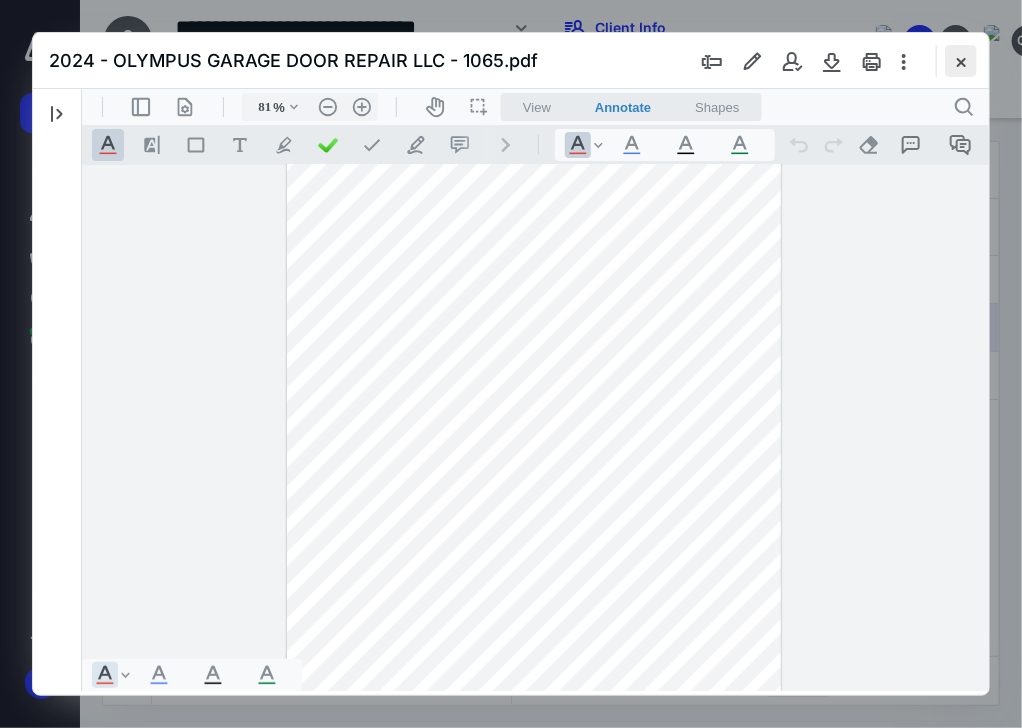 click at bounding box center [961, 61] 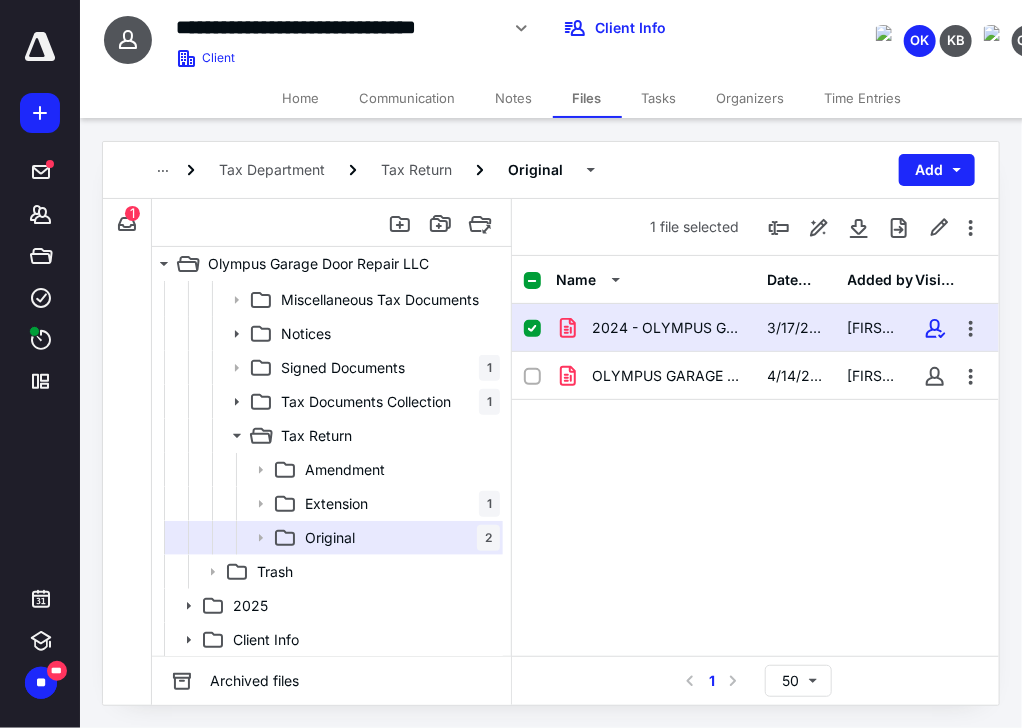 click on "Tasks" at bounding box center [659, 98] 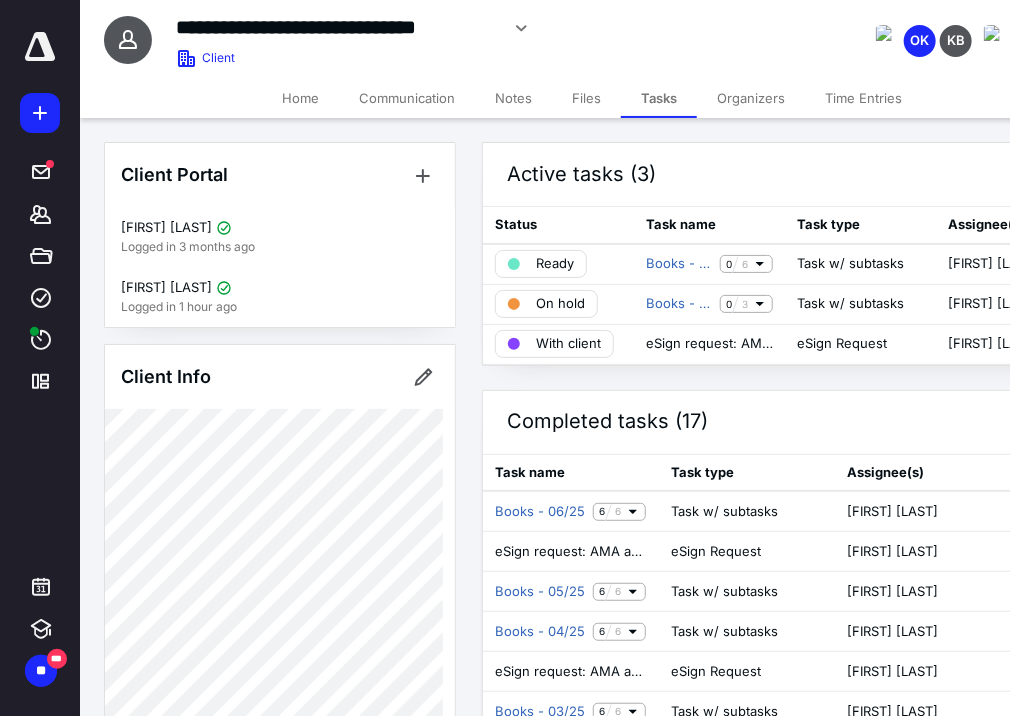 click on "Home" at bounding box center [300, 98] 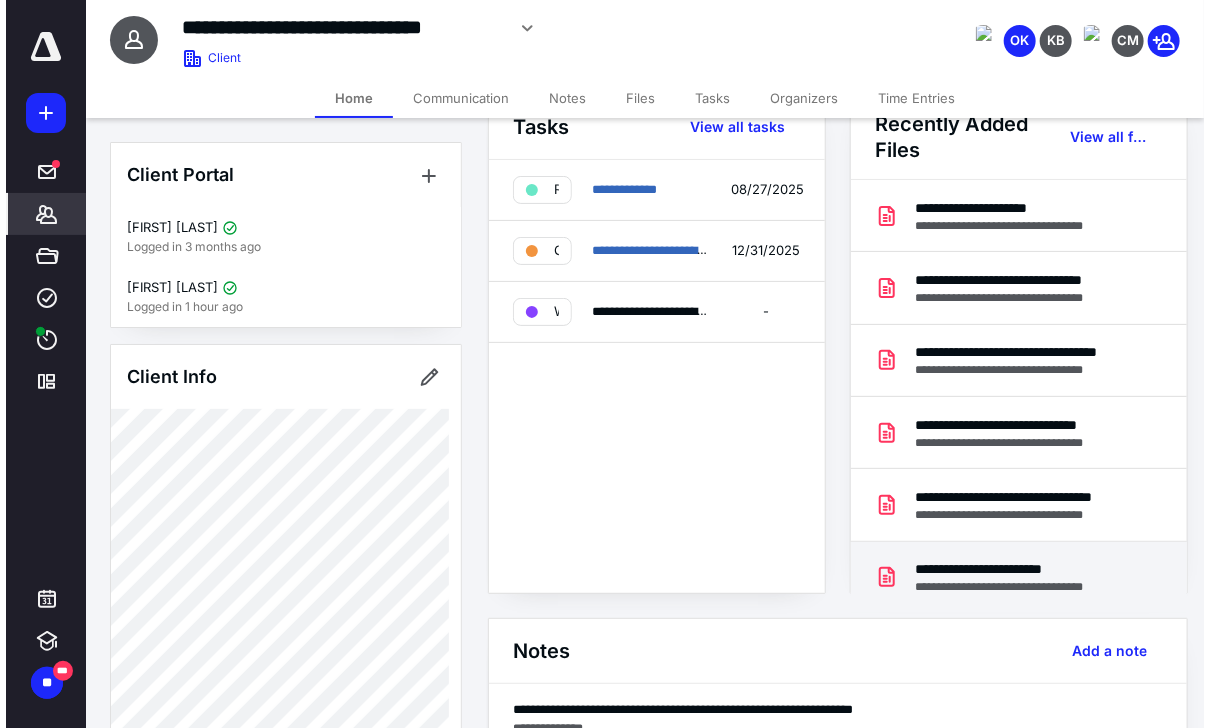 scroll, scrollTop: 0, scrollLeft: 0, axis: both 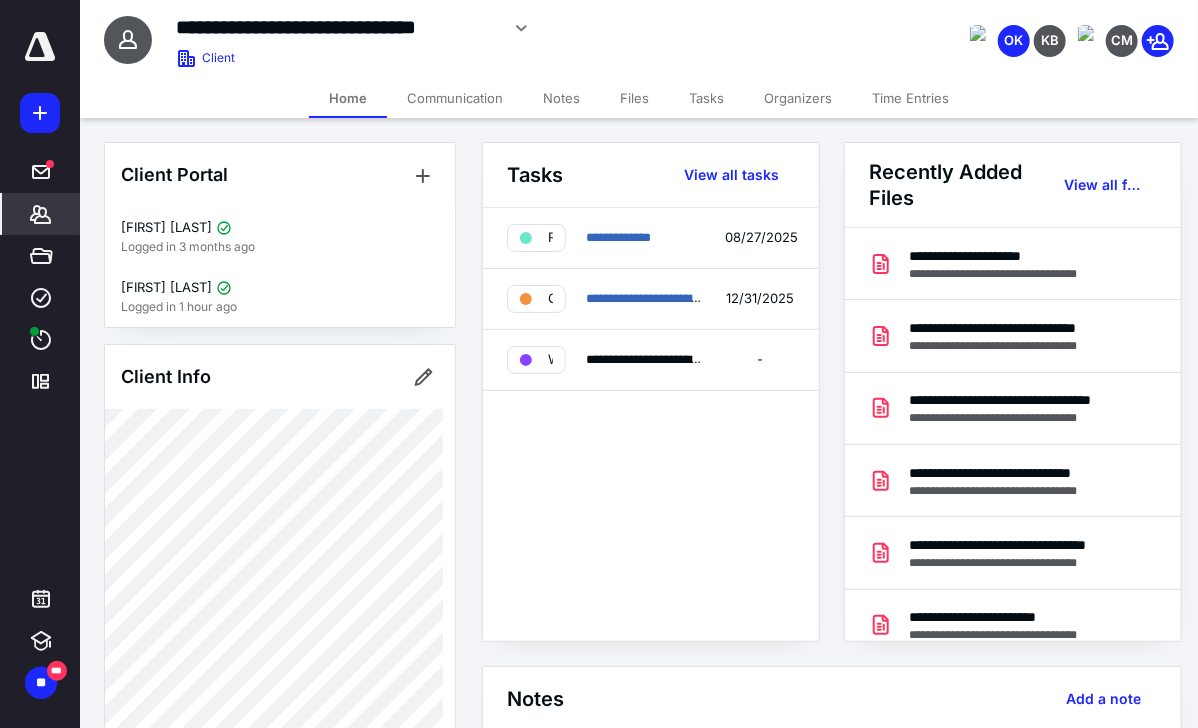 click on "Files" at bounding box center [634, 98] 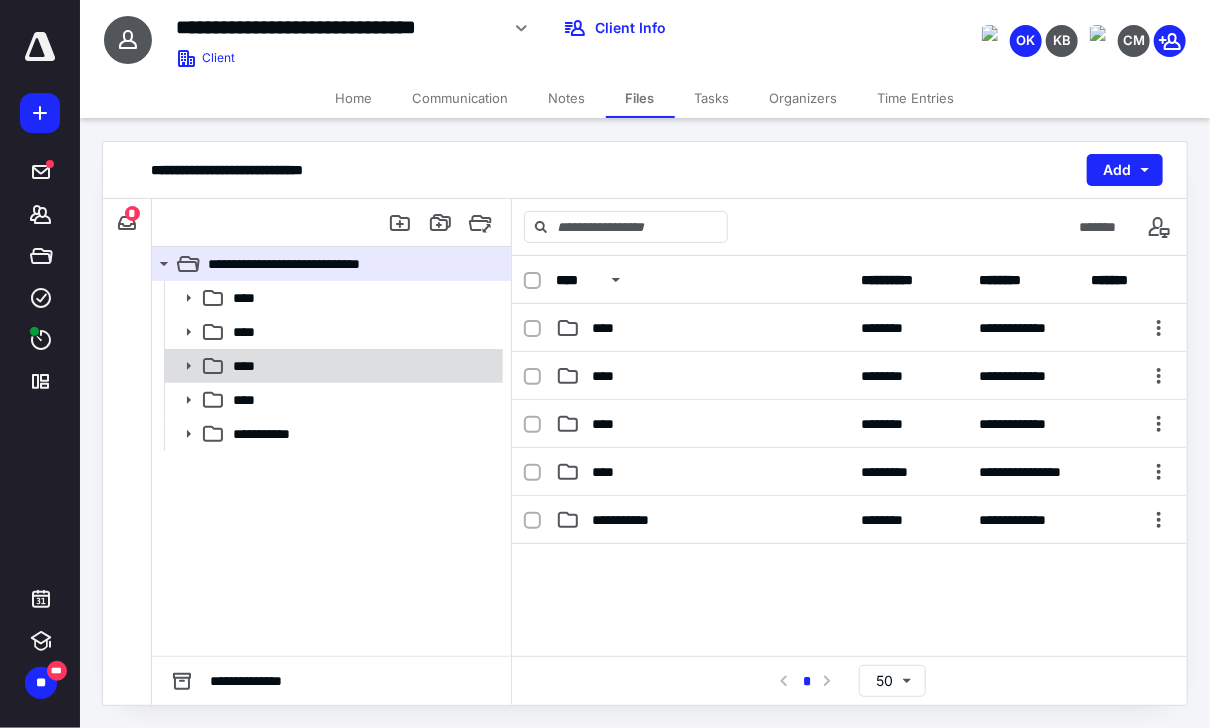 click 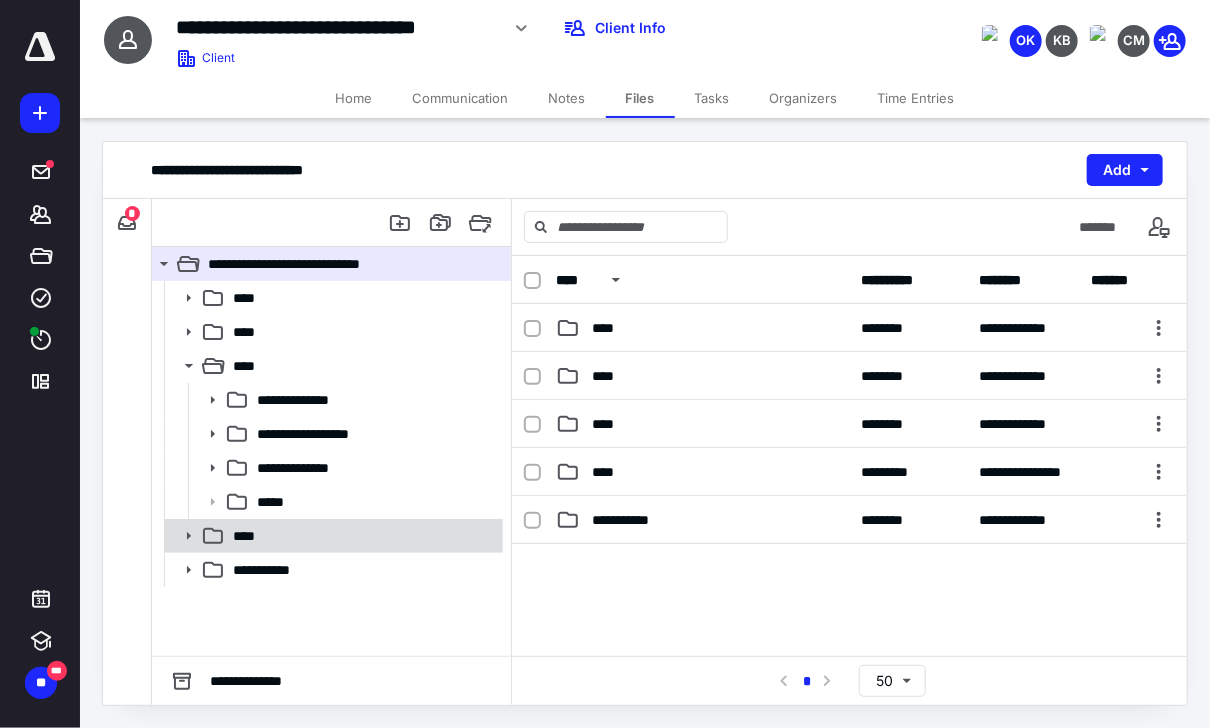 click 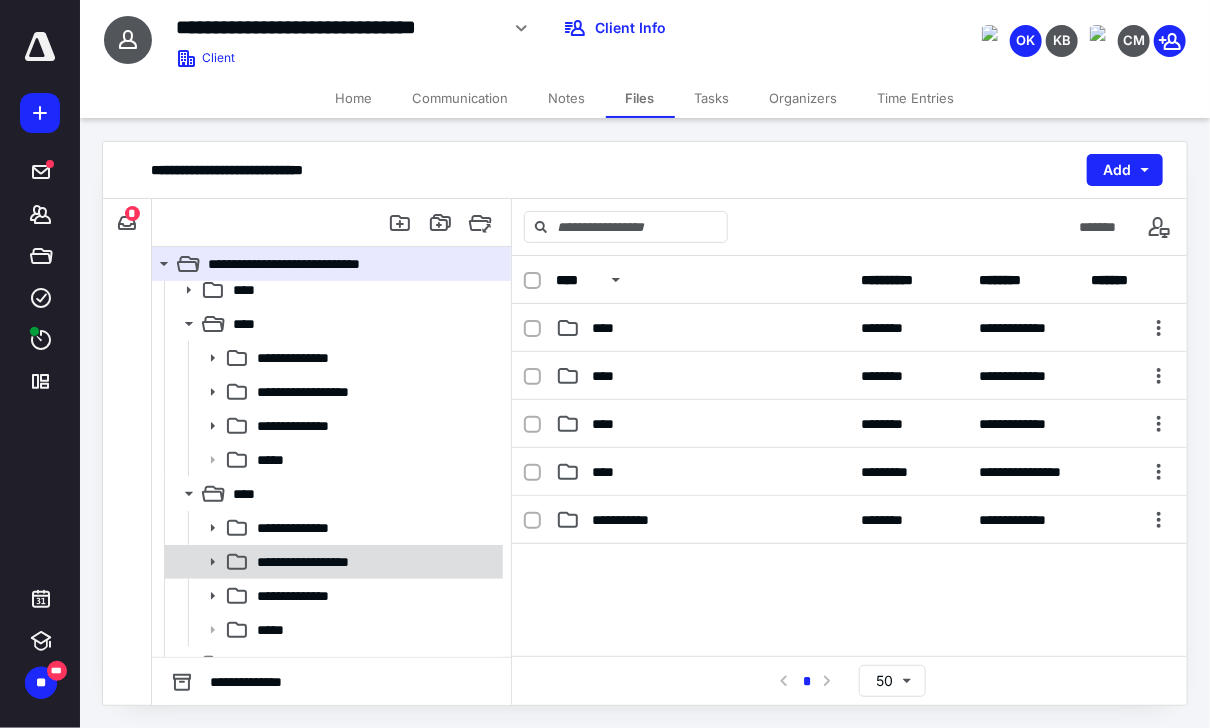 scroll, scrollTop: 65, scrollLeft: 0, axis: vertical 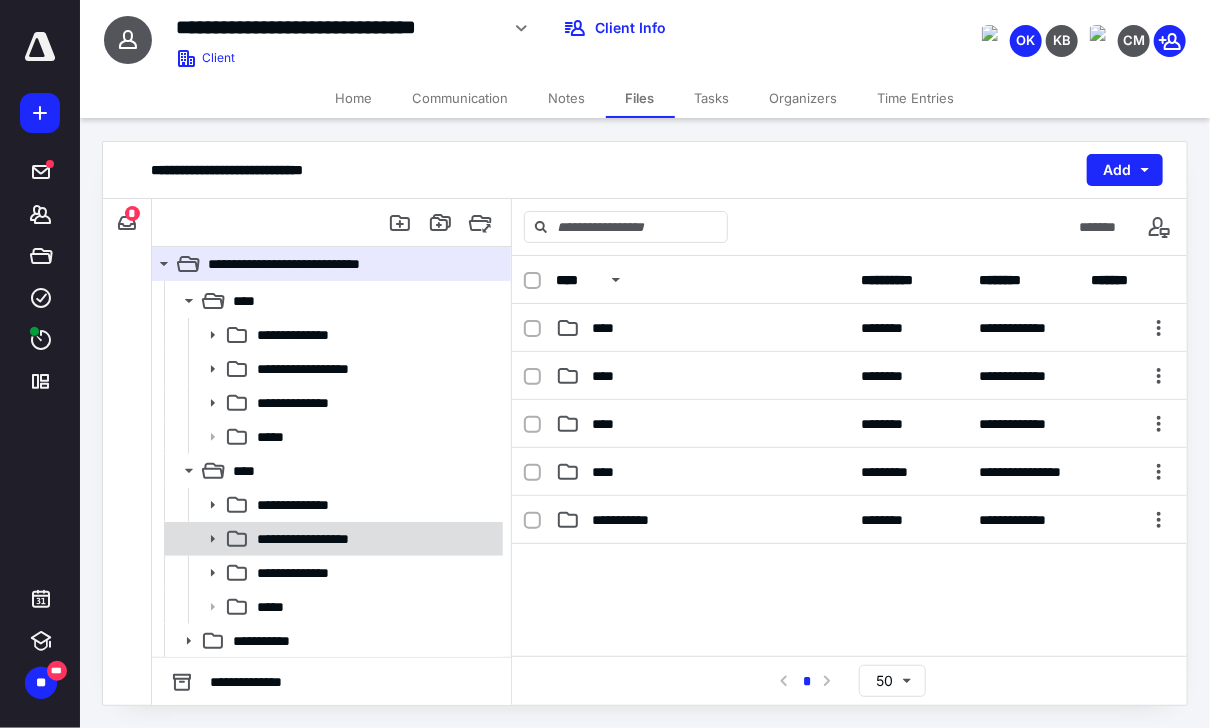 click 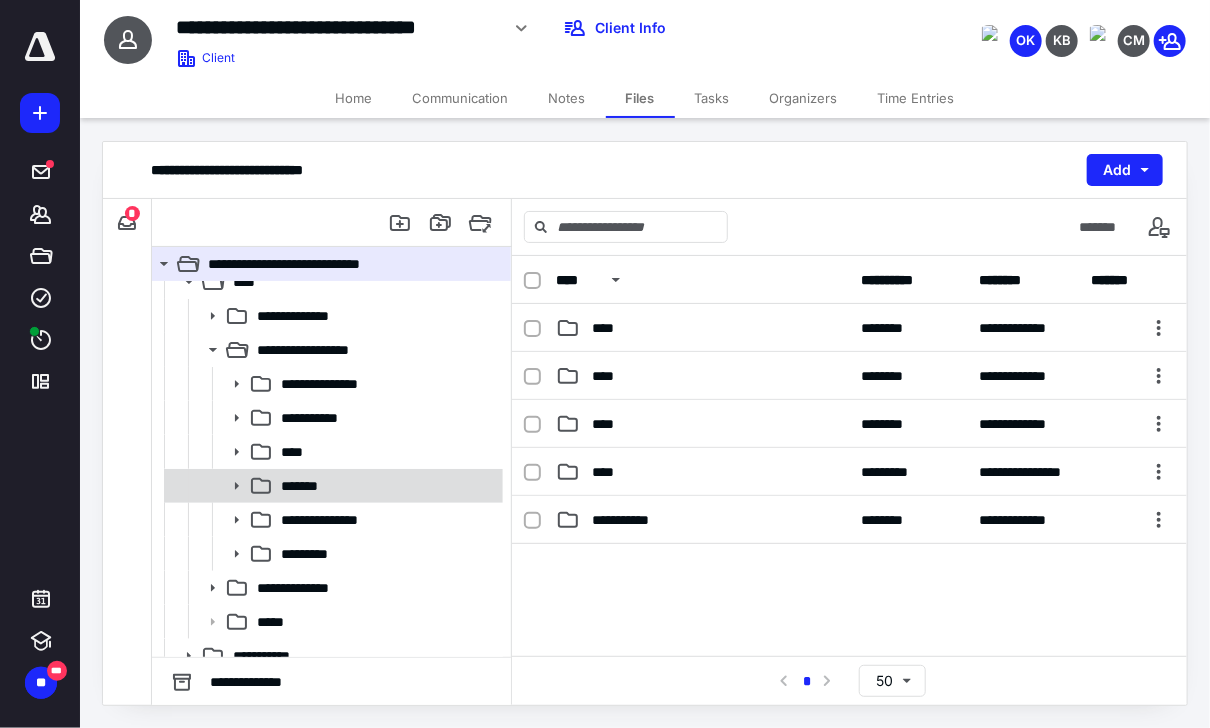 scroll, scrollTop: 269, scrollLeft: 0, axis: vertical 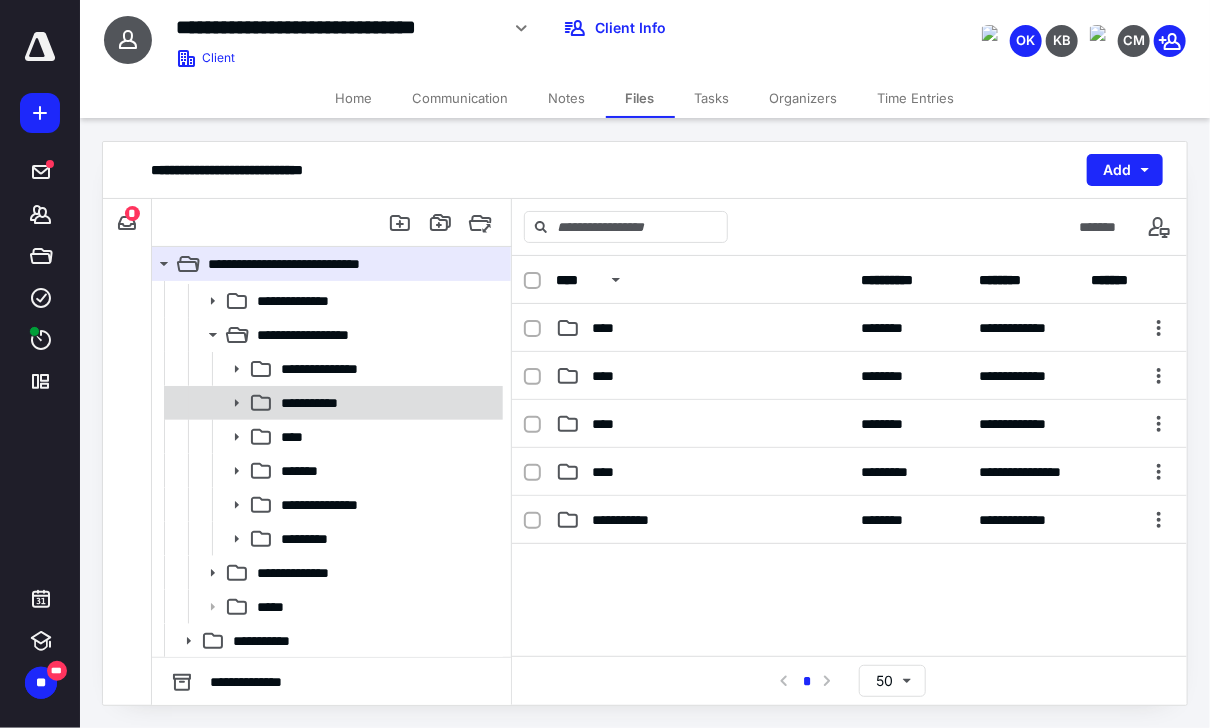 click 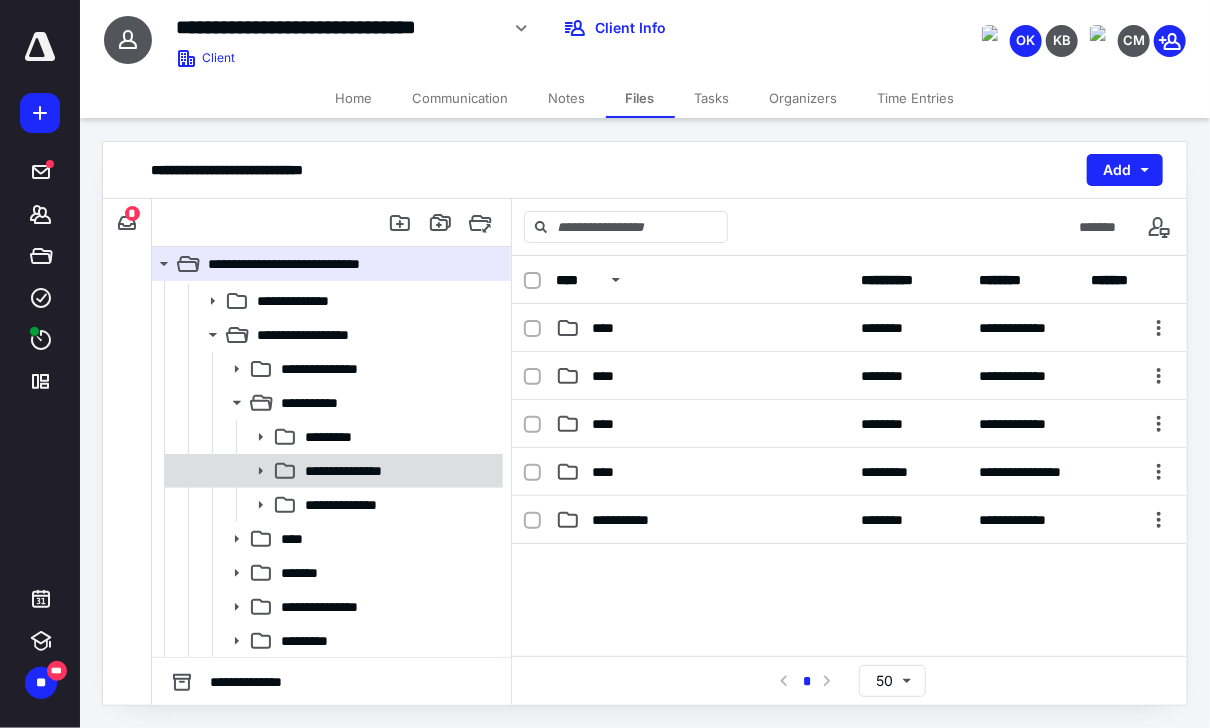 click 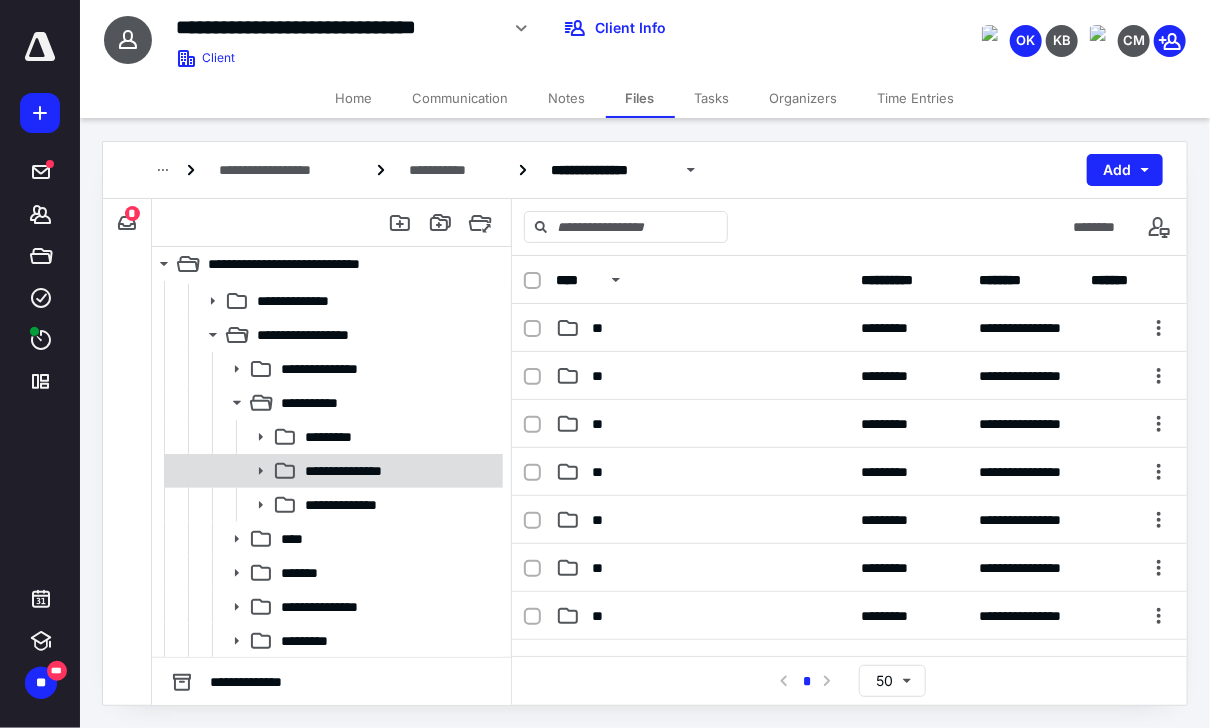 click 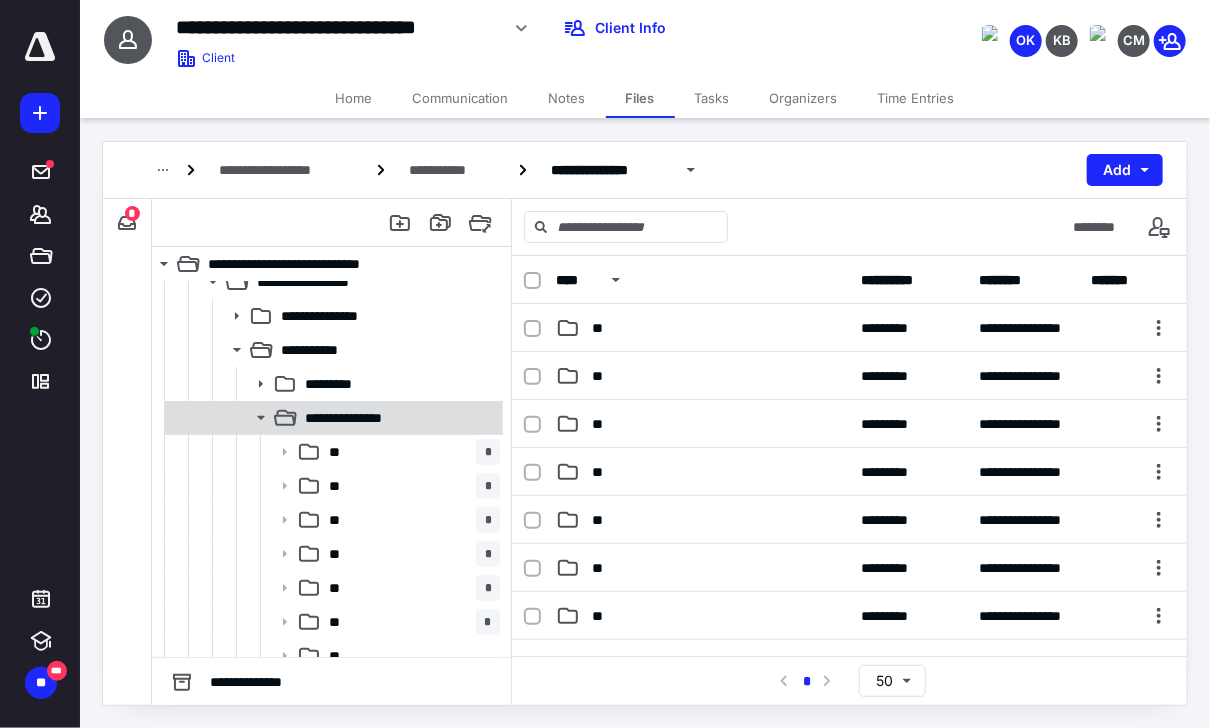 scroll, scrollTop: 349, scrollLeft: 0, axis: vertical 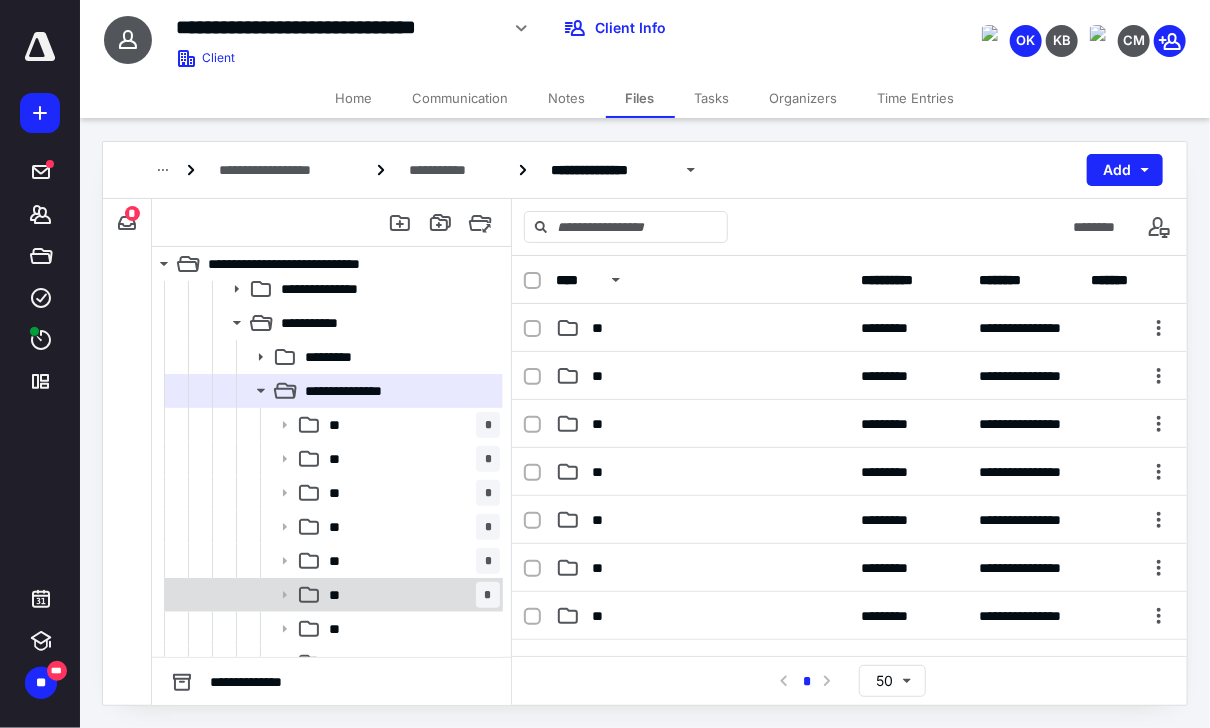 click 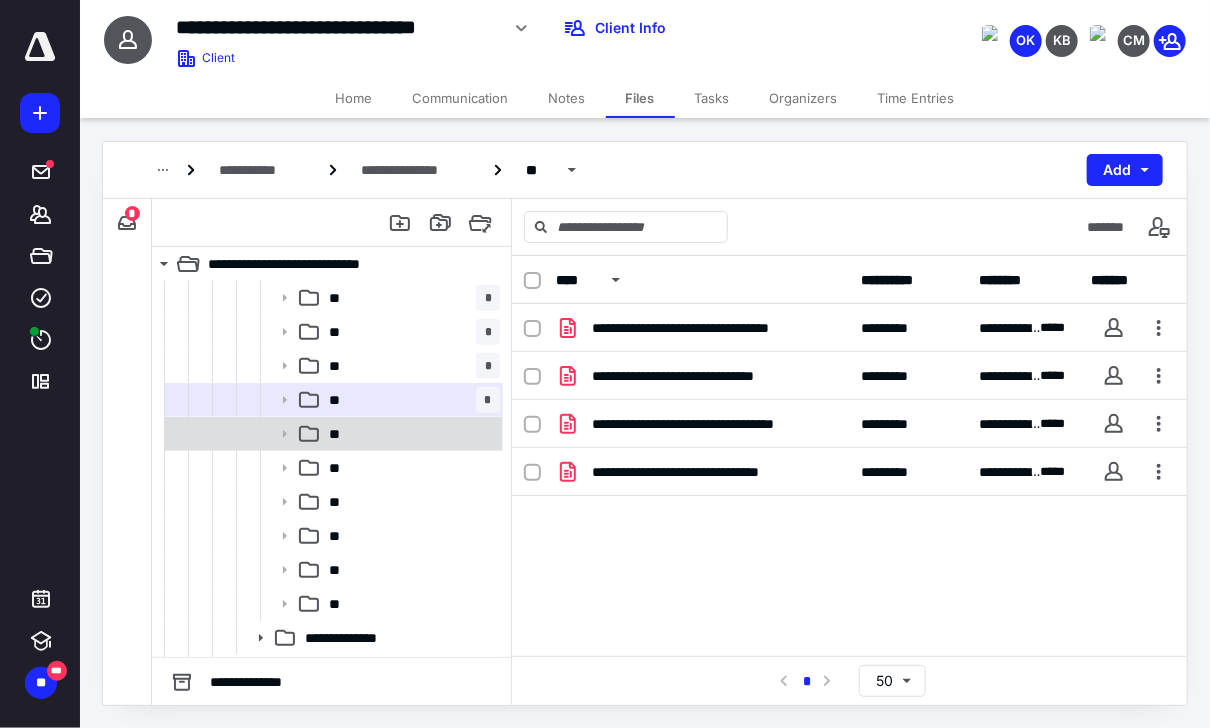 scroll, scrollTop: 589, scrollLeft: 0, axis: vertical 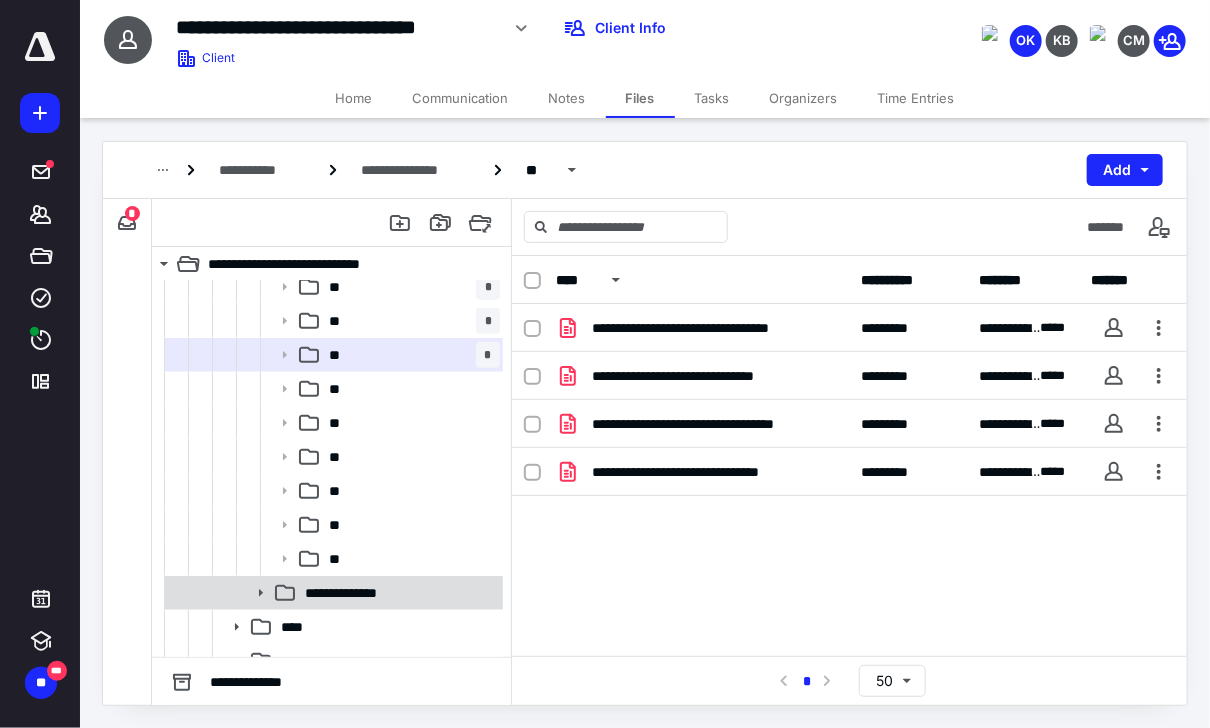 click 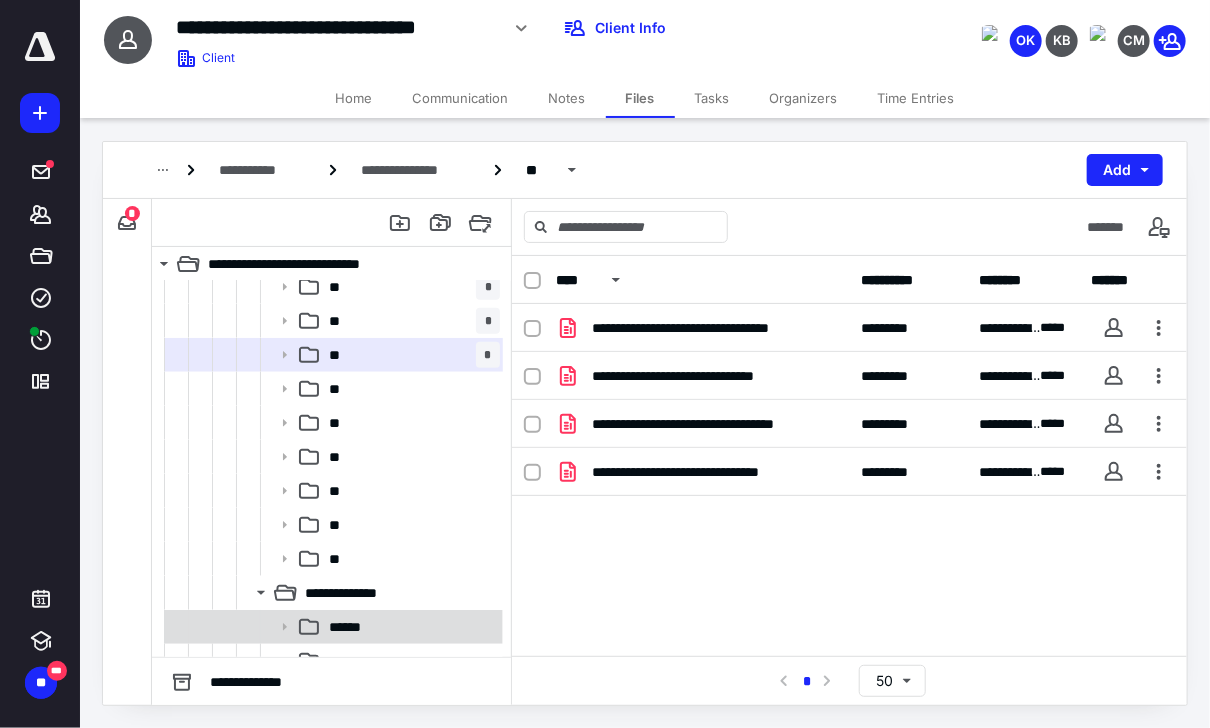 scroll, scrollTop: 669, scrollLeft: 0, axis: vertical 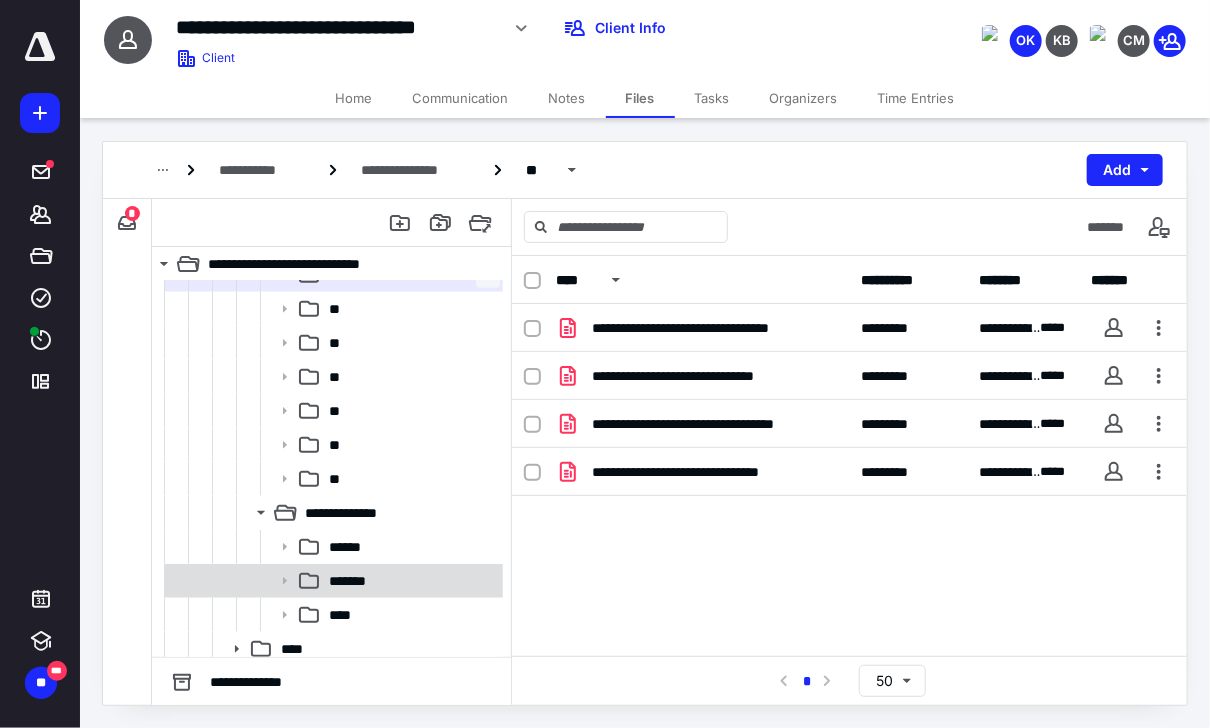 click 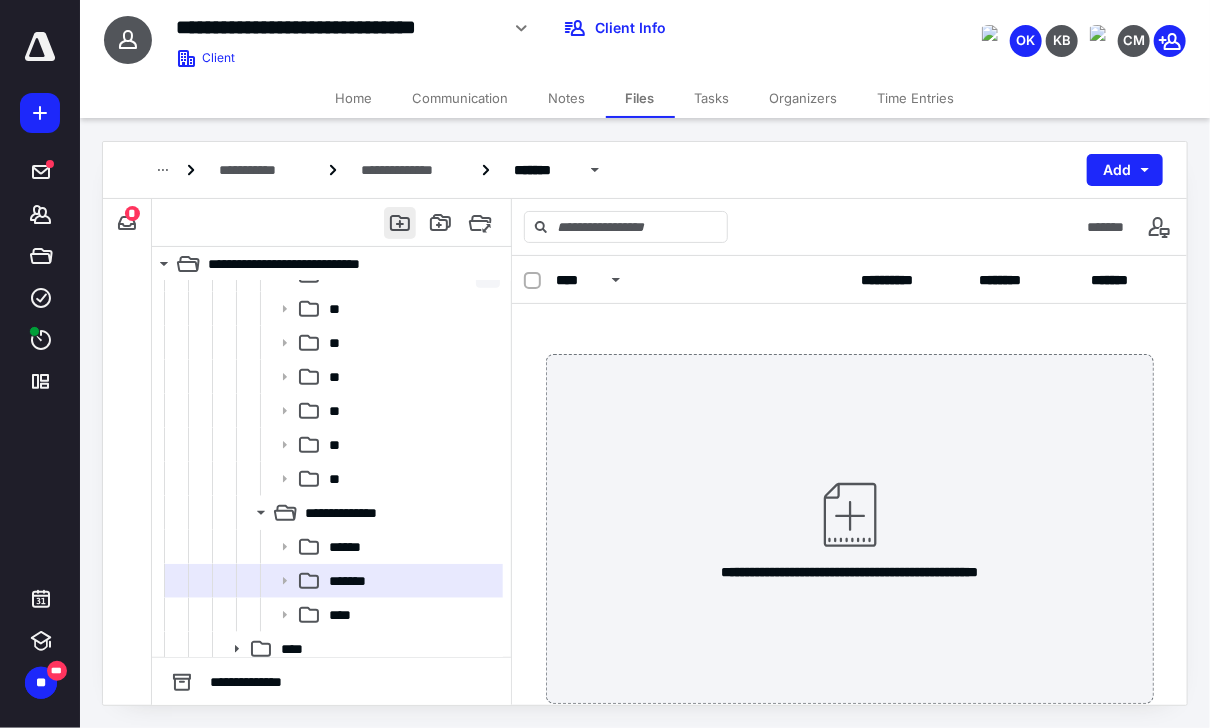 click at bounding box center [400, 223] 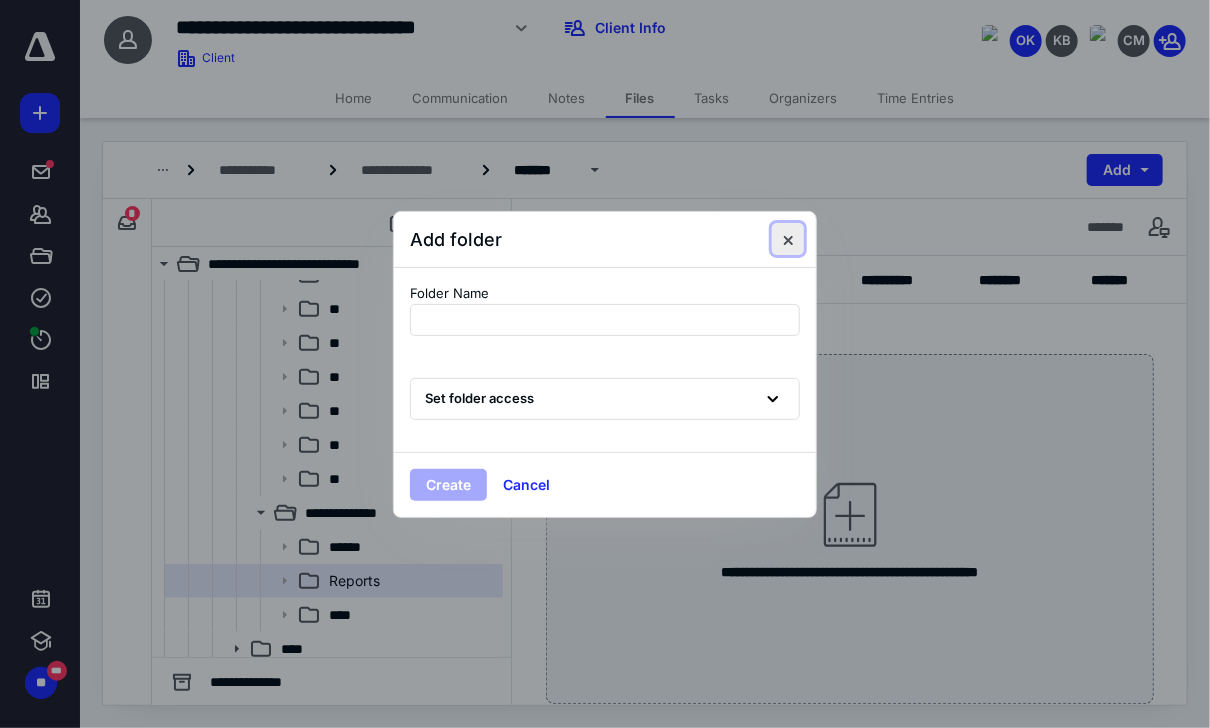 click at bounding box center (788, 239) 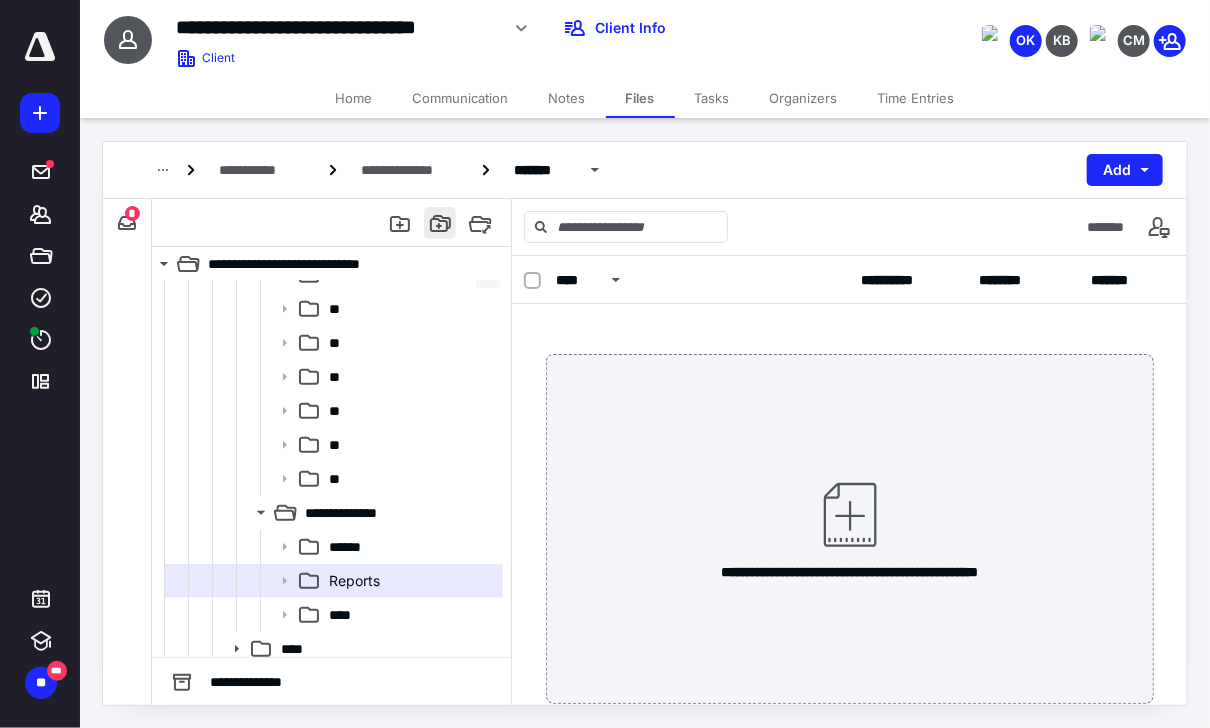 click at bounding box center (440, 223) 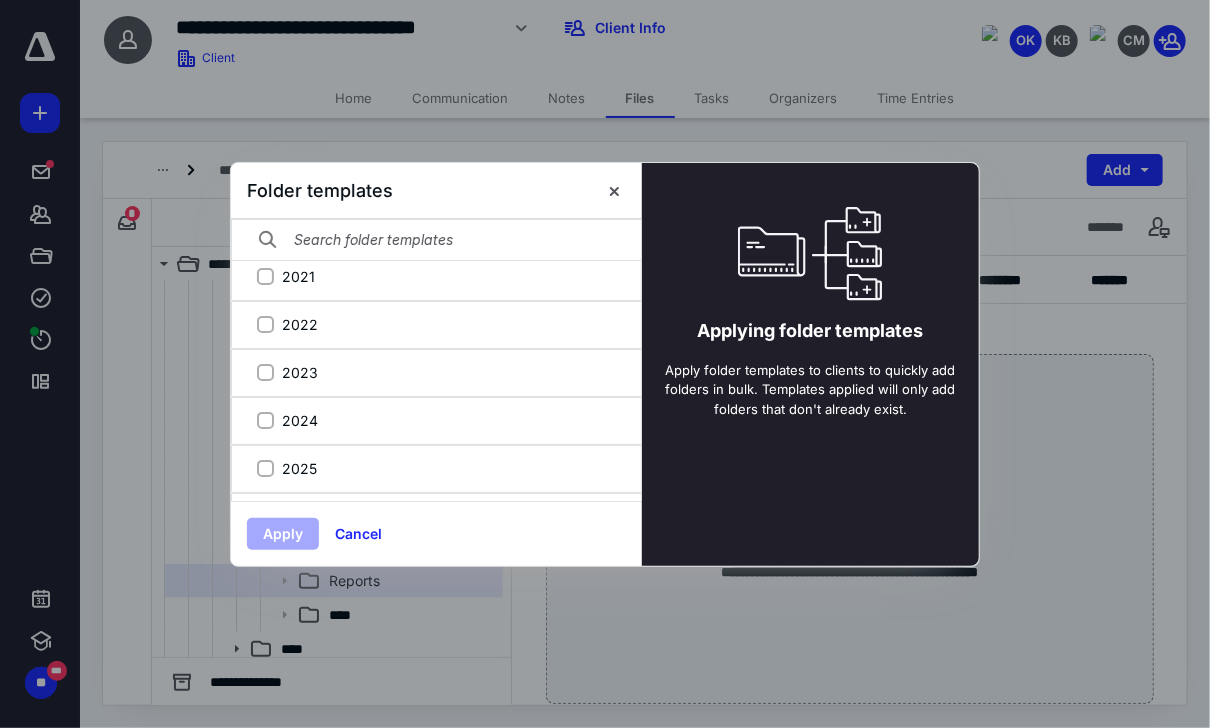 scroll, scrollTop: 240, scrollLeft: 0, axis: vertical 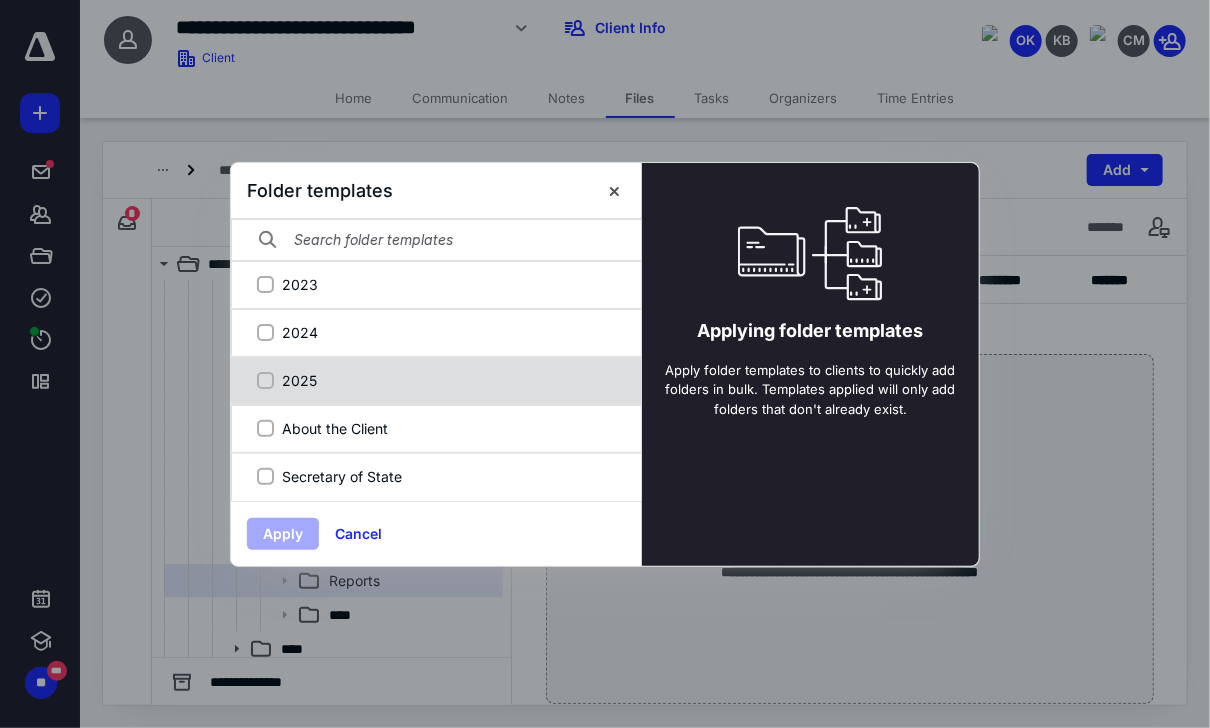 click on "2025" at bounding box center (436, 381) 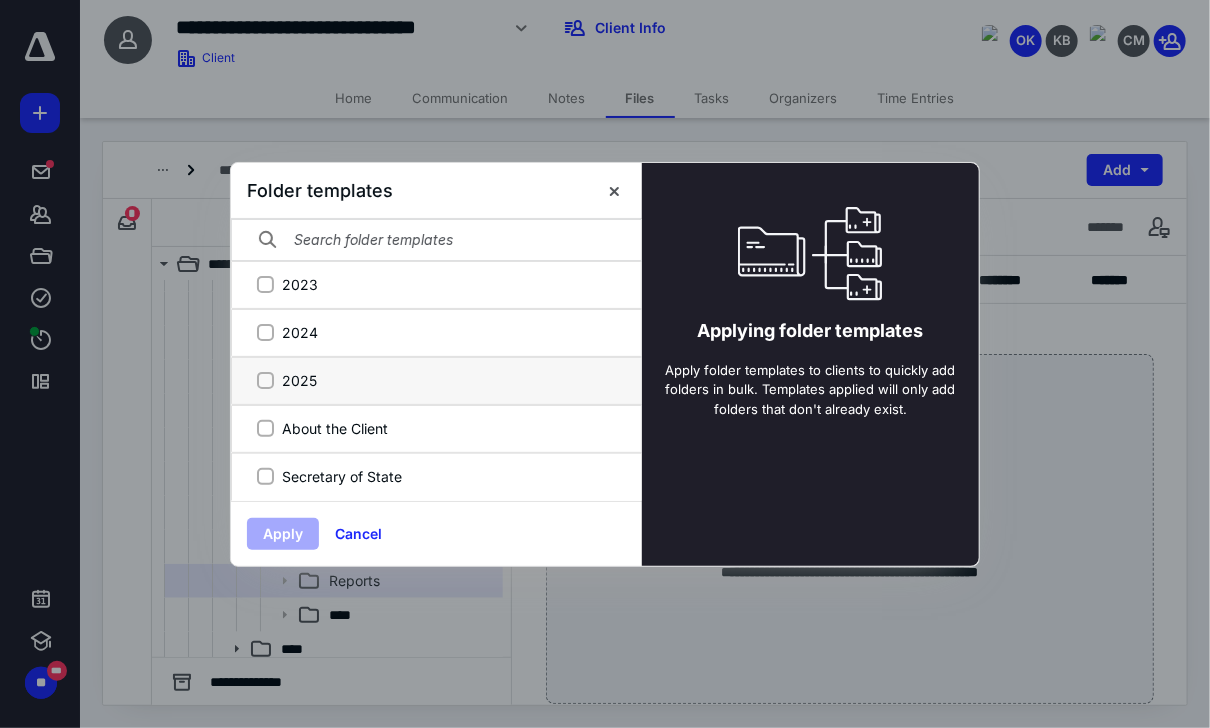 click on "2025" at bounding box center [265, 380] 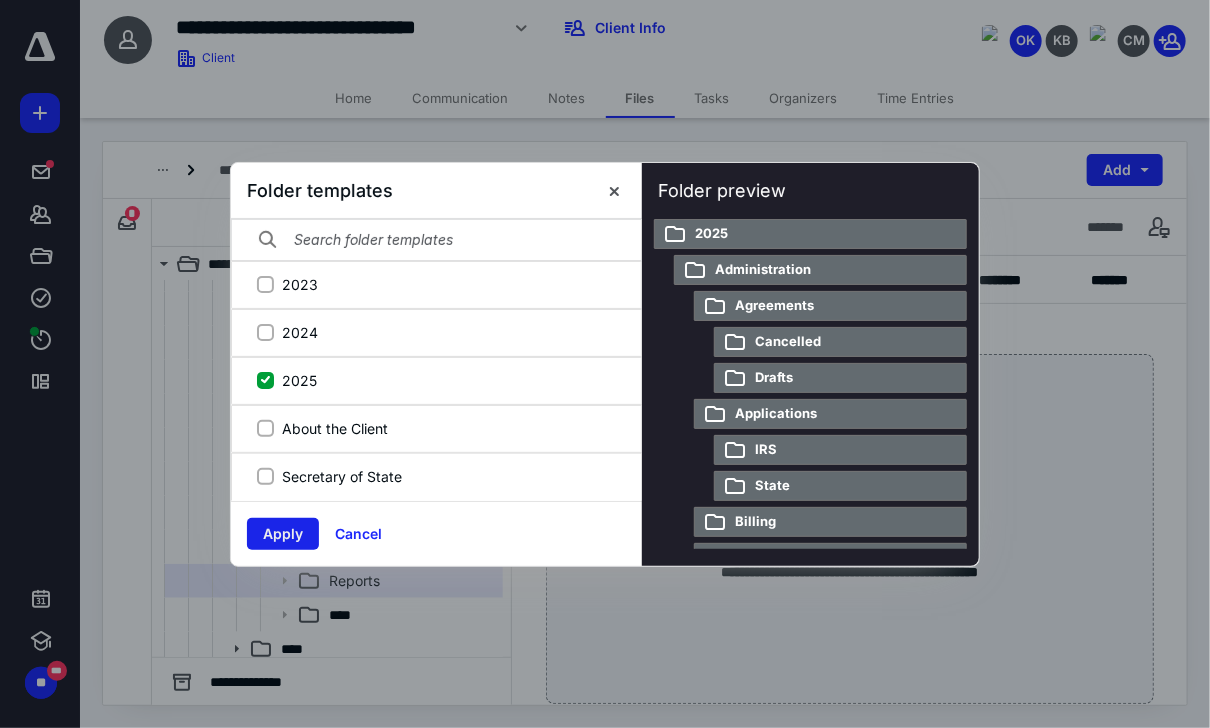 click on "Apply" at bounding box center (283, 534) 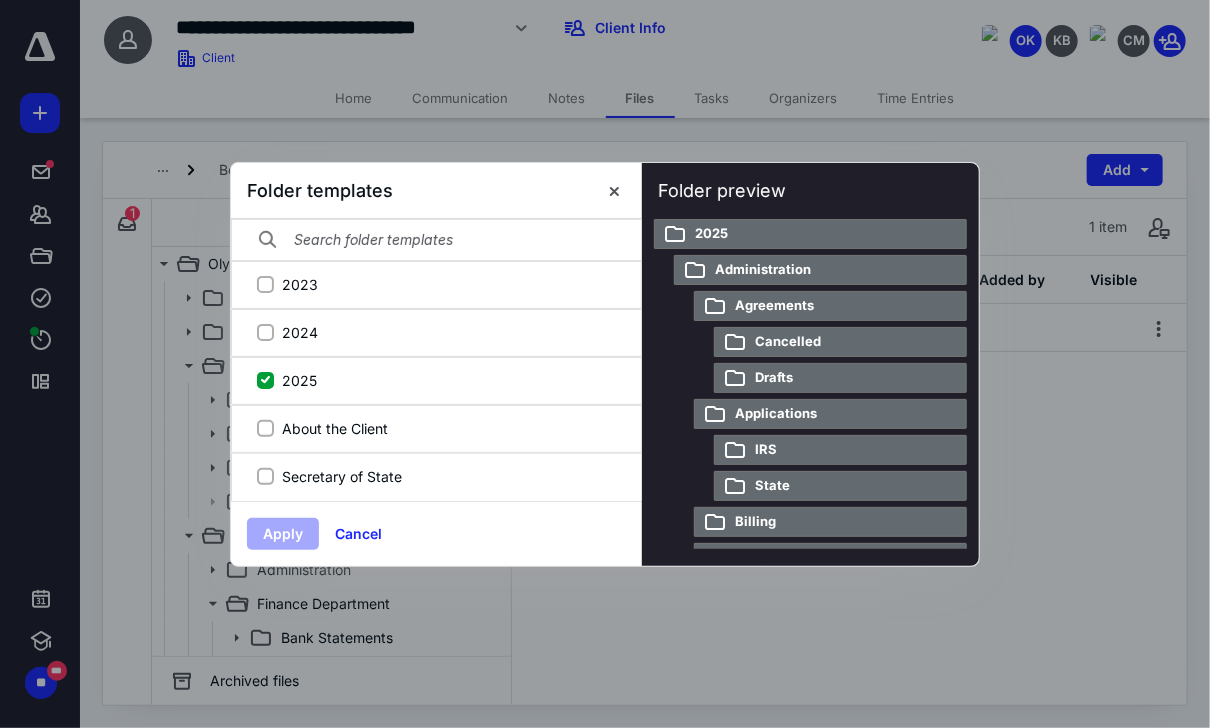 scroll, scrollTop: 669, scrollLeft: 0, axis: vertical 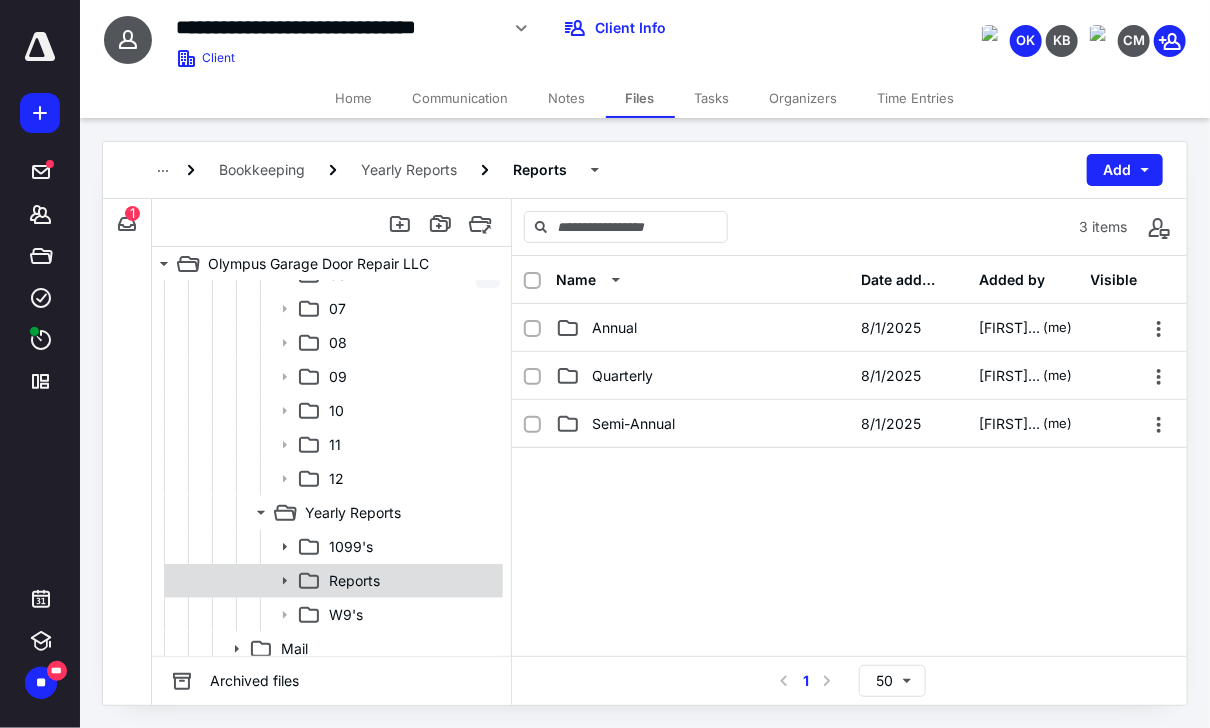 click 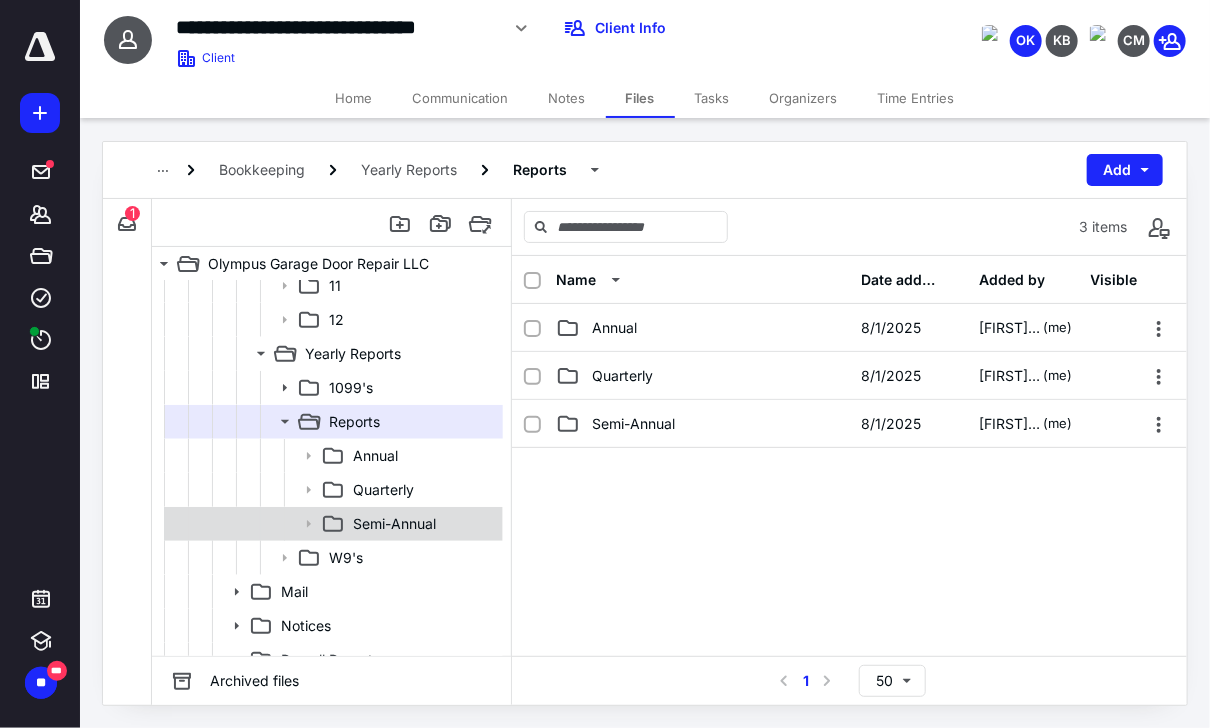 scroll, scrollTop: 829, scrollLeft: 0, axis: vertical 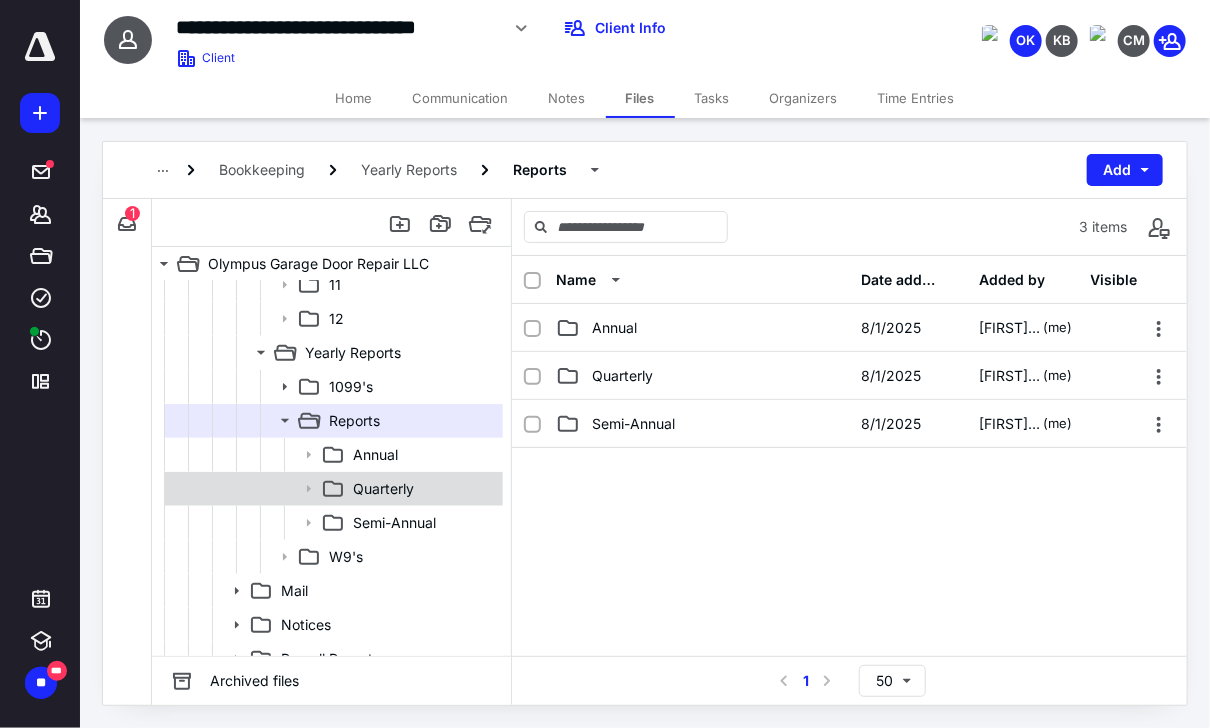 click 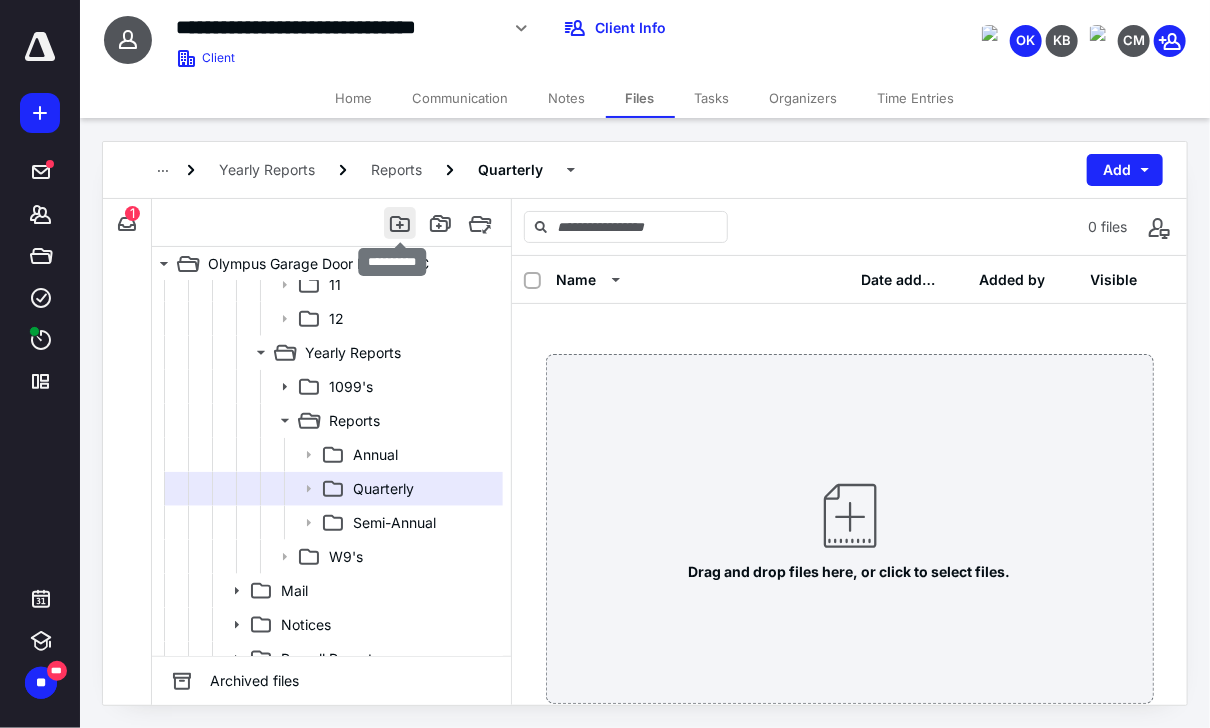 click at bounding box center [400, 223] 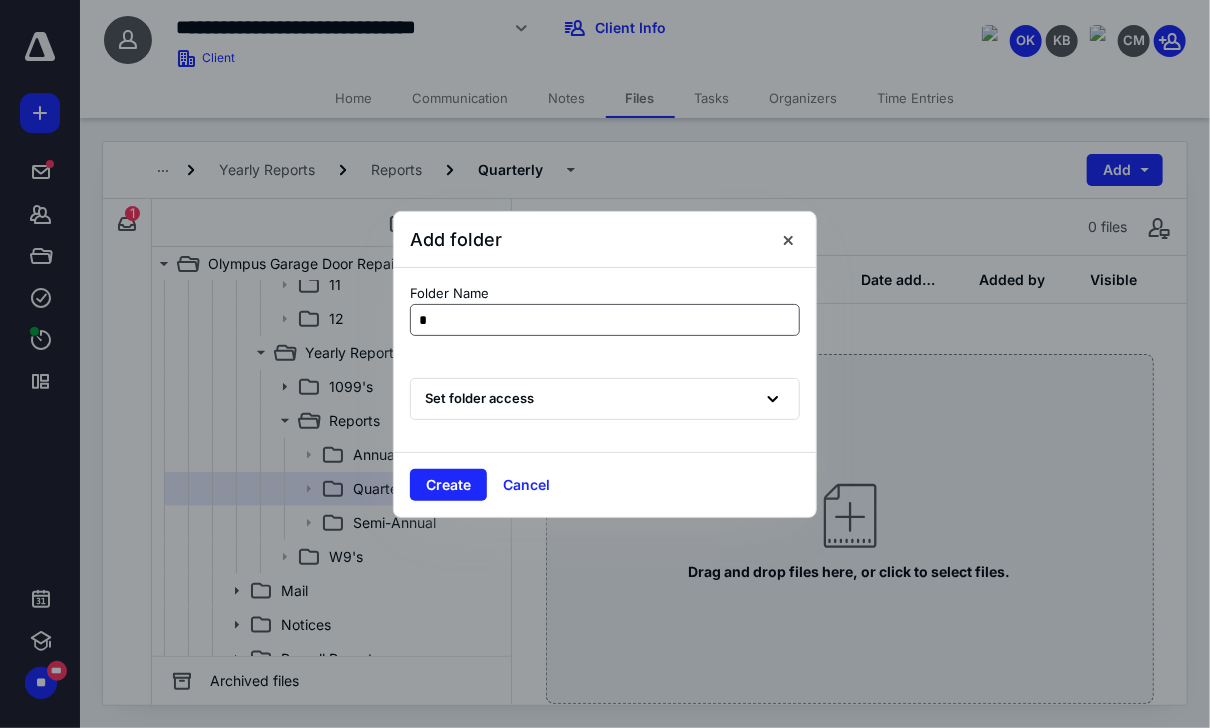type on "**" 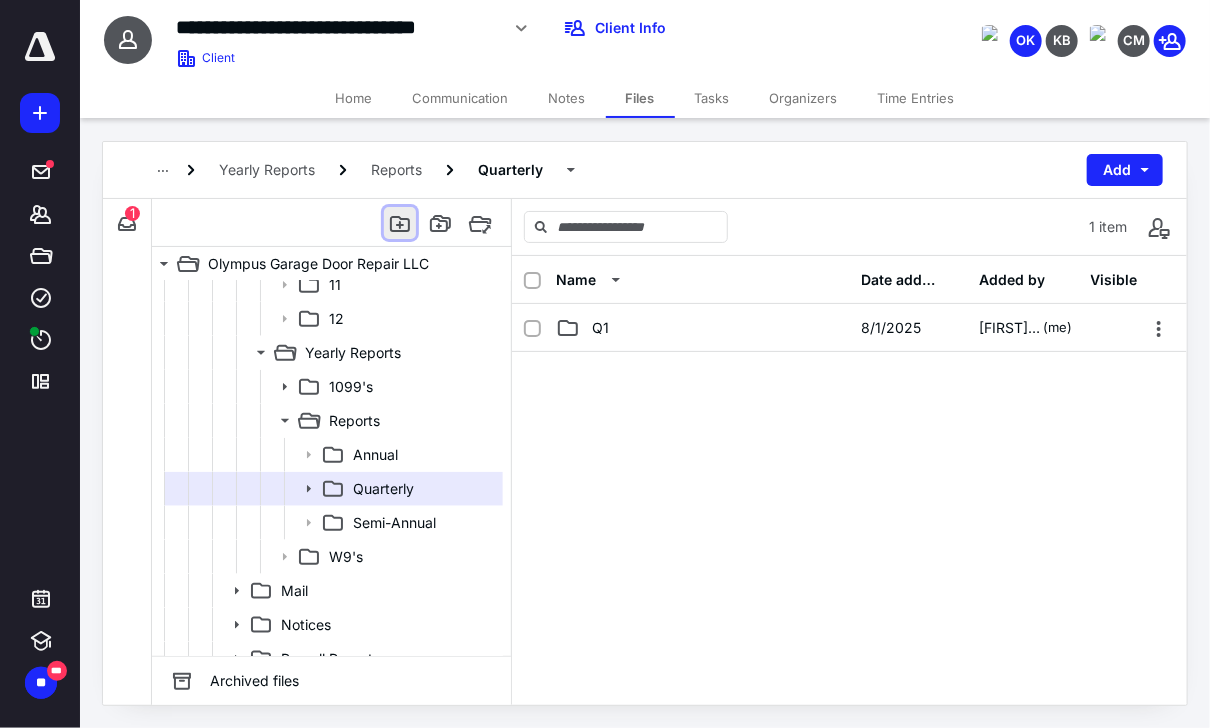 click at bounding box center (400, 223) 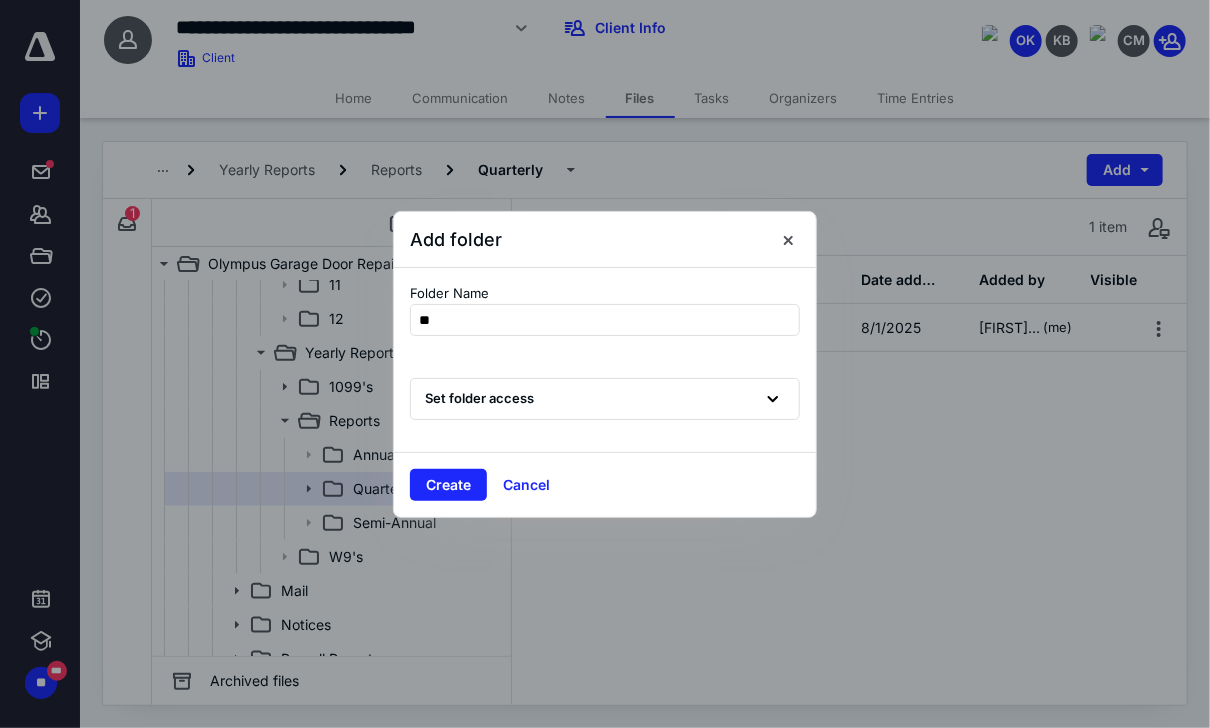 type on "*" 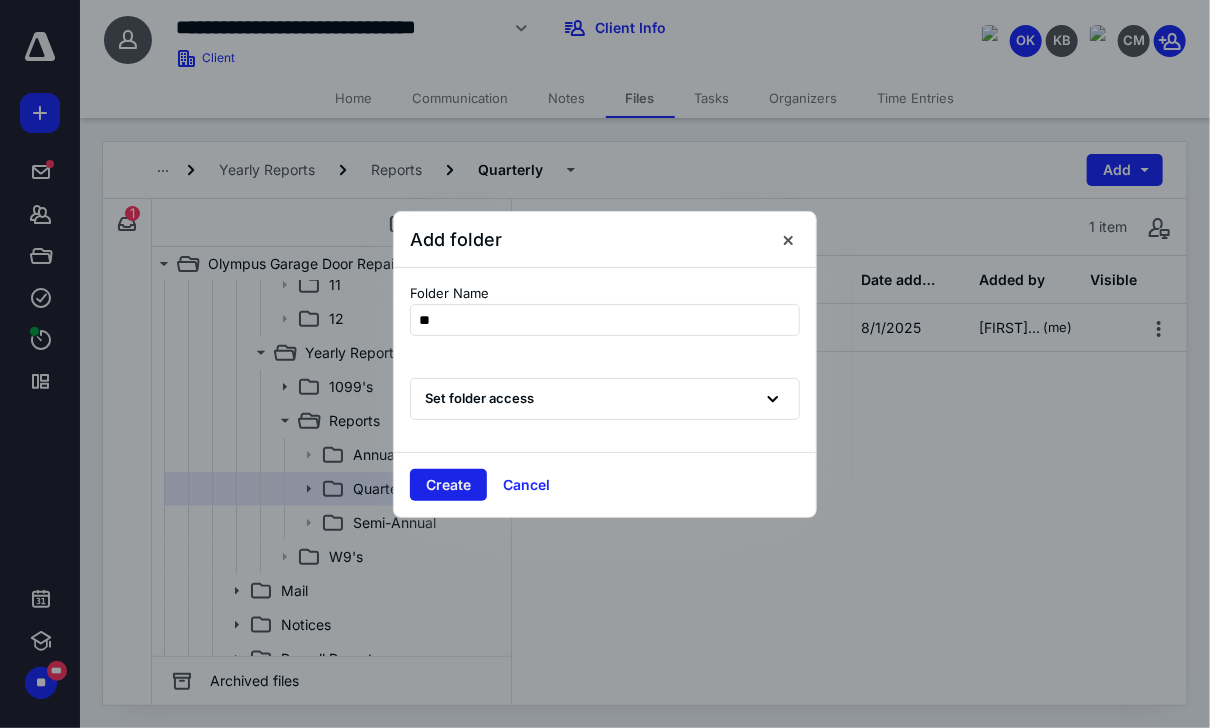 type on "**" 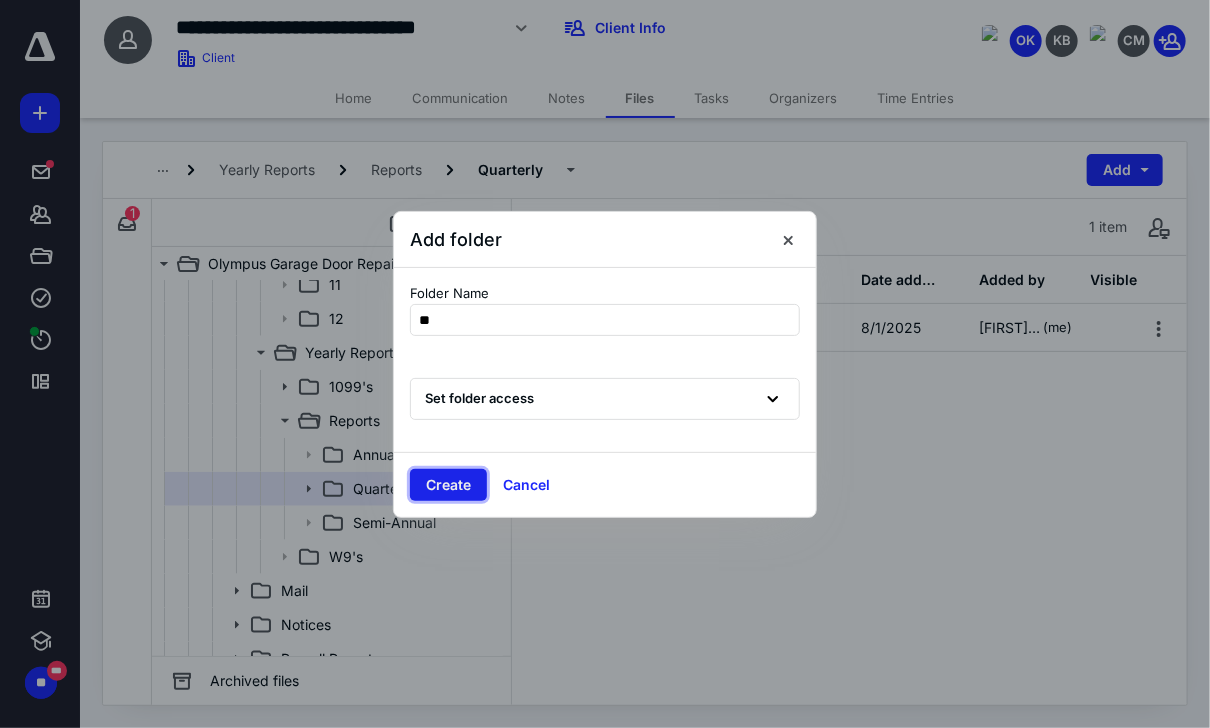 click on "Create" at bounding box center [448, 485] 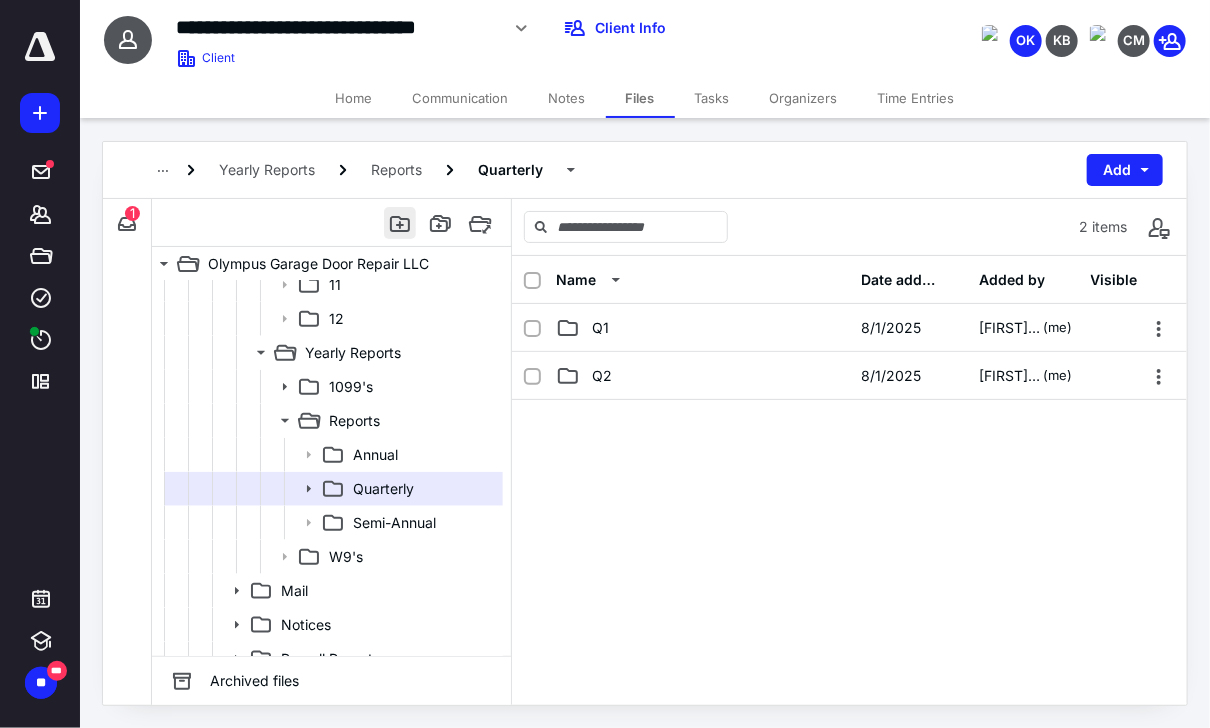 click at bounding box center (400, 223) 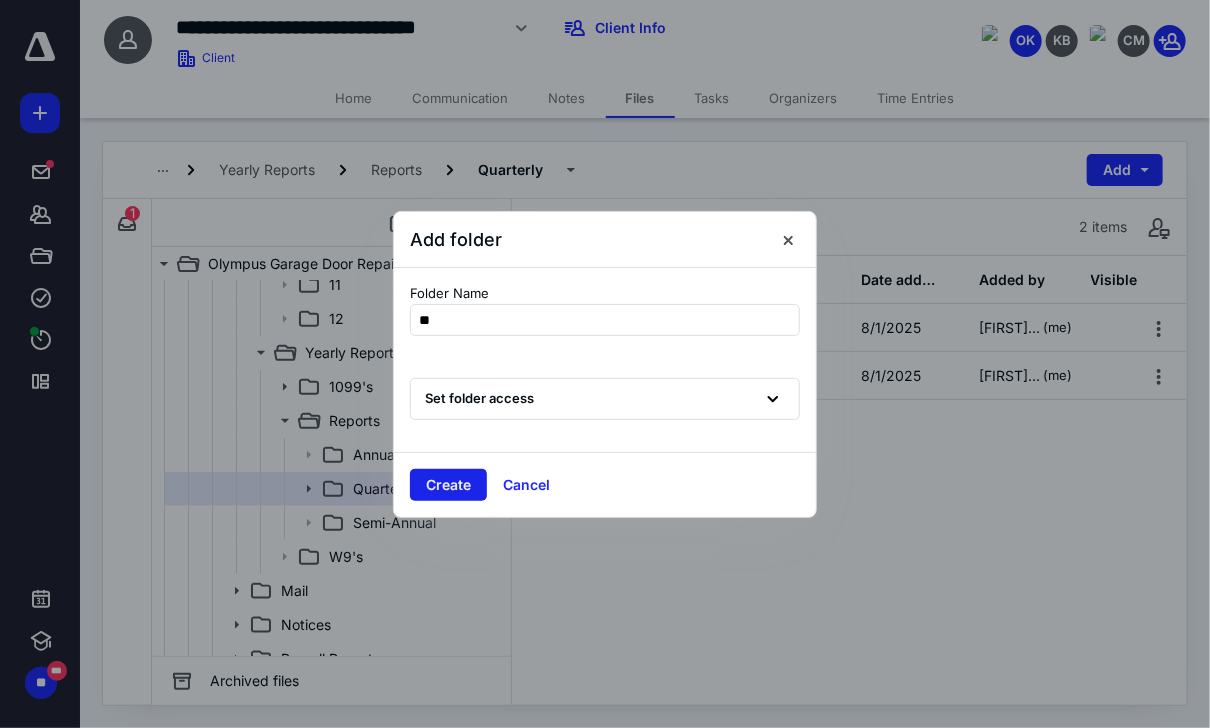 type on "**" 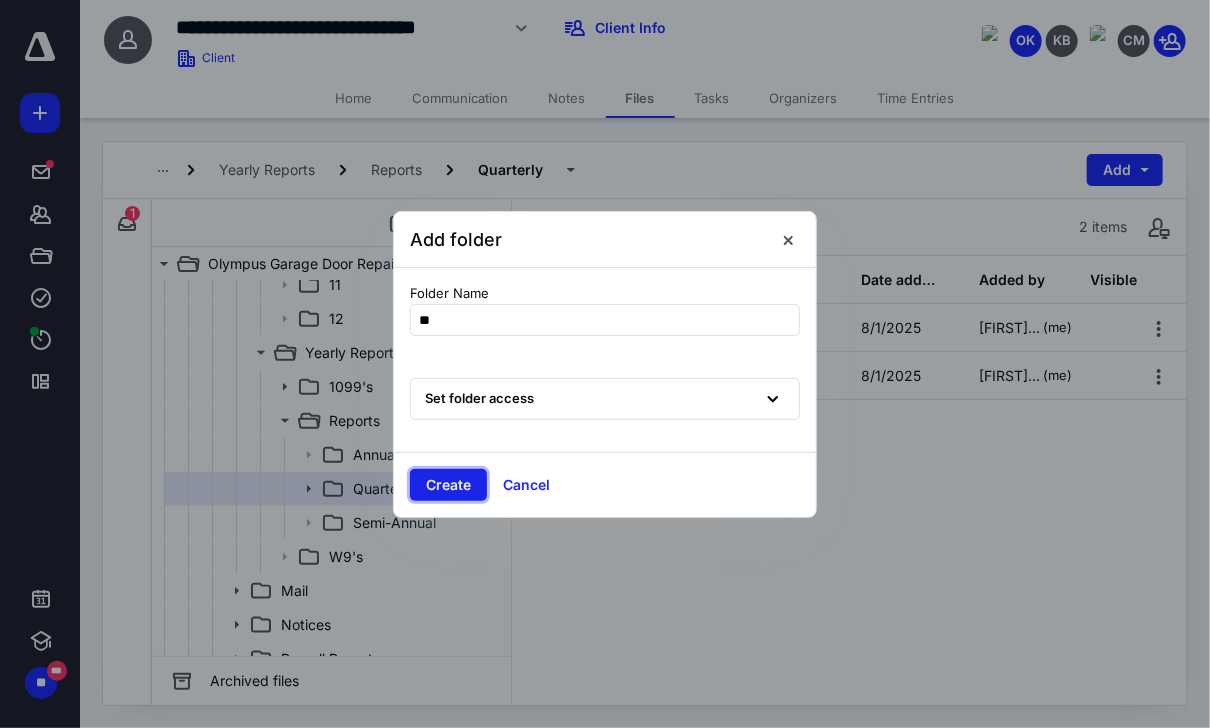 click on "Create" at bounding box center (448, 485) 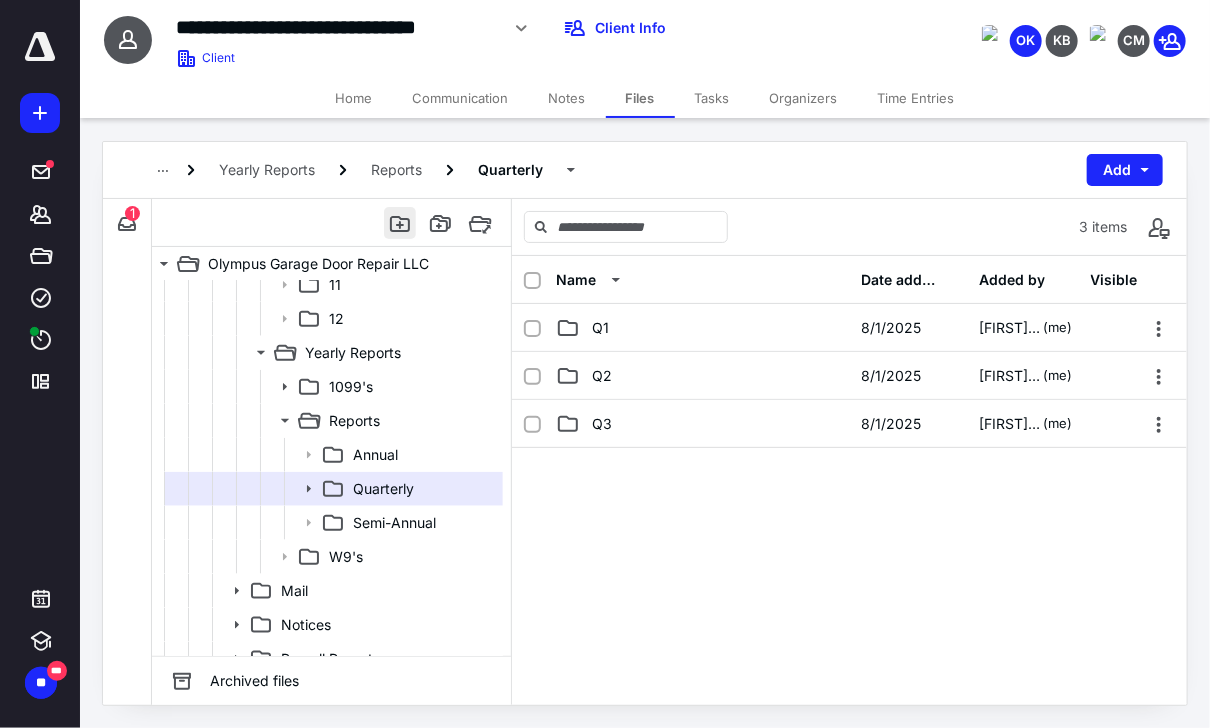 click at bounding box center [400, 223] 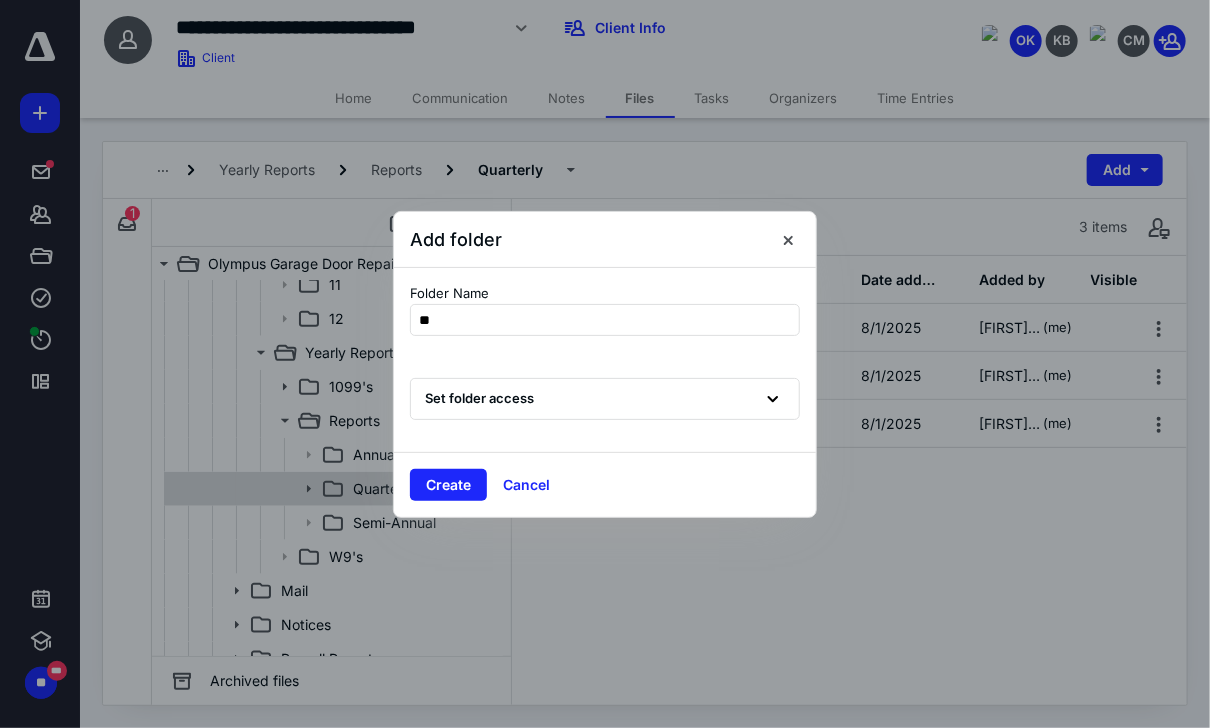 type on "**" 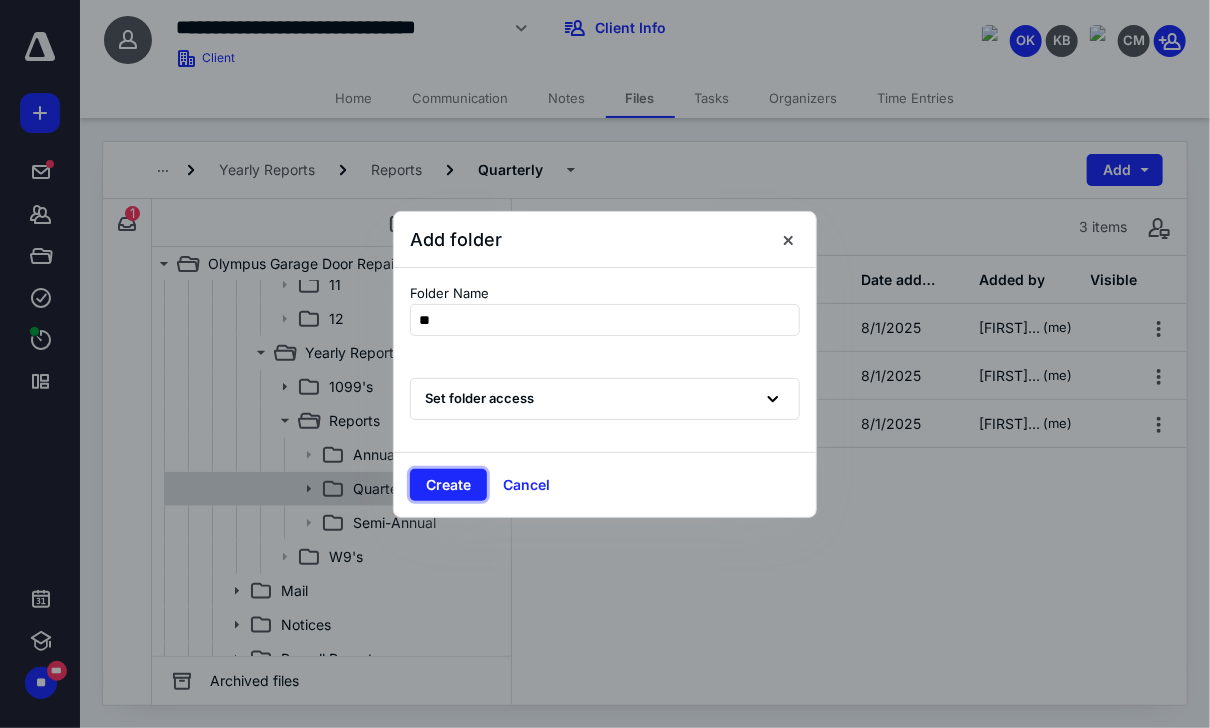 click on "Create" at bounding box center [448, 485] 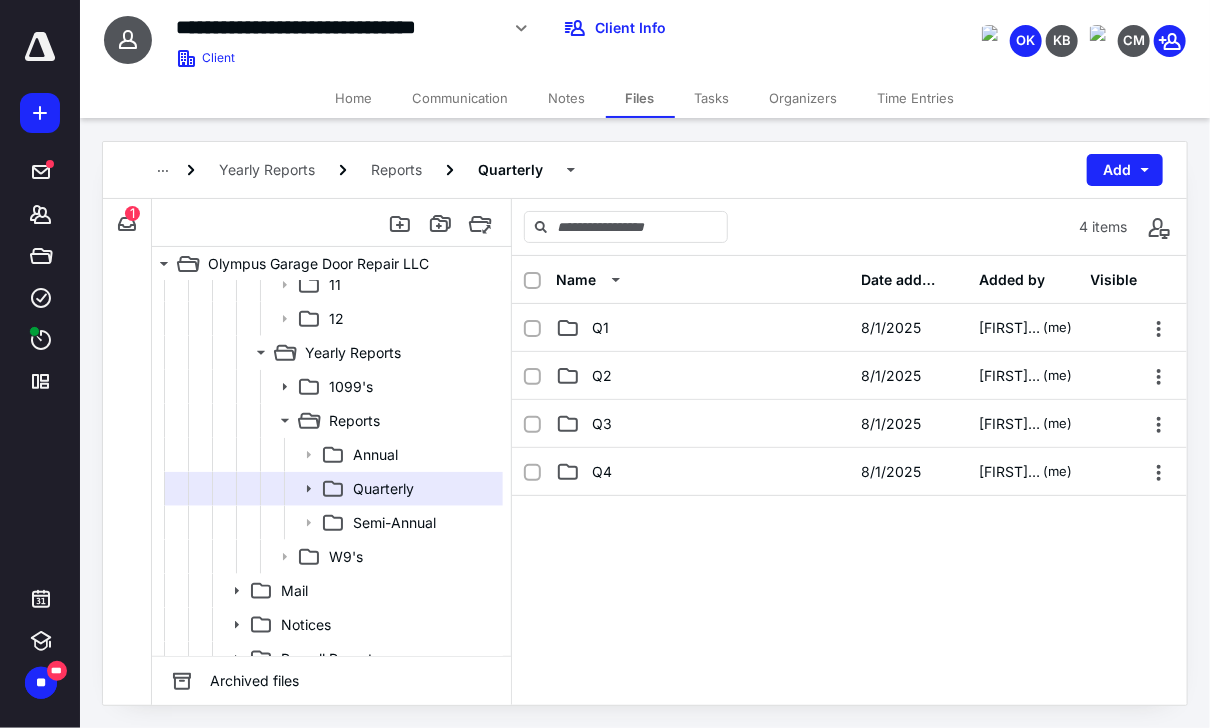 click at bounding box center [849, 646] 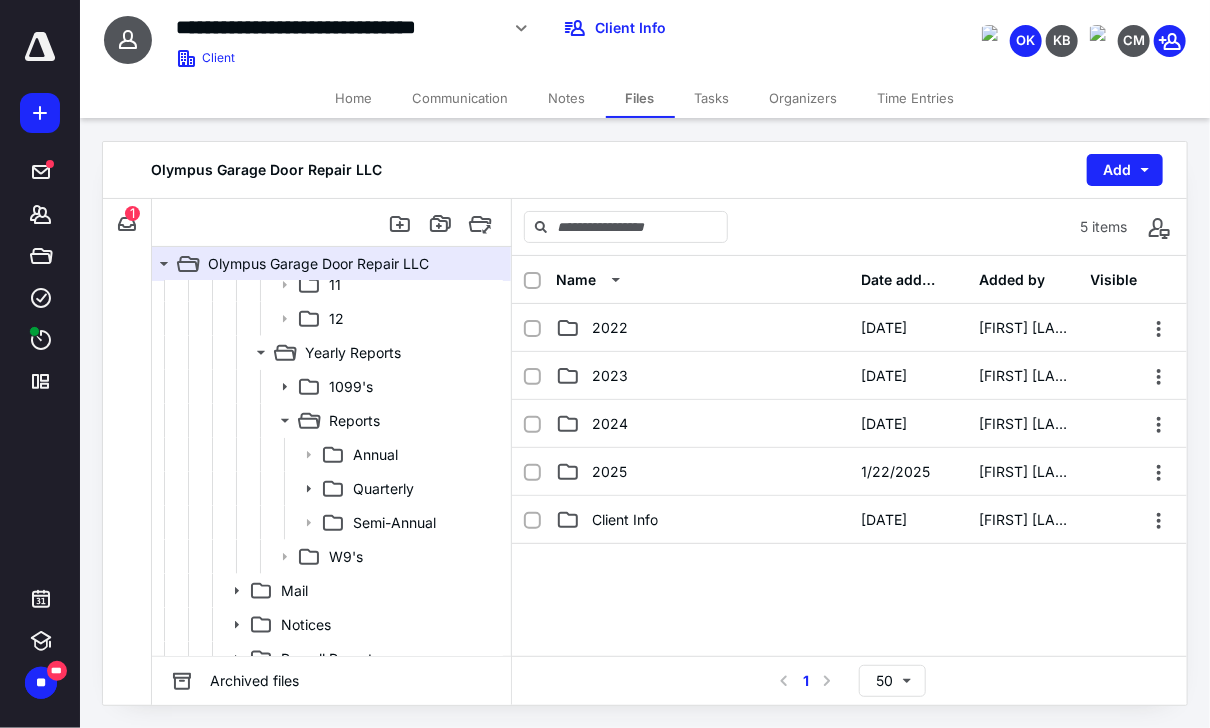 click on "Notes" at bounding box center (567, 98) 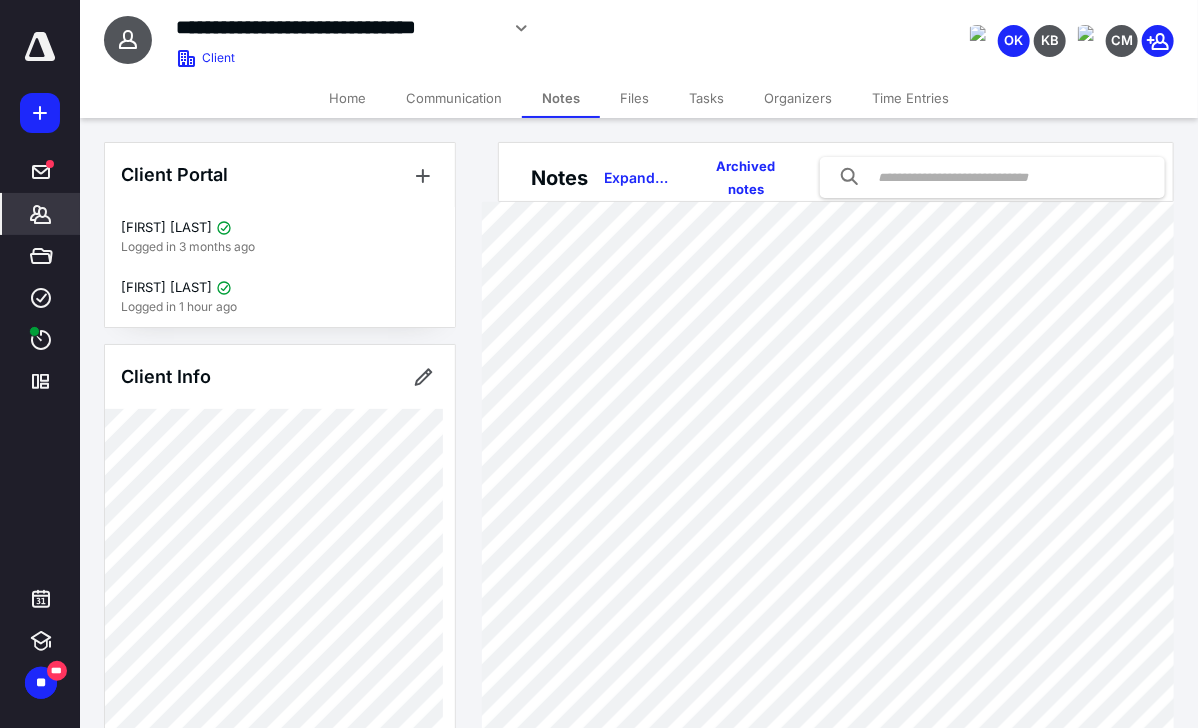 click on "Files" at bounding box center (634, 98) 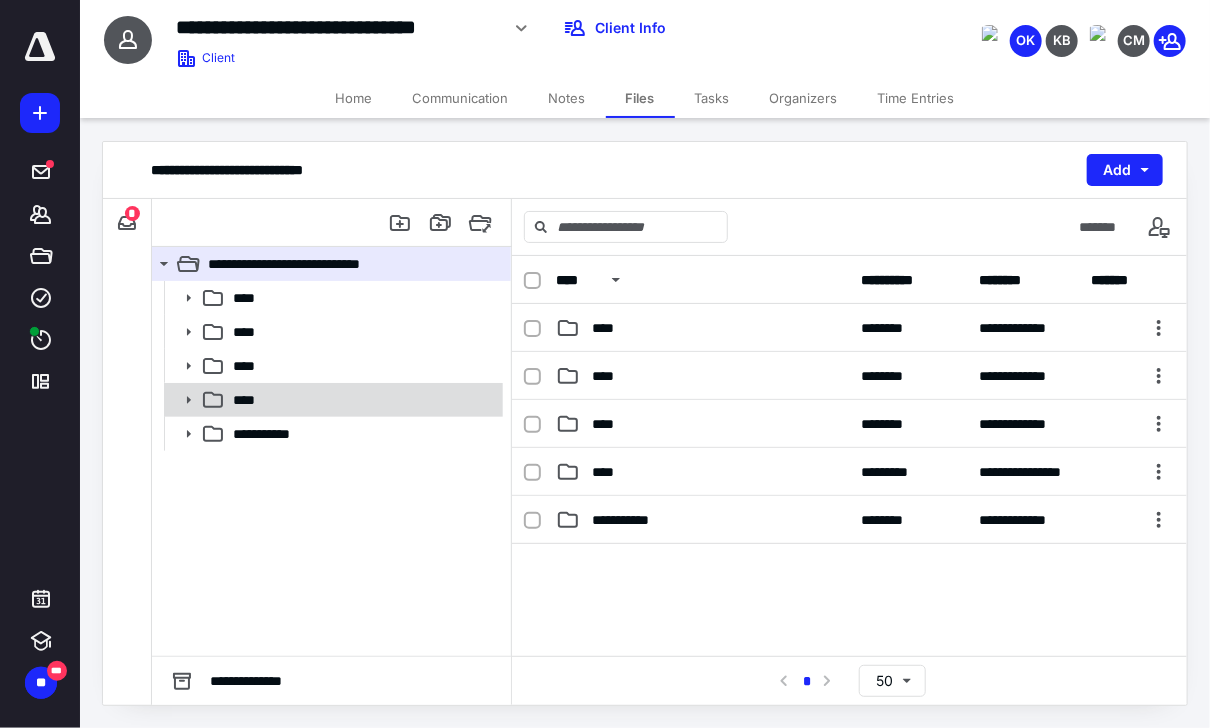 click 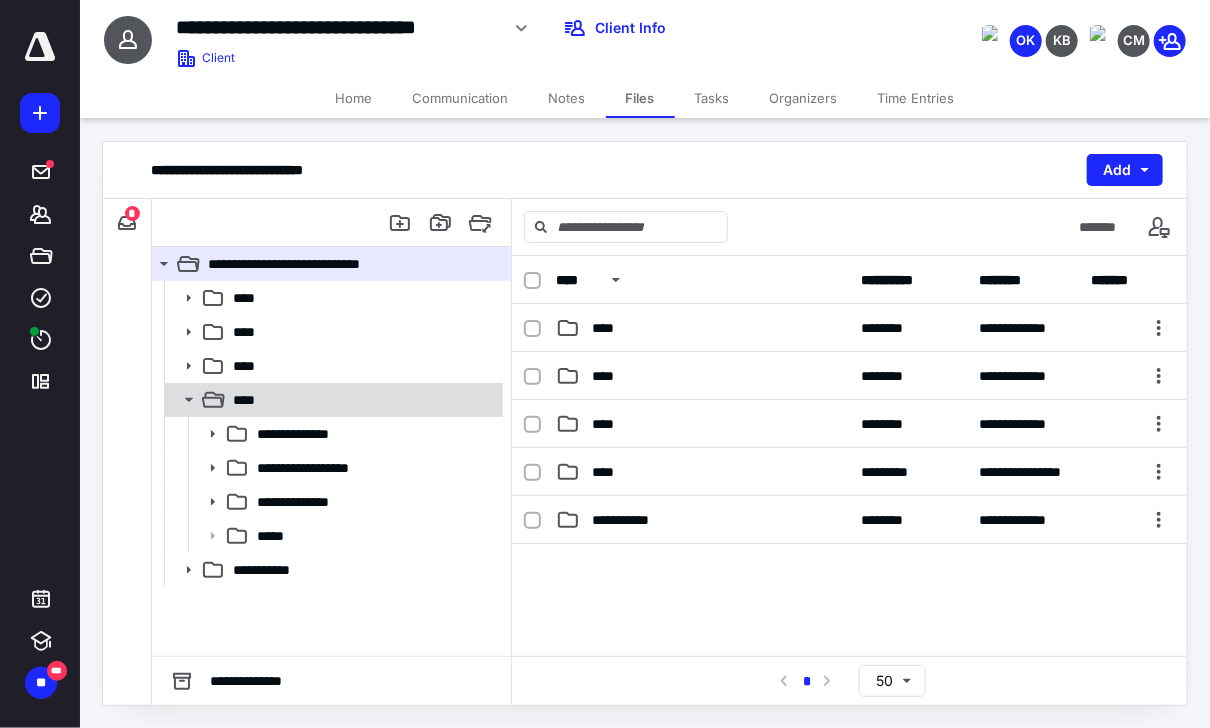 click 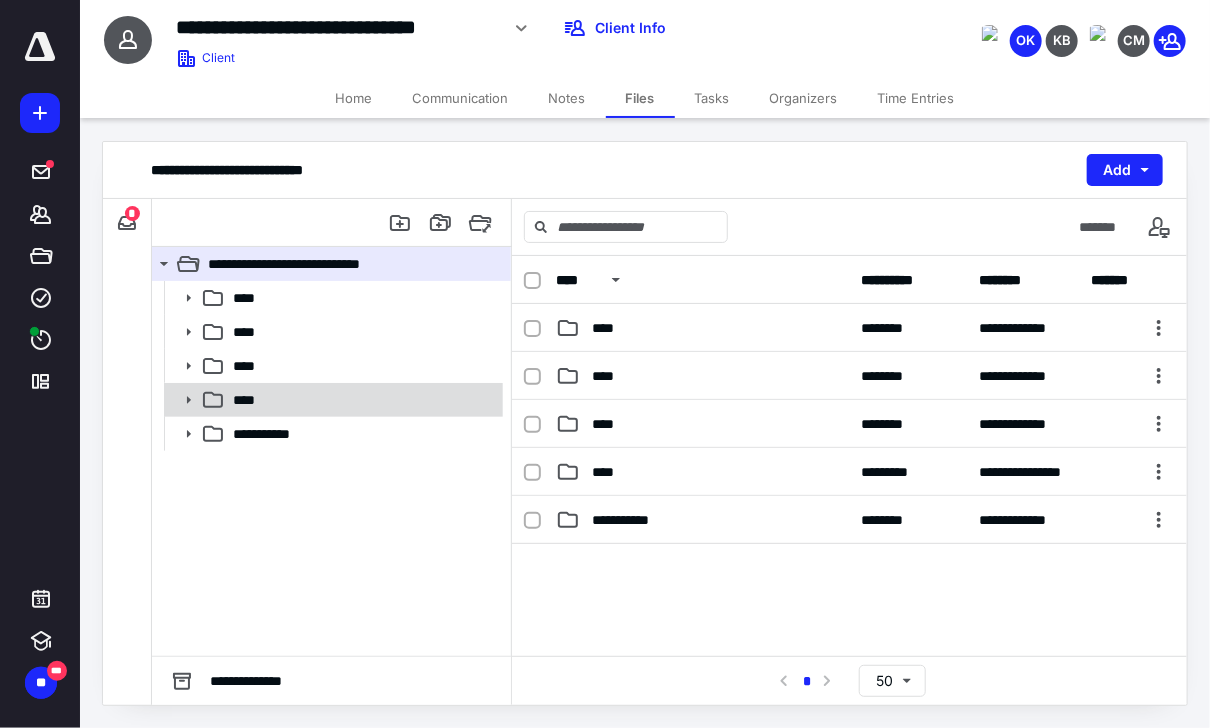 click 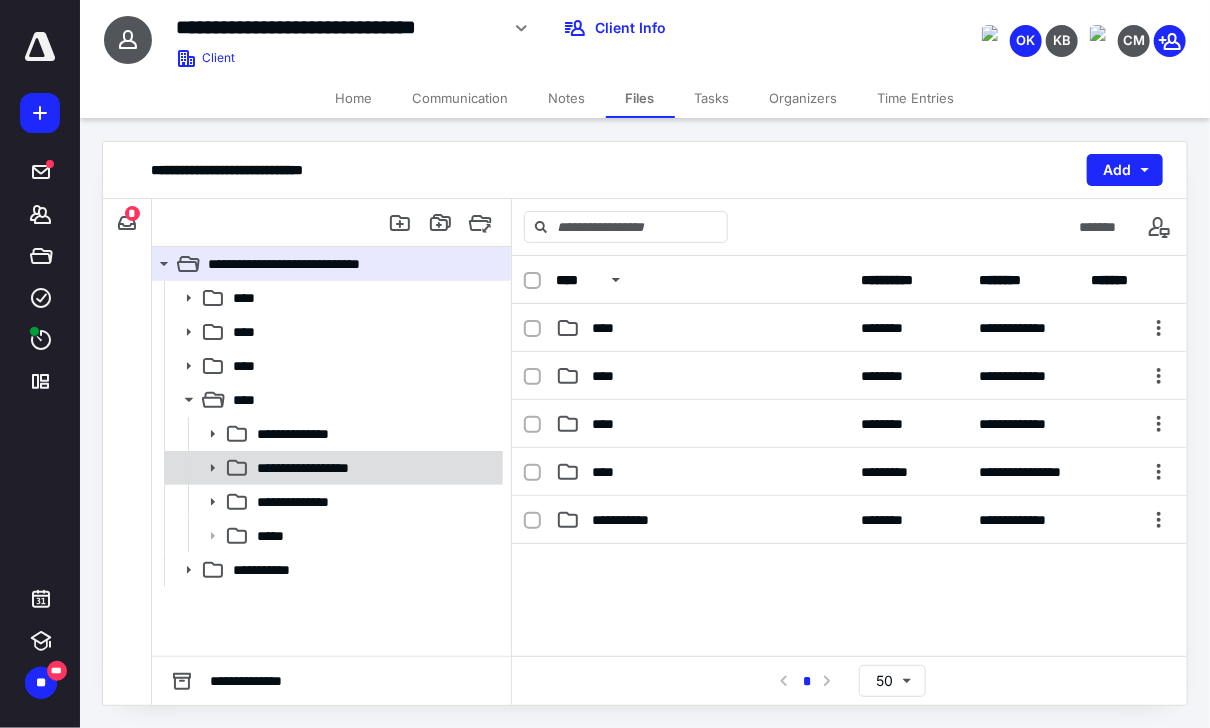 click 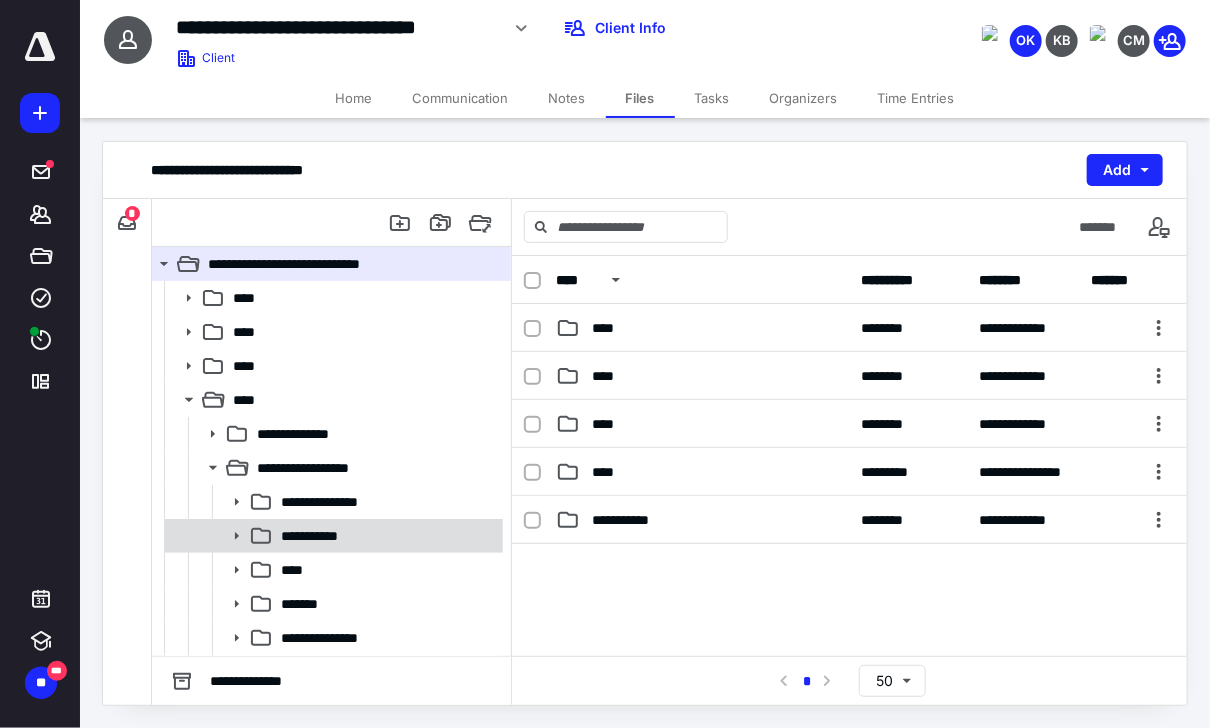 click 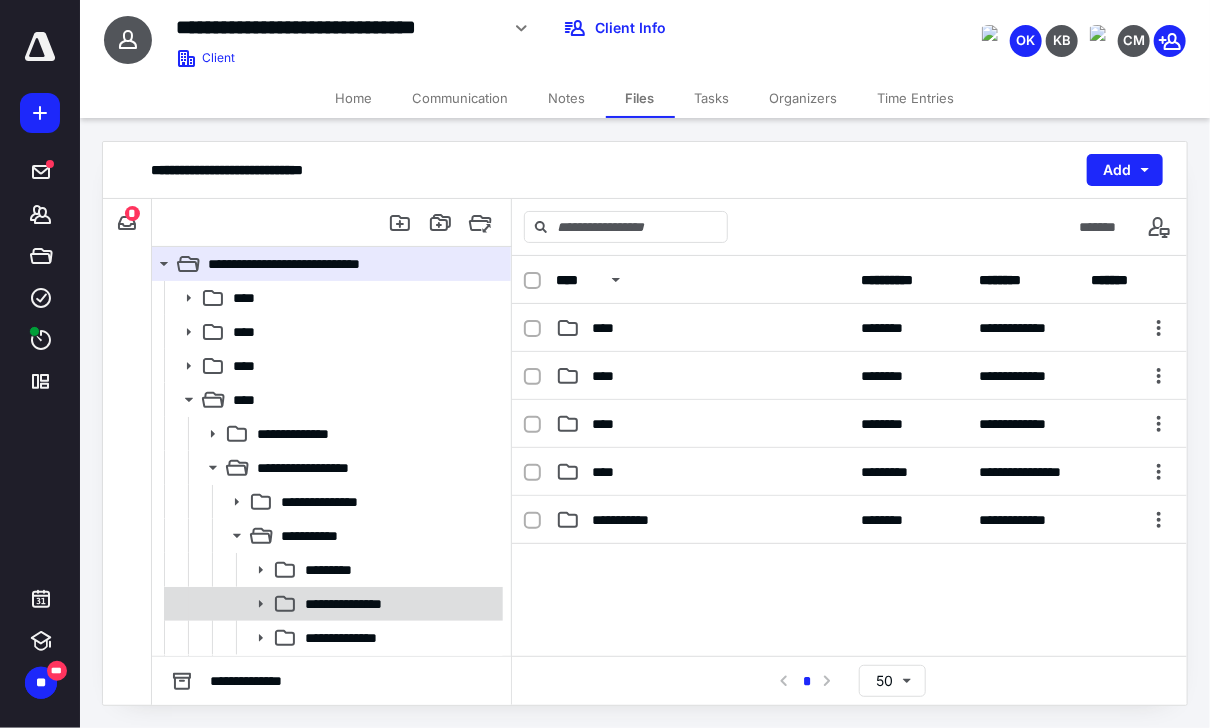 click 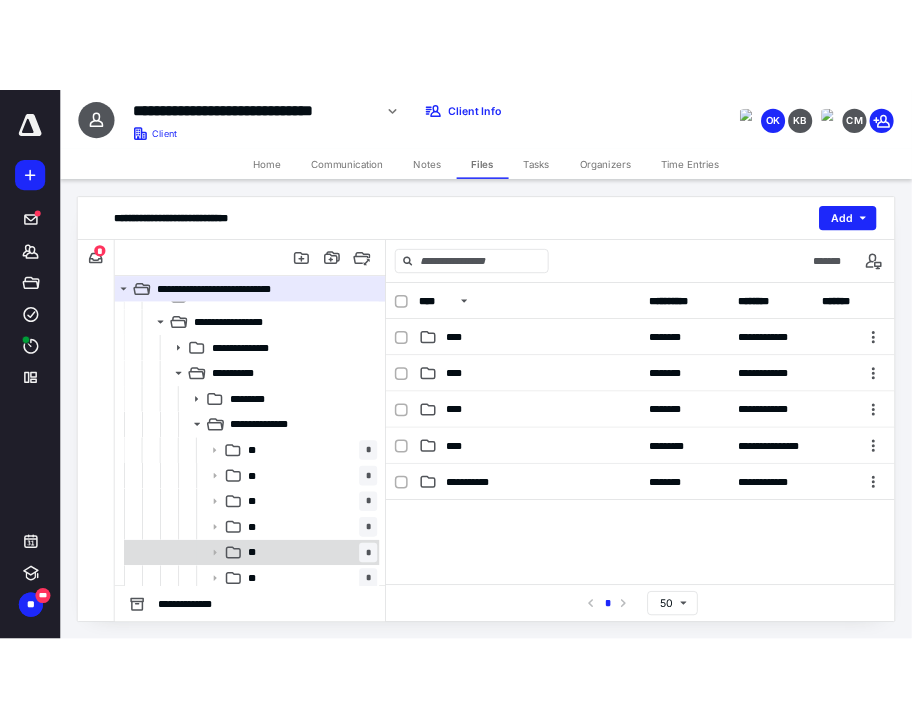 scroll, scrollTop: 240, scrollLeft: 0, axis: vertical 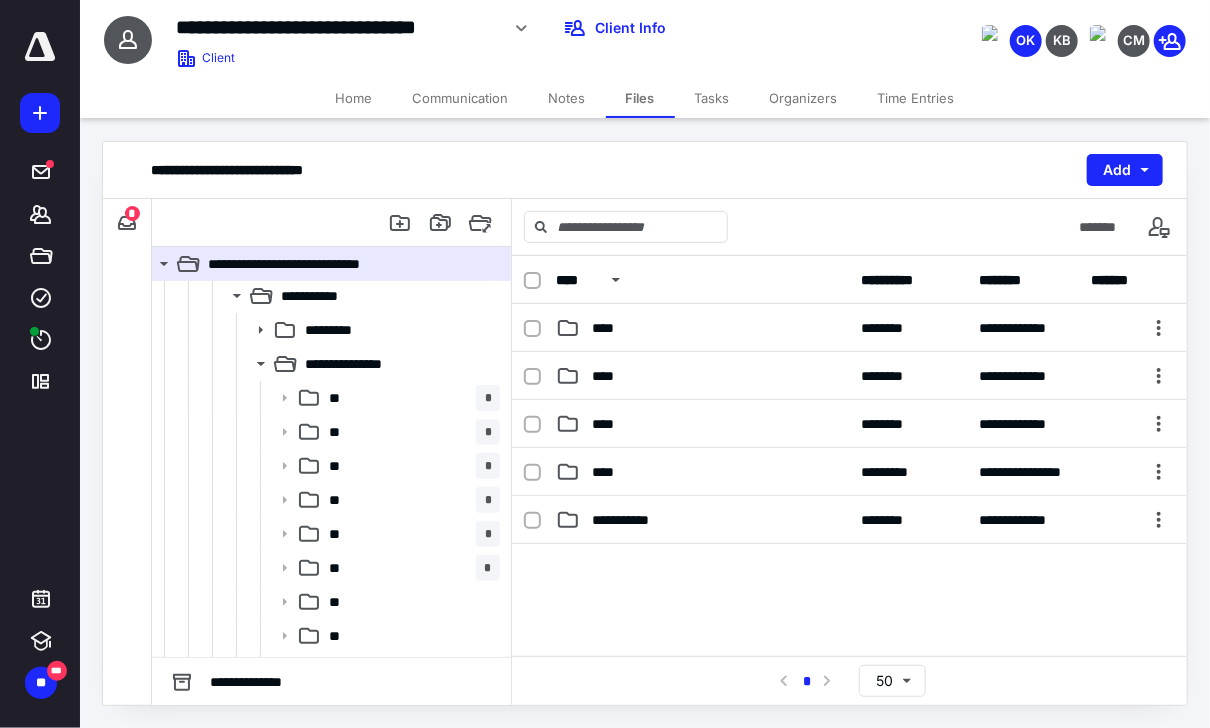 click on "**********" at bounding box center (462, 35) 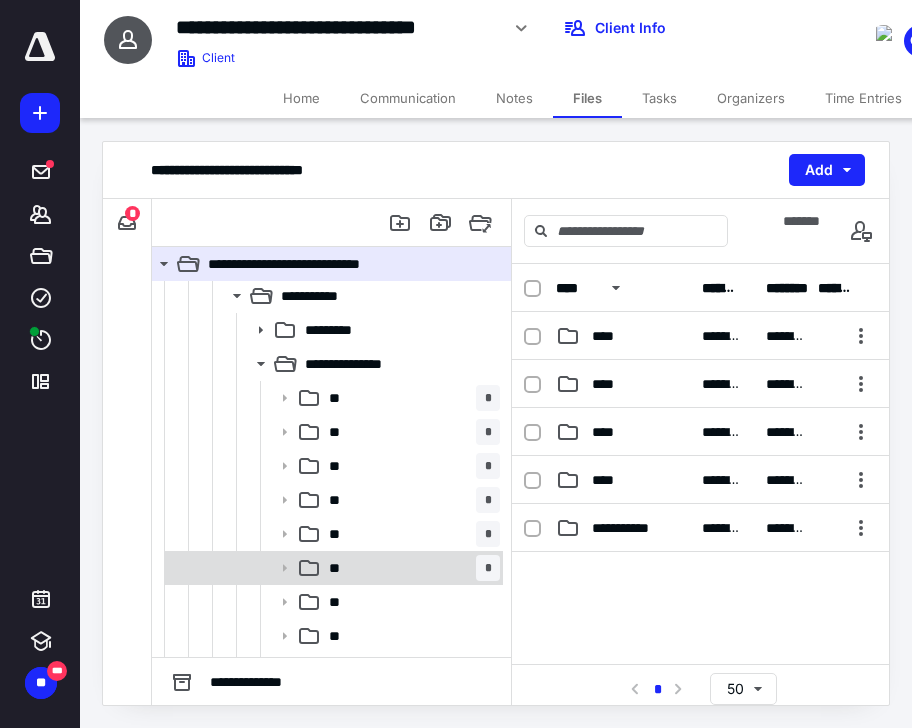 click on "** *" at bounding box center (410, 568) 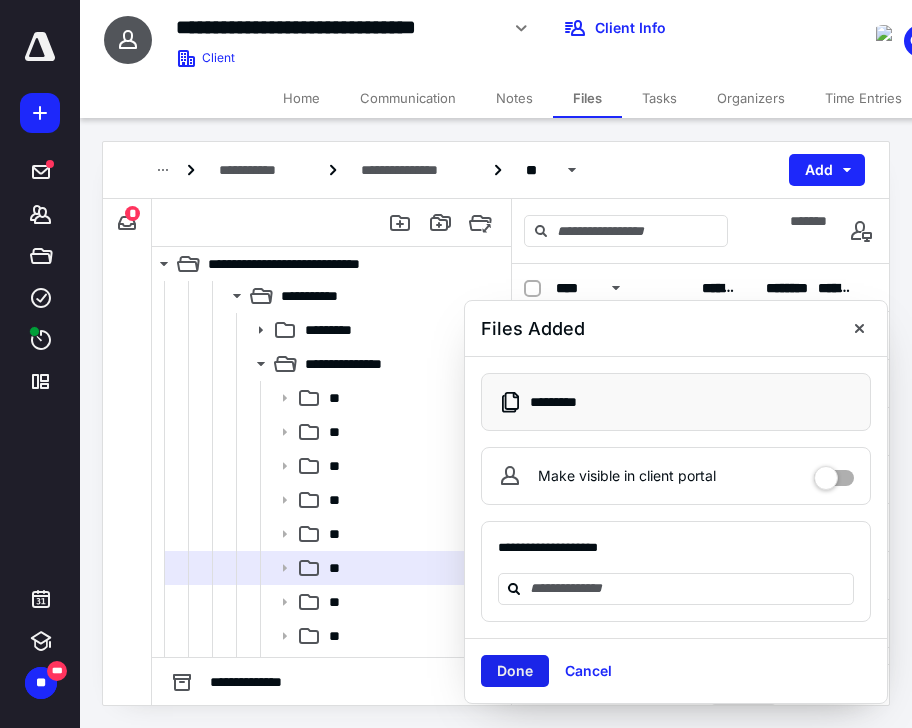 click on "Done" at bounding box center [515, 671] 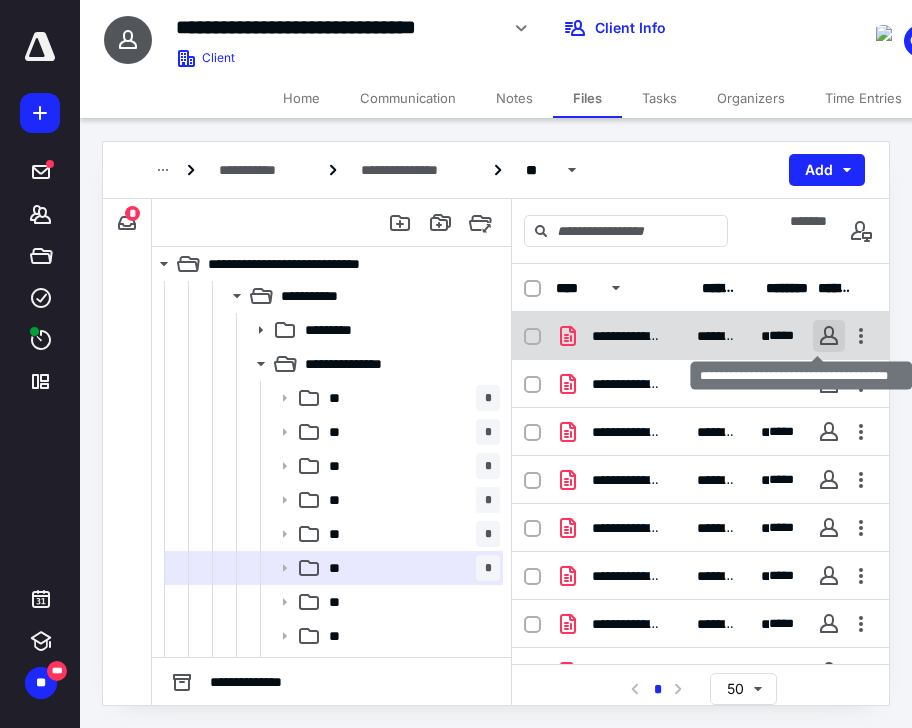 click at bounding box center [829, 336] 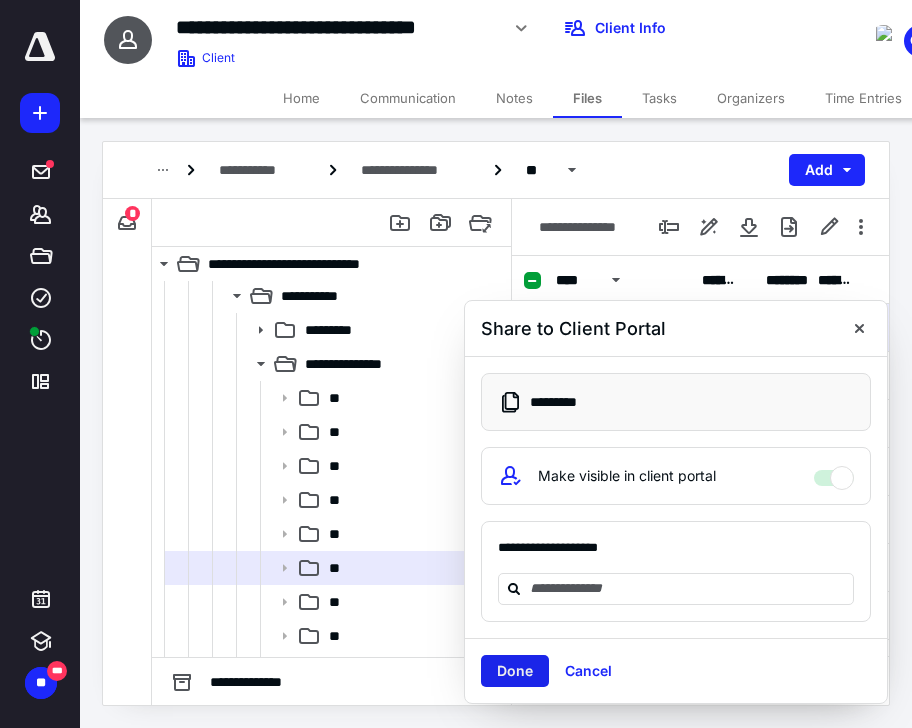 click on "Done" at bounding box center (515, 671) 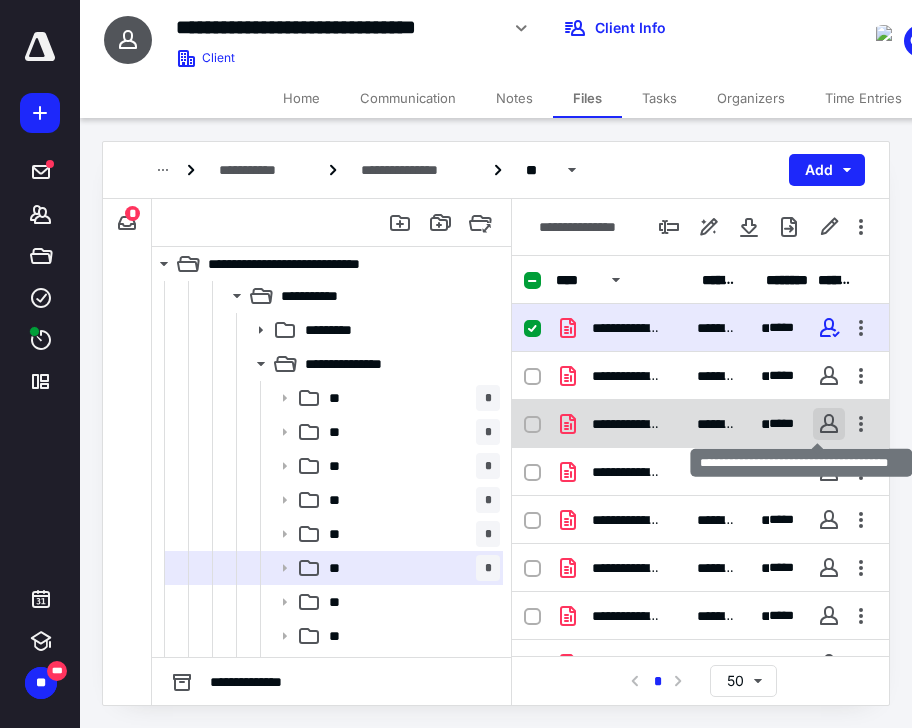 click at bounding box center (829, 424) 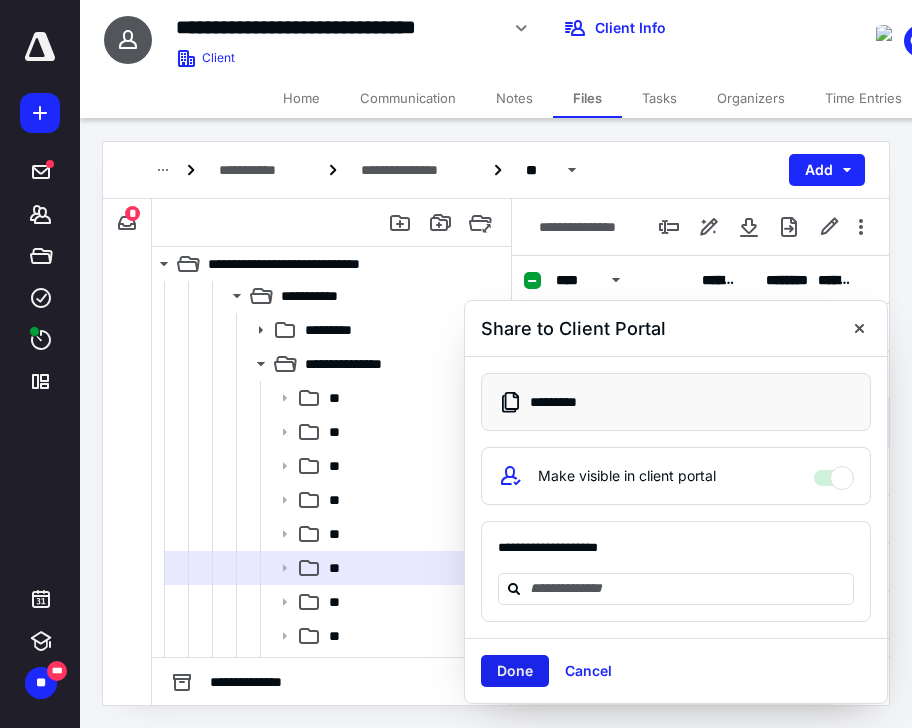 click on "Done" at bounding box center [515, 671] 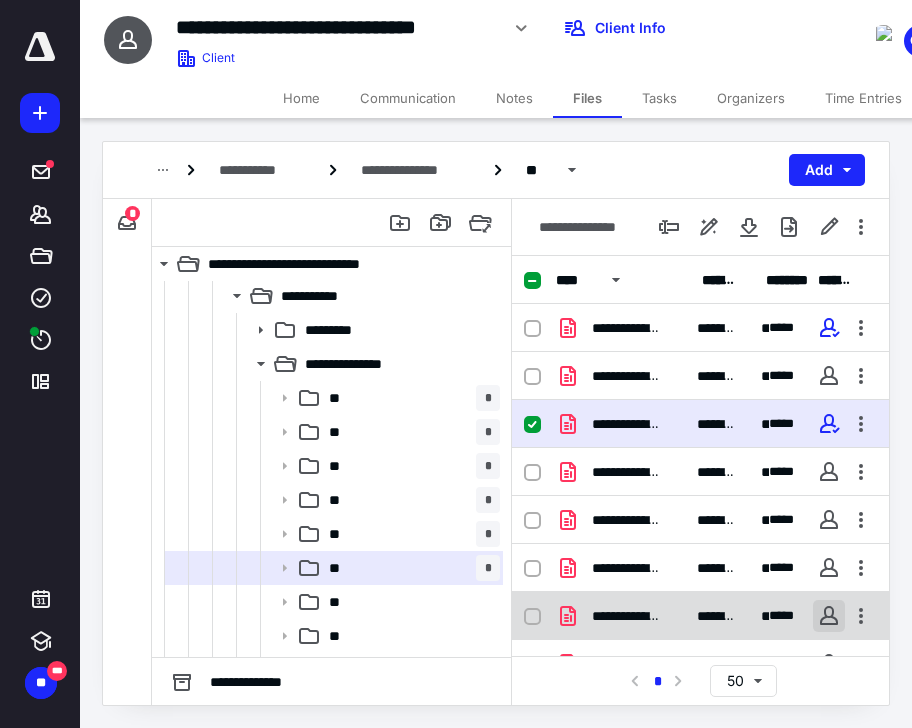 scroll, scrollTop: 77, scrollLeft: 0, axis: vertical 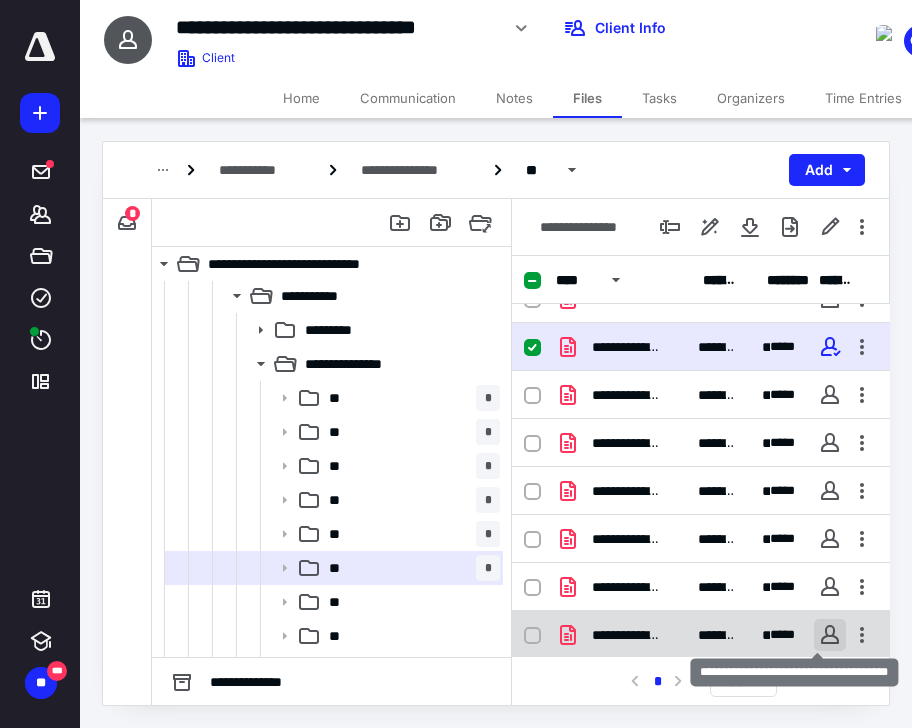 click at bounding box center [830, 635] 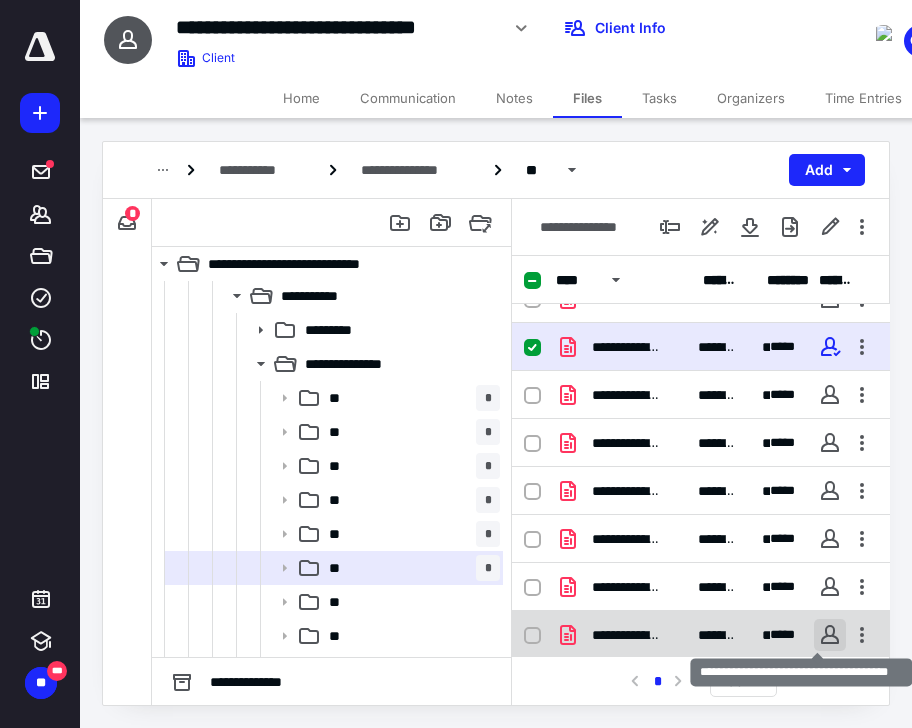 checkbox on "false" 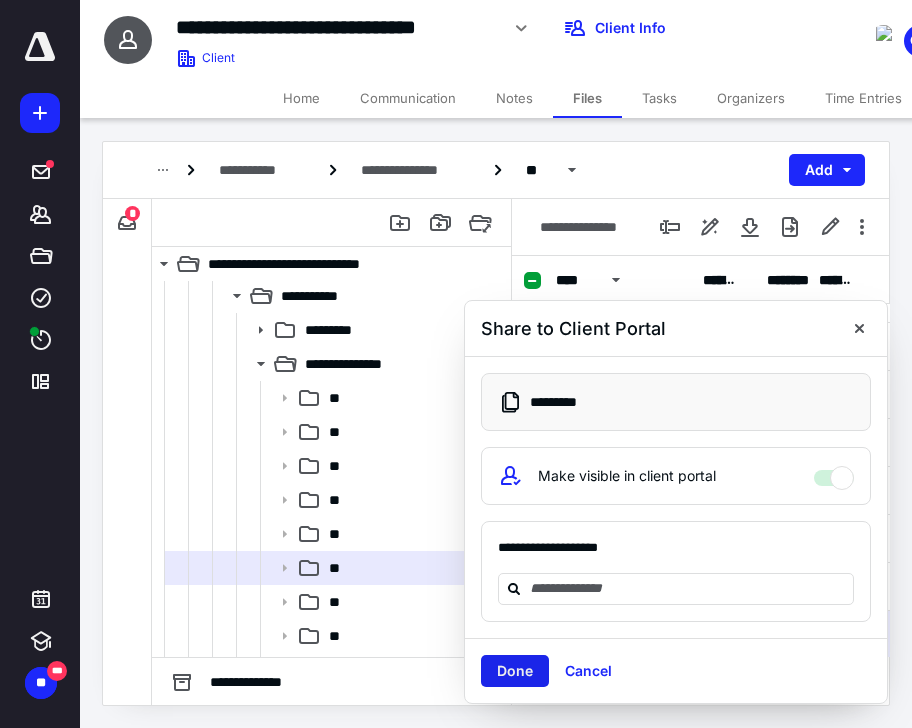 click on "Done" at bounding box center (515, 671) 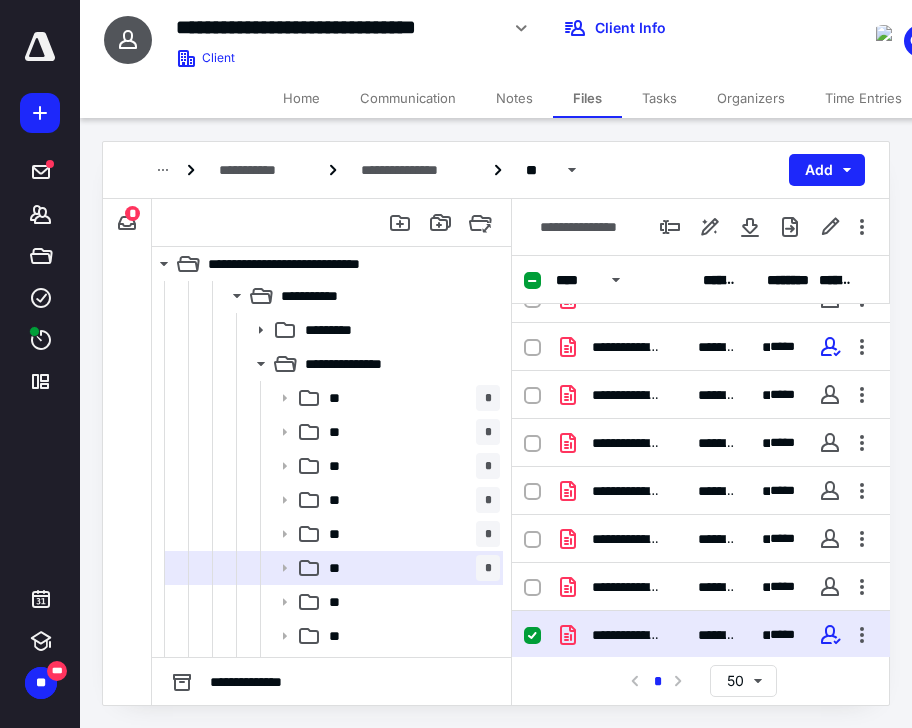 click on "Tasks" at bounding box center (659, 98) 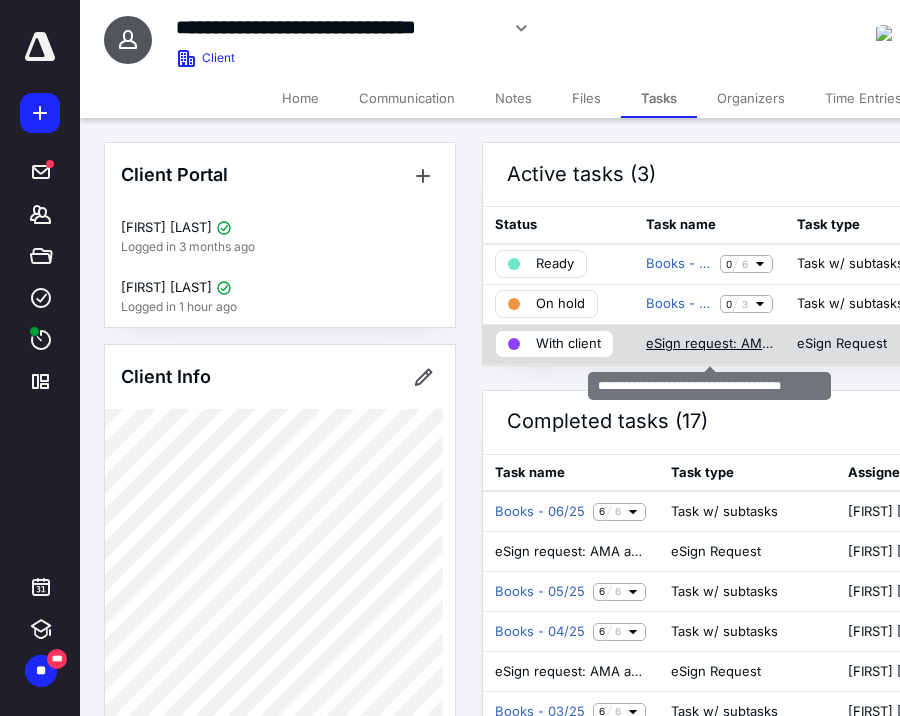 click on "eSign request: AMA as of 06.30.25.pdf" at bounding box center [709, 344] 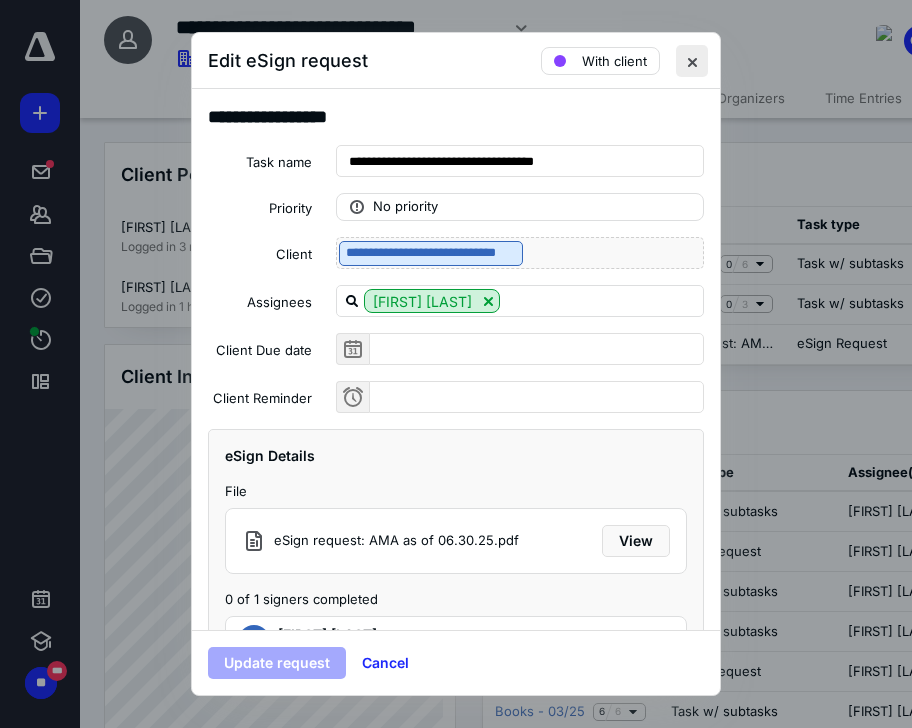 click at bounding box center [692, 61] 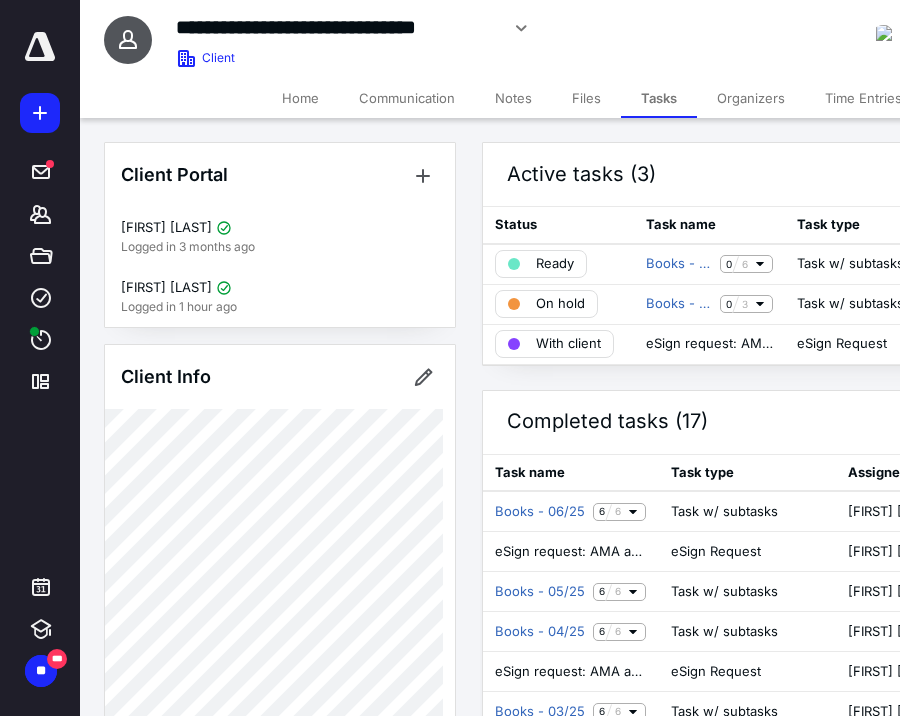 click on "Tasks" at bounding box center [659, 98] 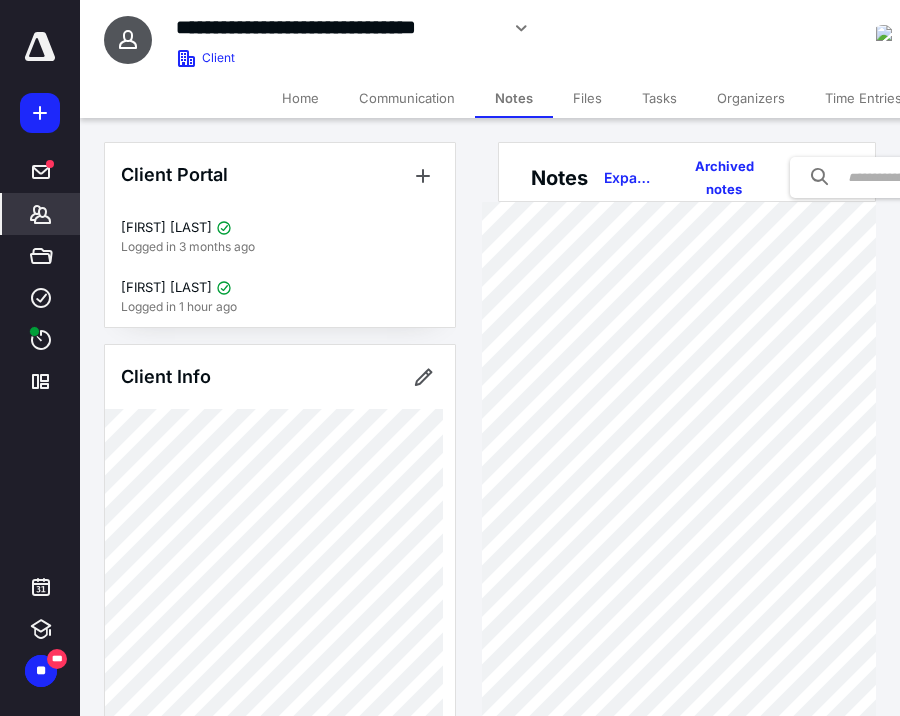 click on "Tasks" at bounding box center [659, 98] 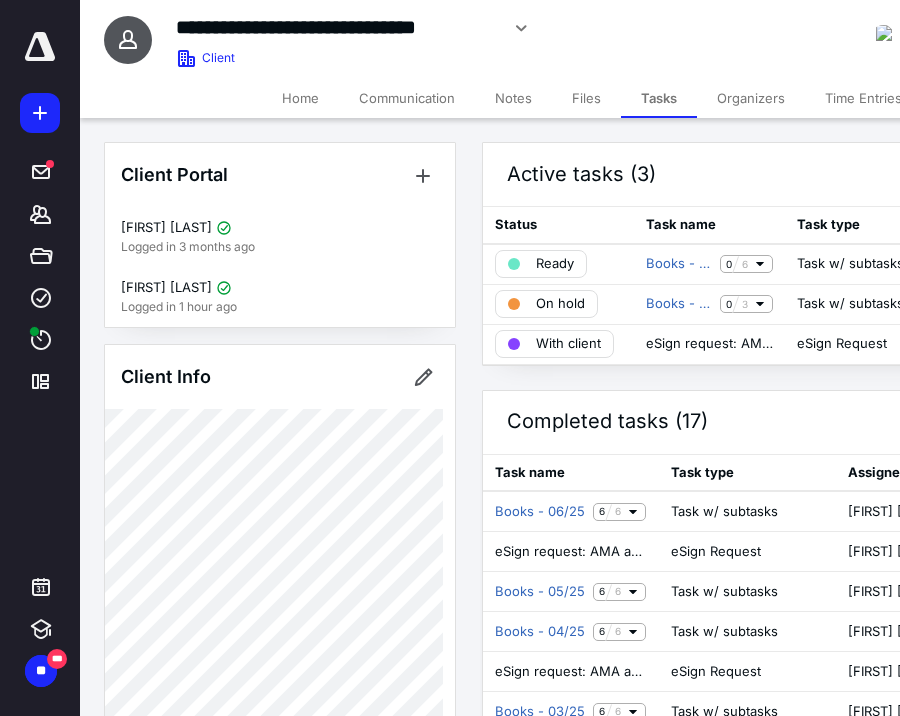 click on "Files" at bounding box center (586, 98) 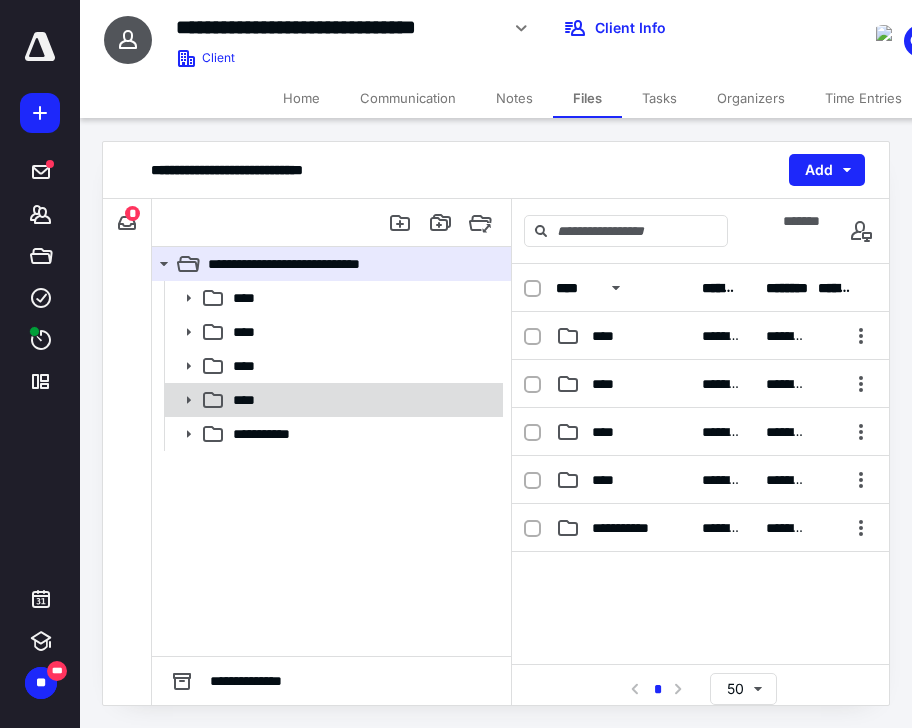 click 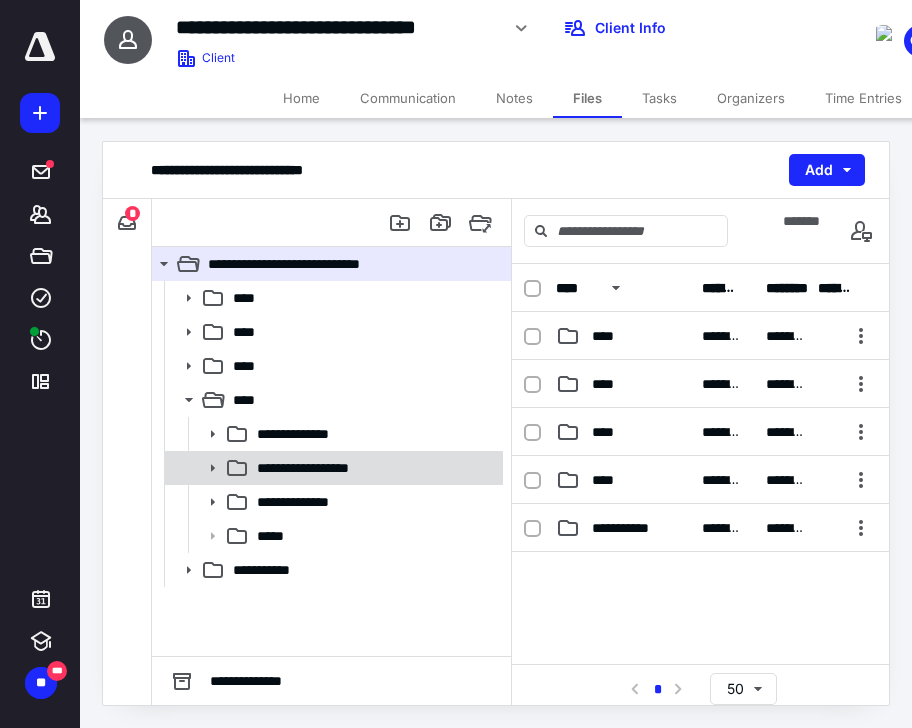 click 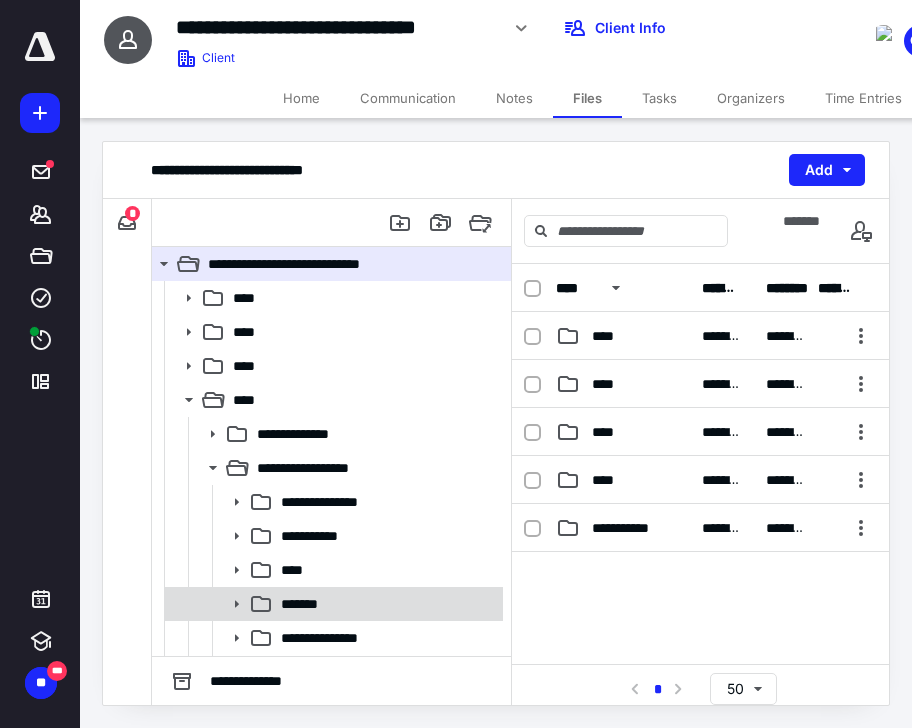 click 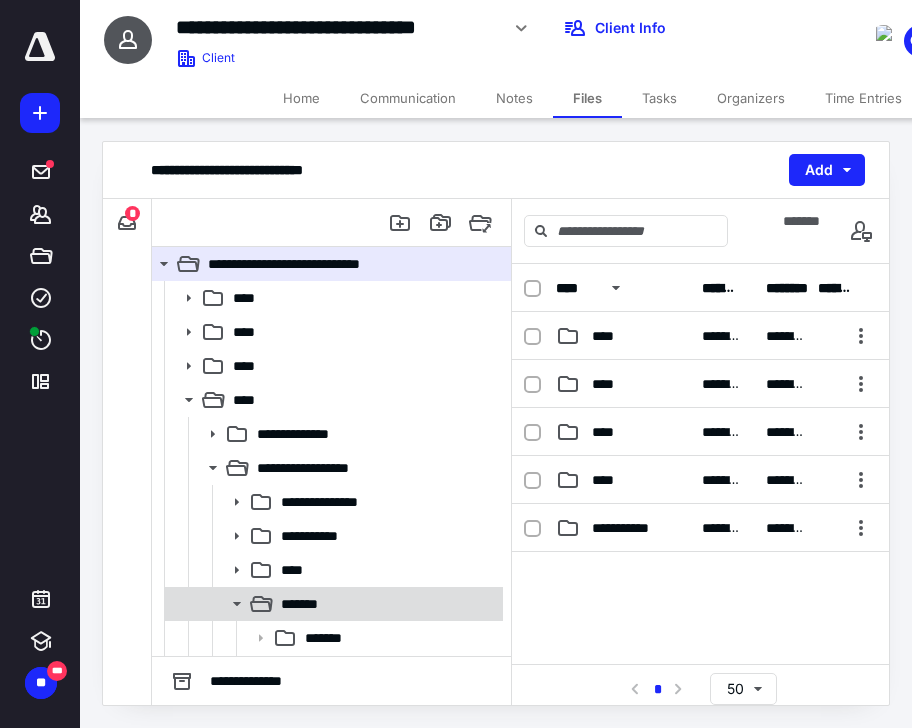 click 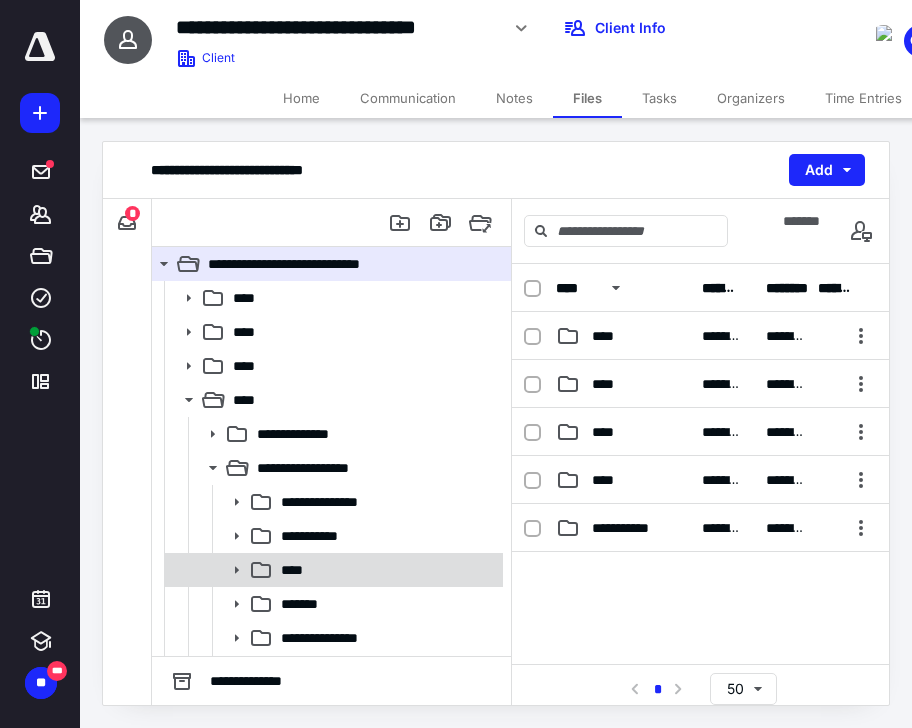 click 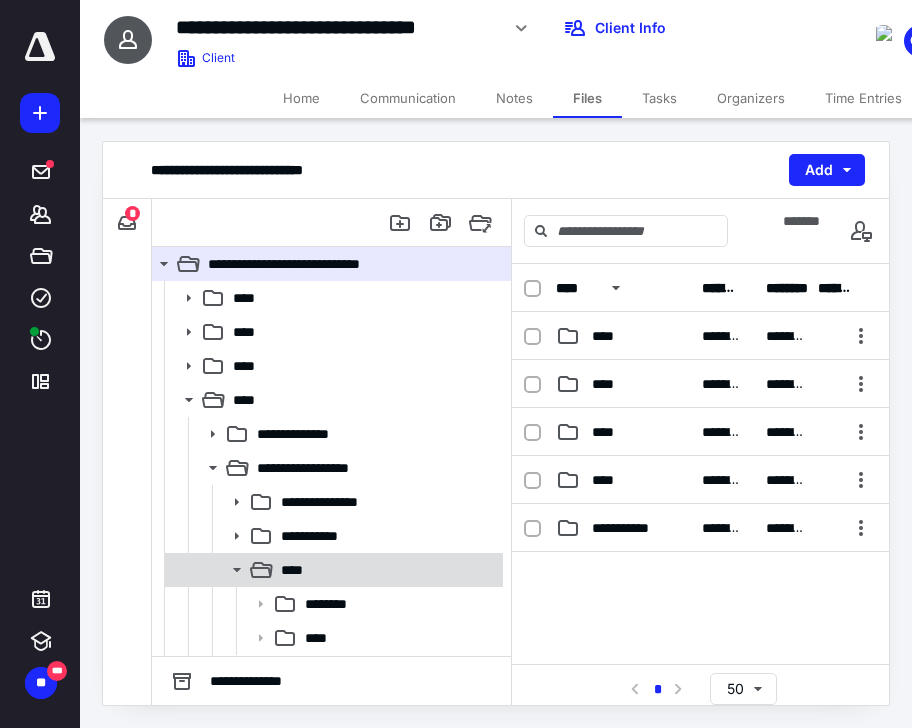 click 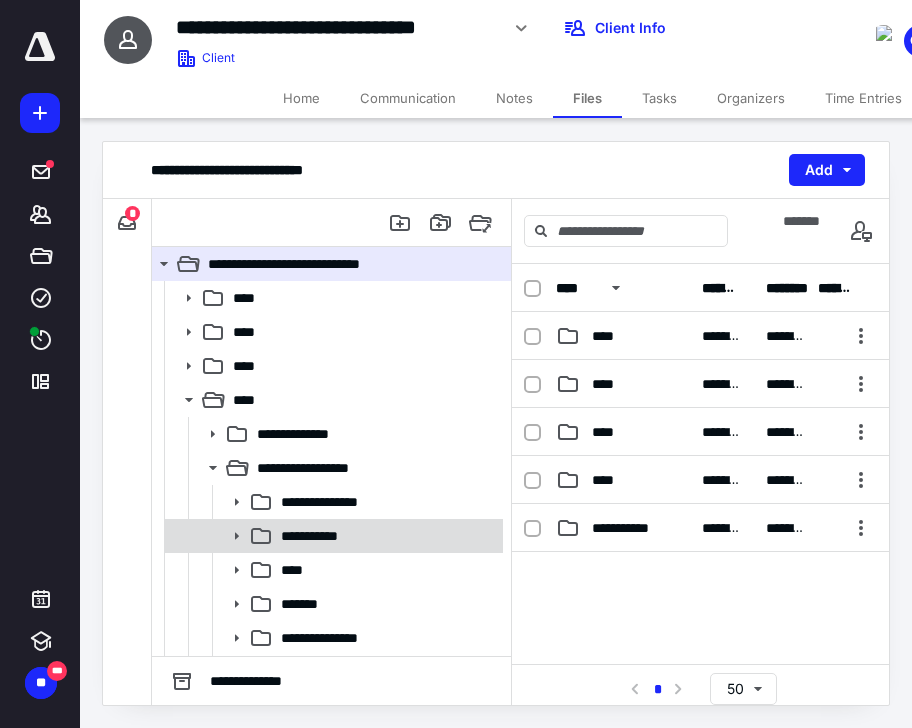 click 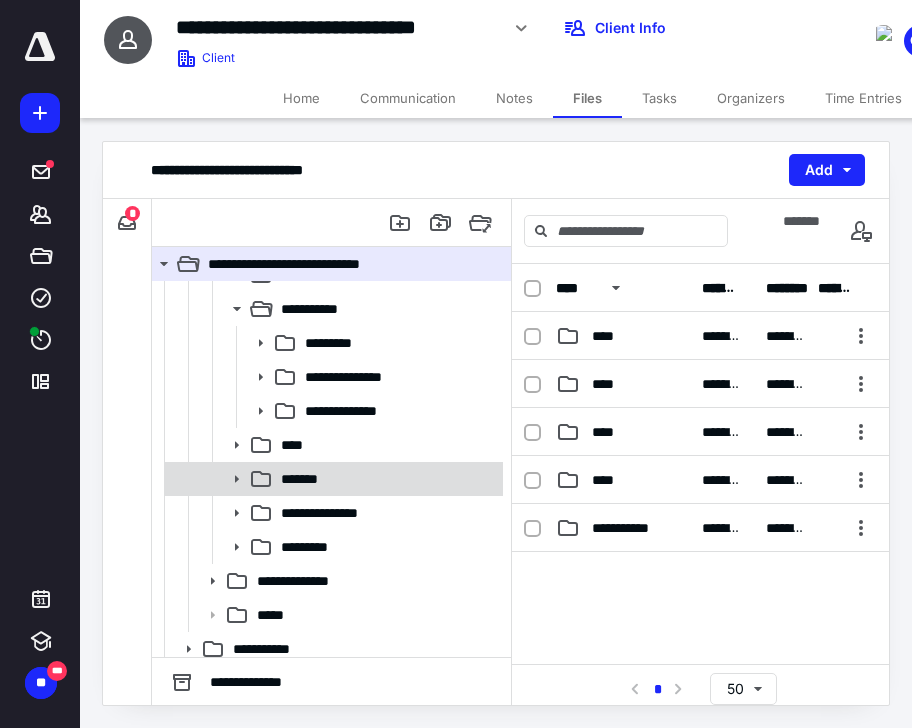 scroll, scrollTop: 236, scrollLeft: 0, axis: vertical 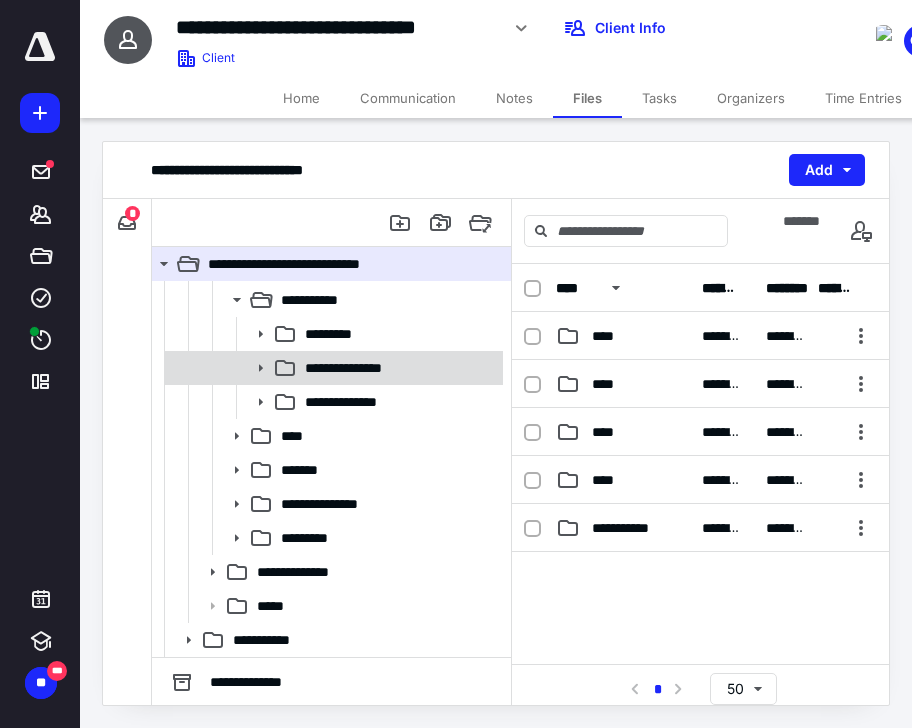 click 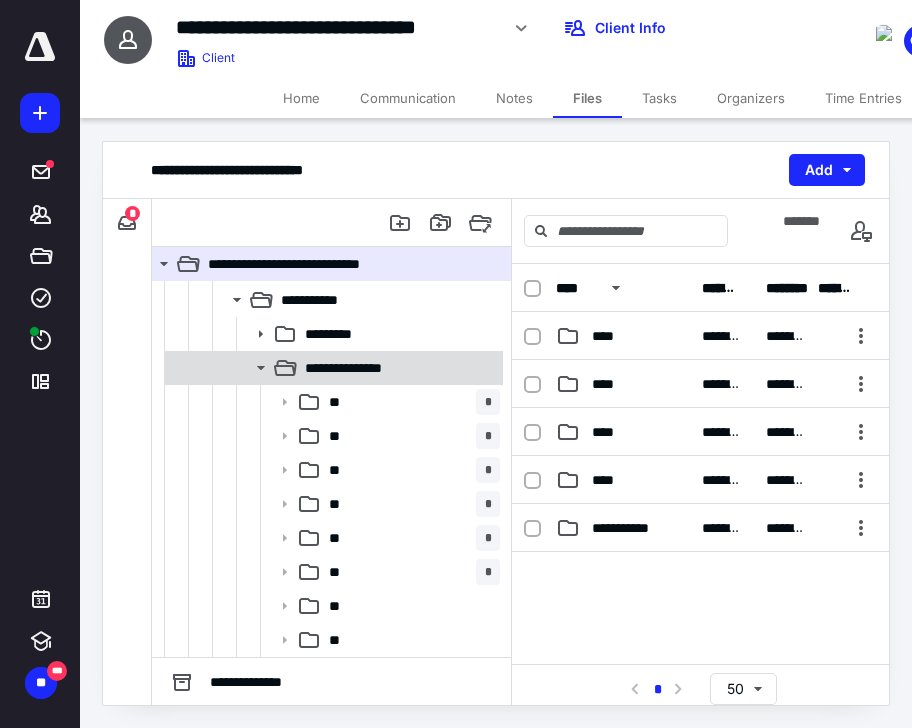 click 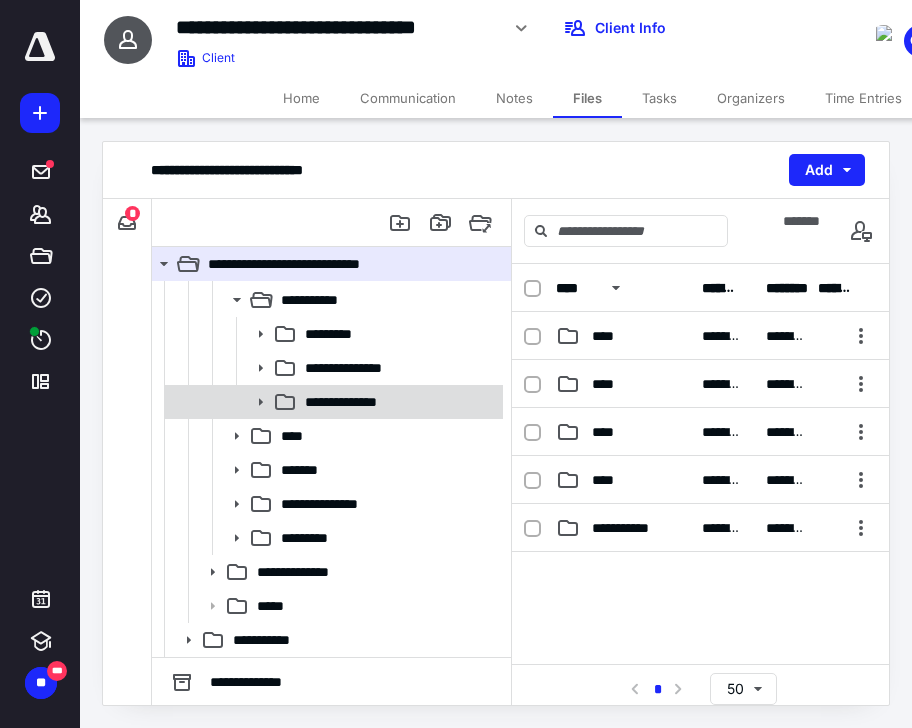 click at bounding box center (254, 402) 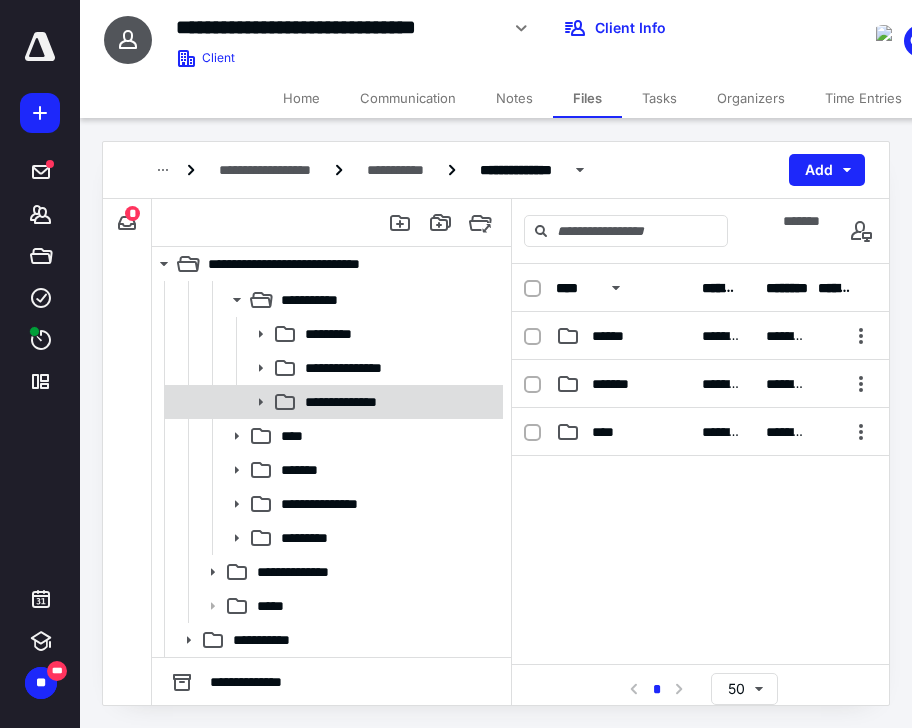 click 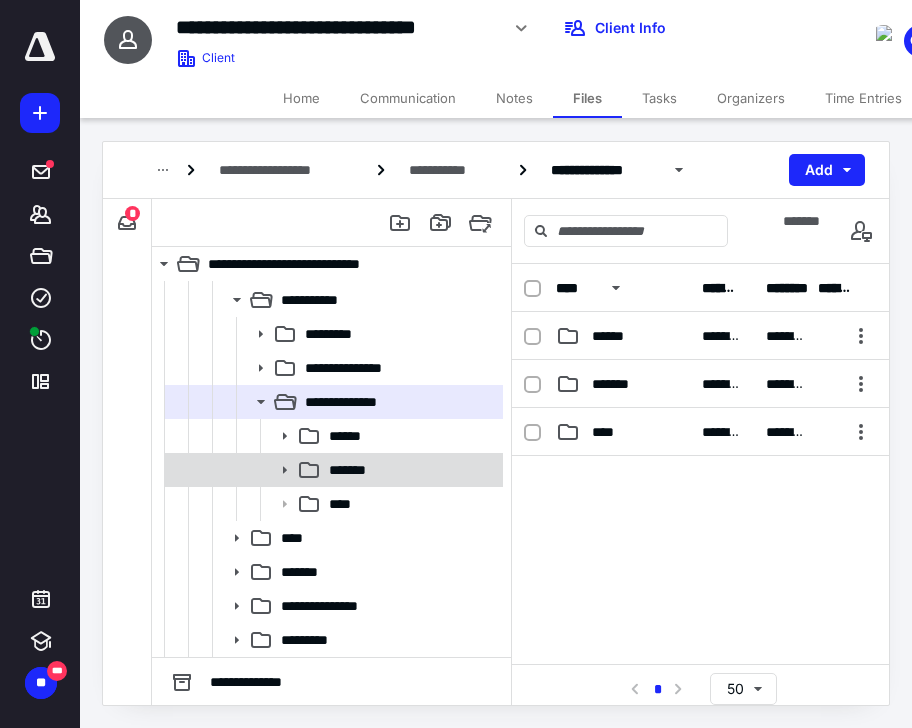 click 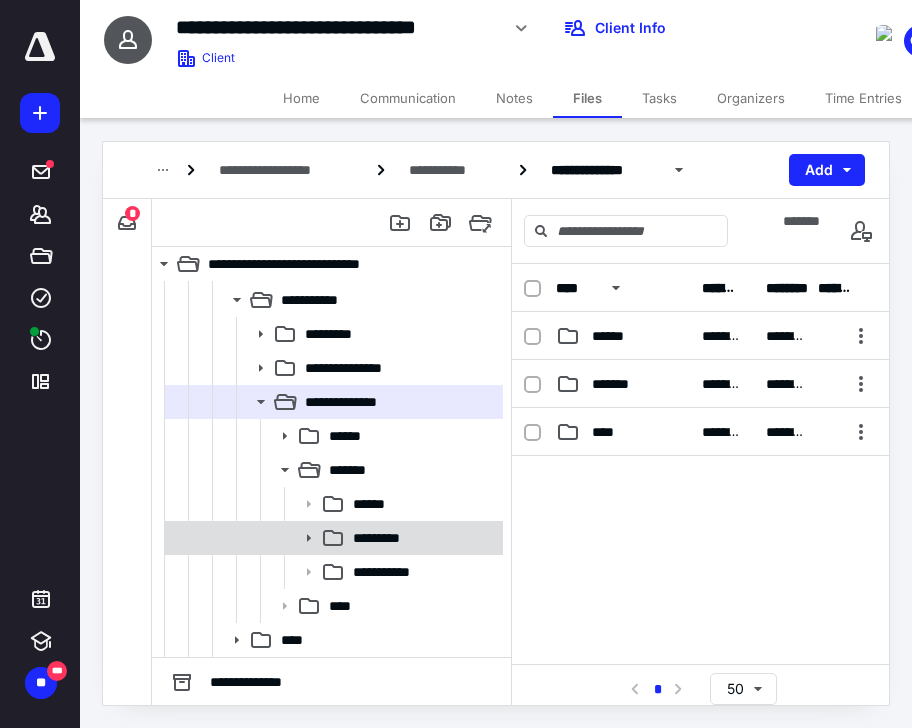 click 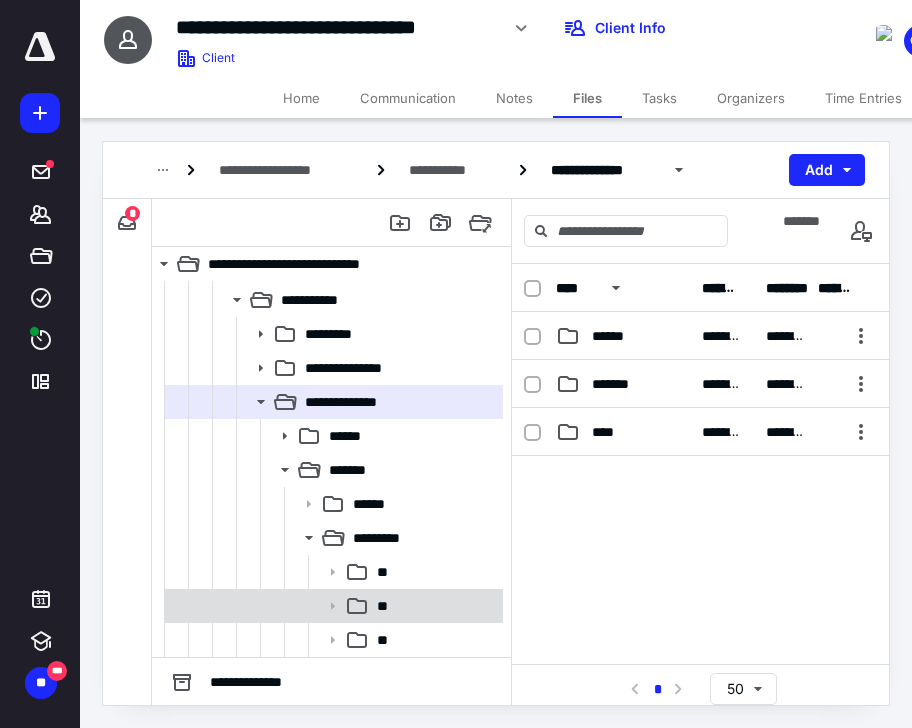 click on "**" at bounding box center [382, 606] 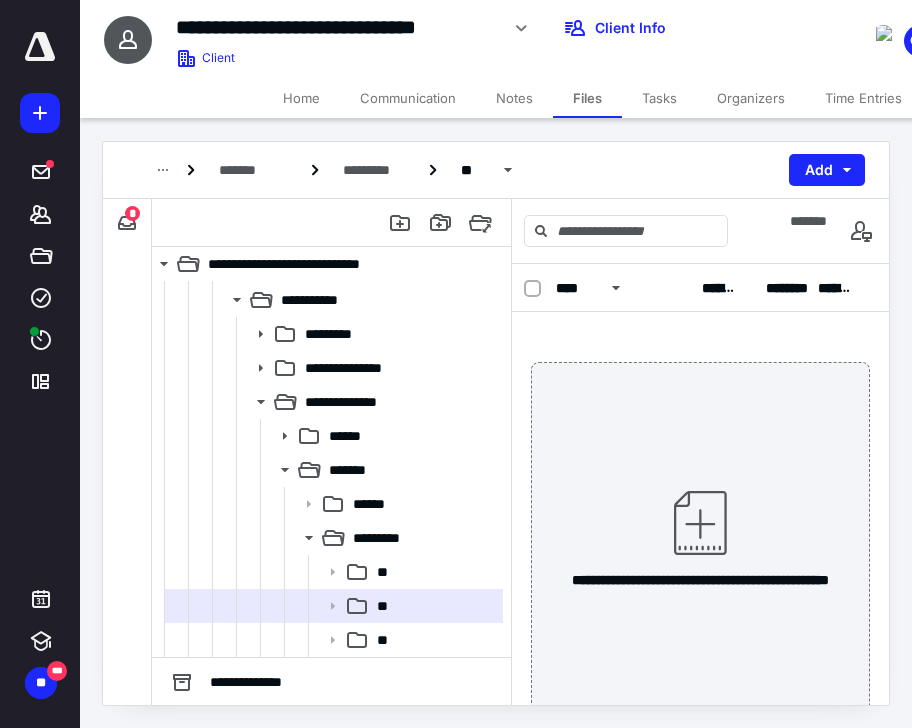 click on "**********" at bounding box center (700, 537) 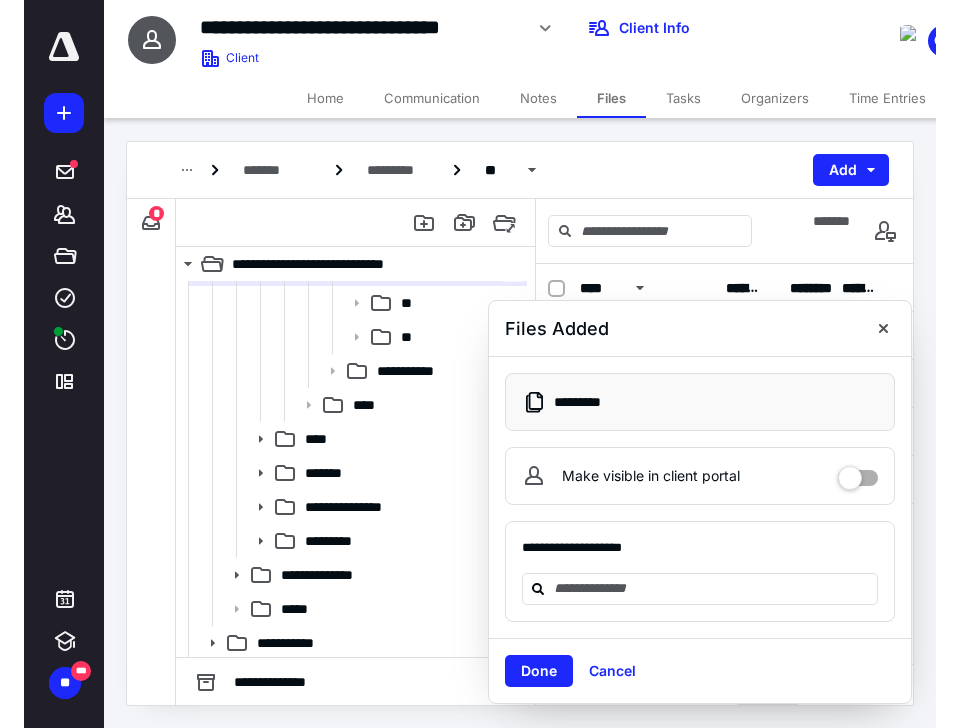 scroll, scrollTop: 576, scrollLeft: 0, axis: vertical 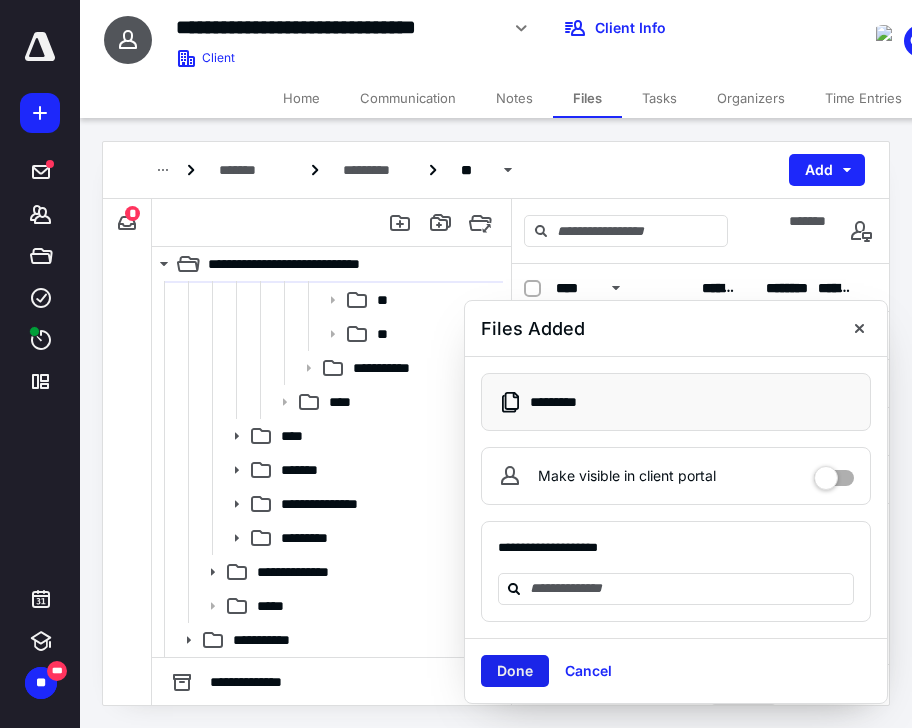 click on "Done" at bounding box center (515, 671) 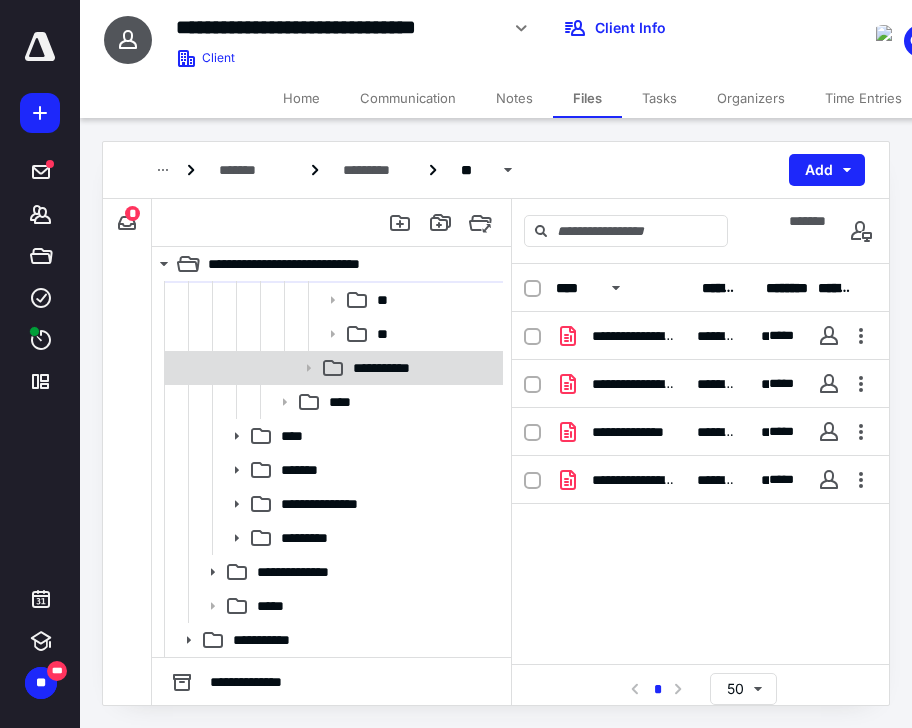 click on "**********" at bounding box center [395, 368] 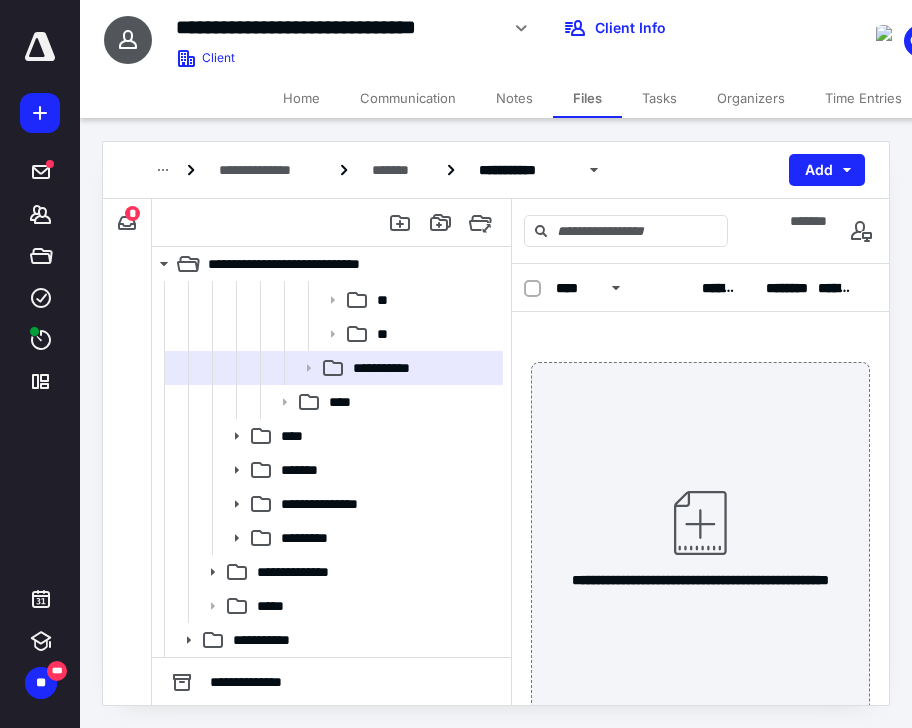 click on "**********" at bounding box center [700, 537] 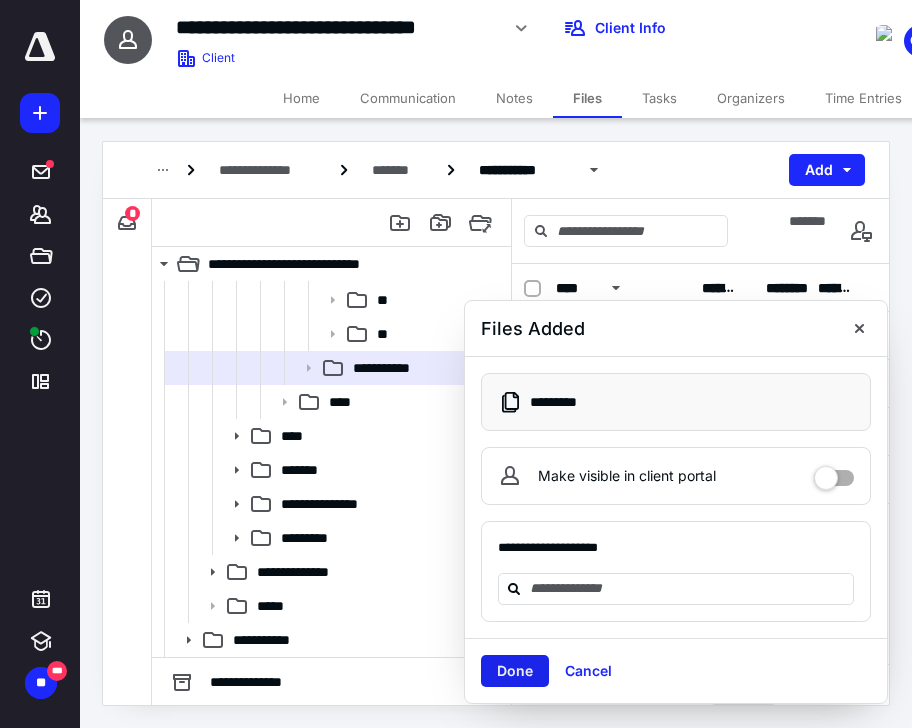 click on "Done" at bounding box center [515, 671] 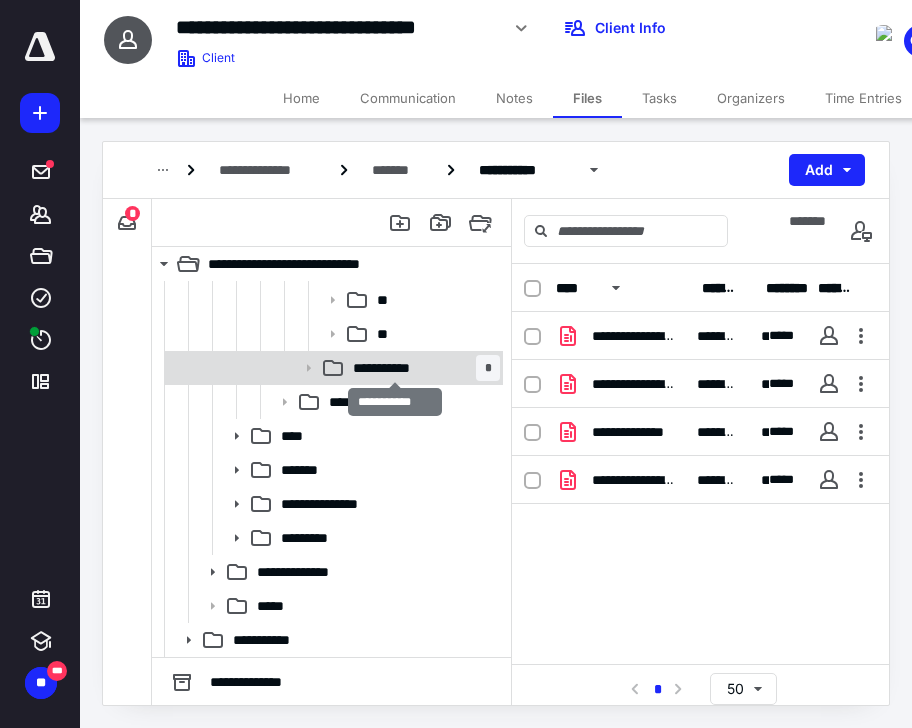 click on "**********" at bounding box center (395, 368) 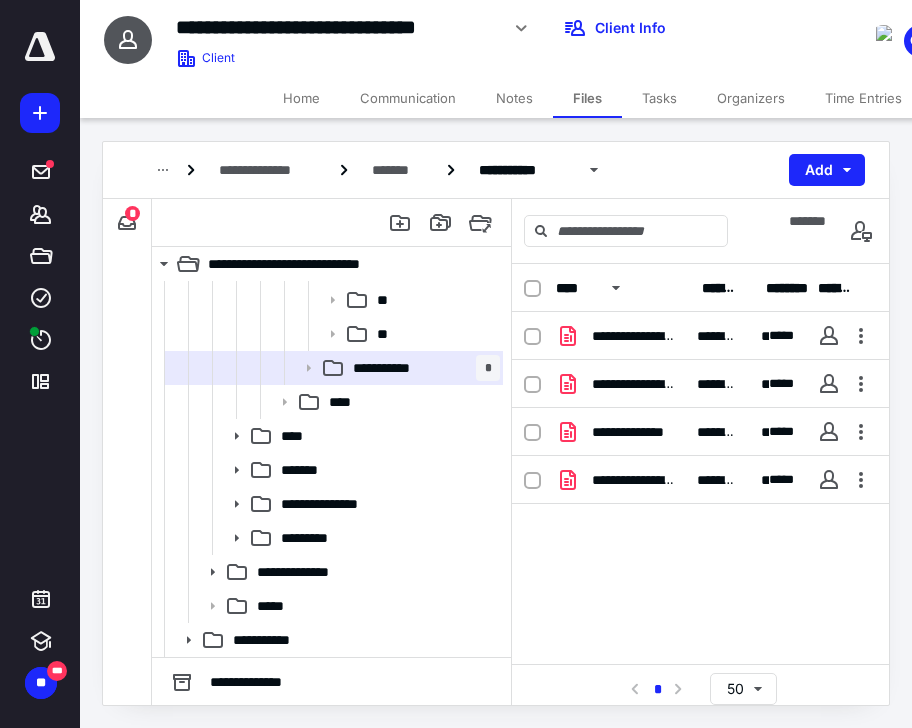 click on "*" at bounding box center (132, 213) 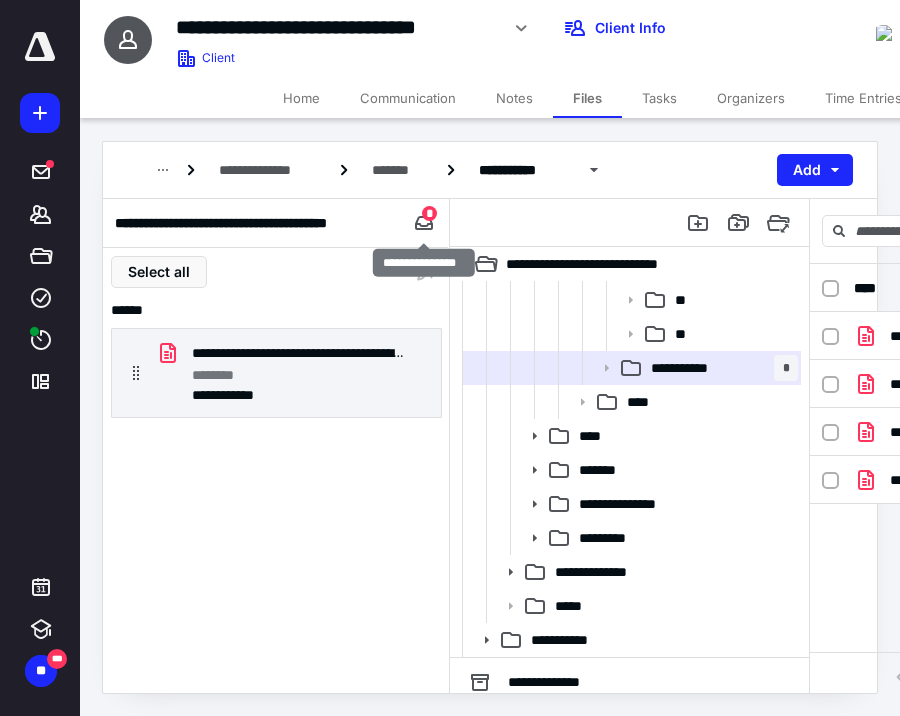 click on "*" at bounding box center (429, 213) 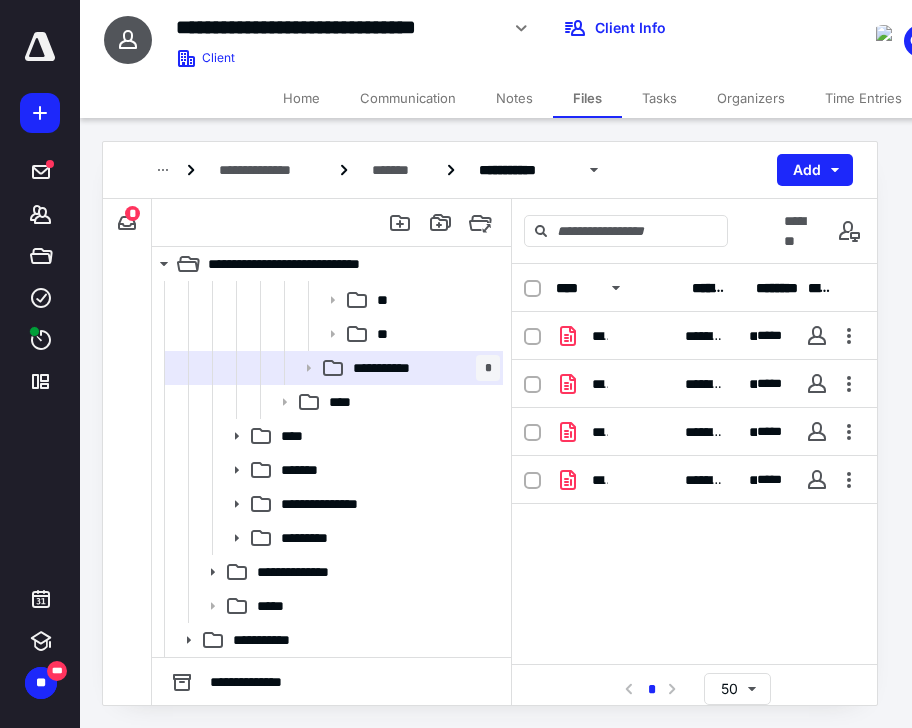 click on "Files" at bounding box center (587, 98) 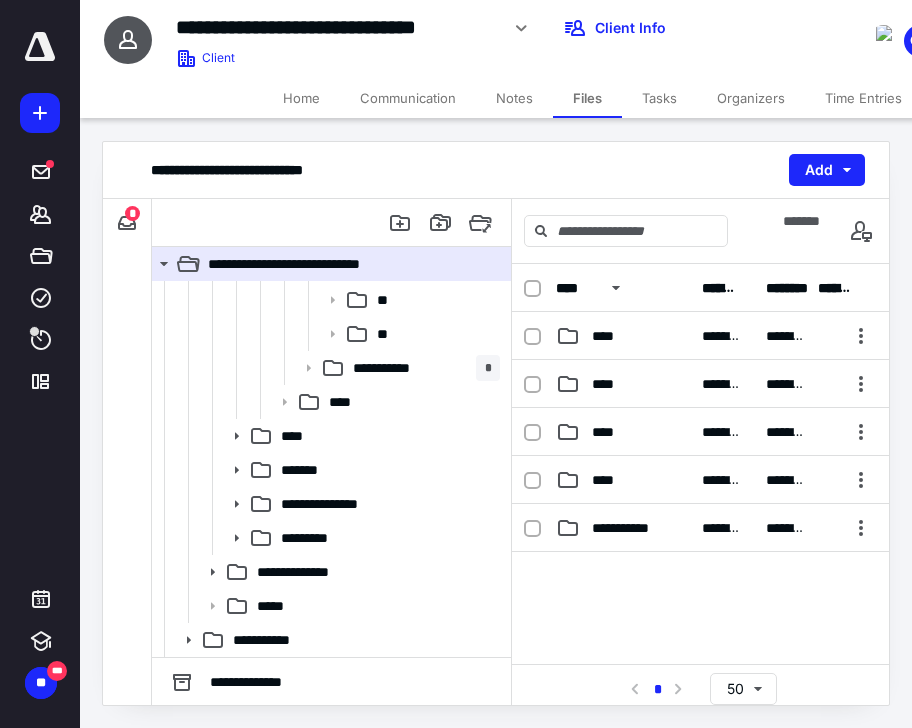 click on "Home" at bounding box center (301, 98) 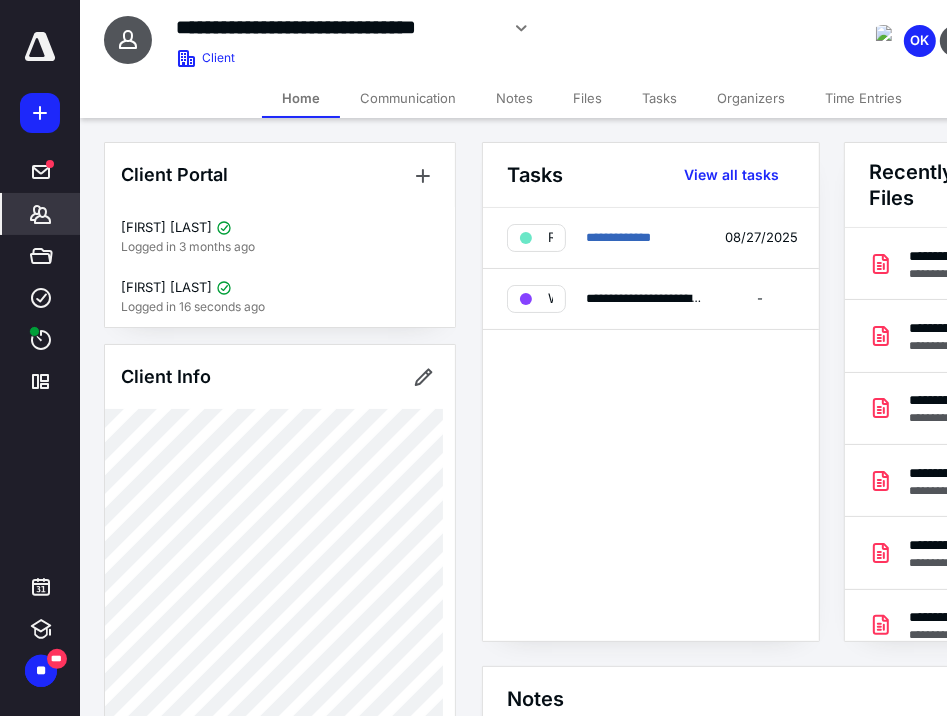 click on "*******" at bounding box center (41, 214) 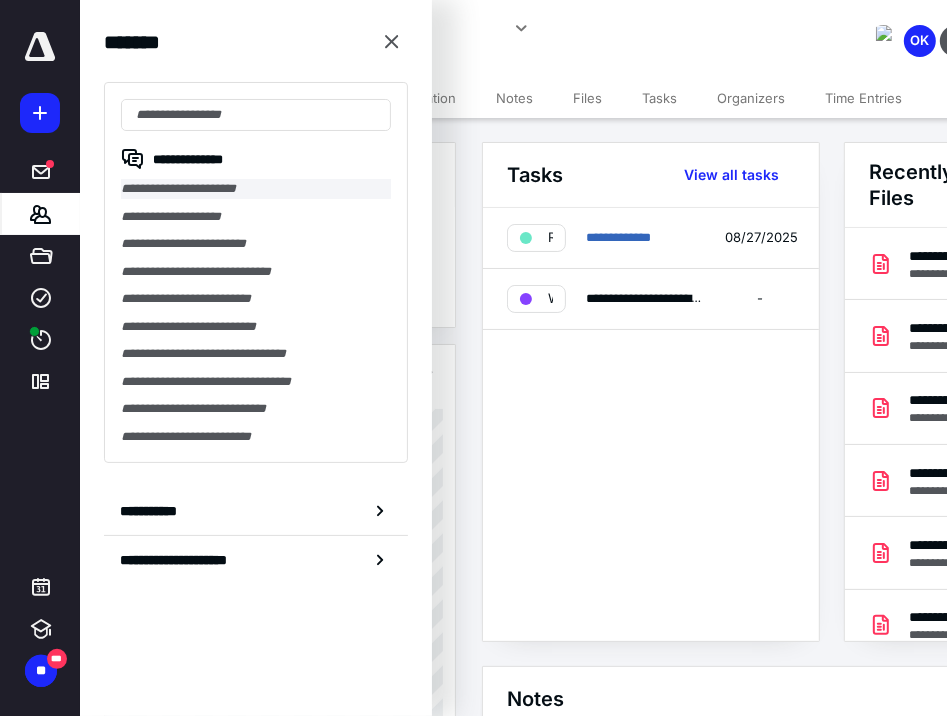 click on "**********" at bounding box center [256, 189] 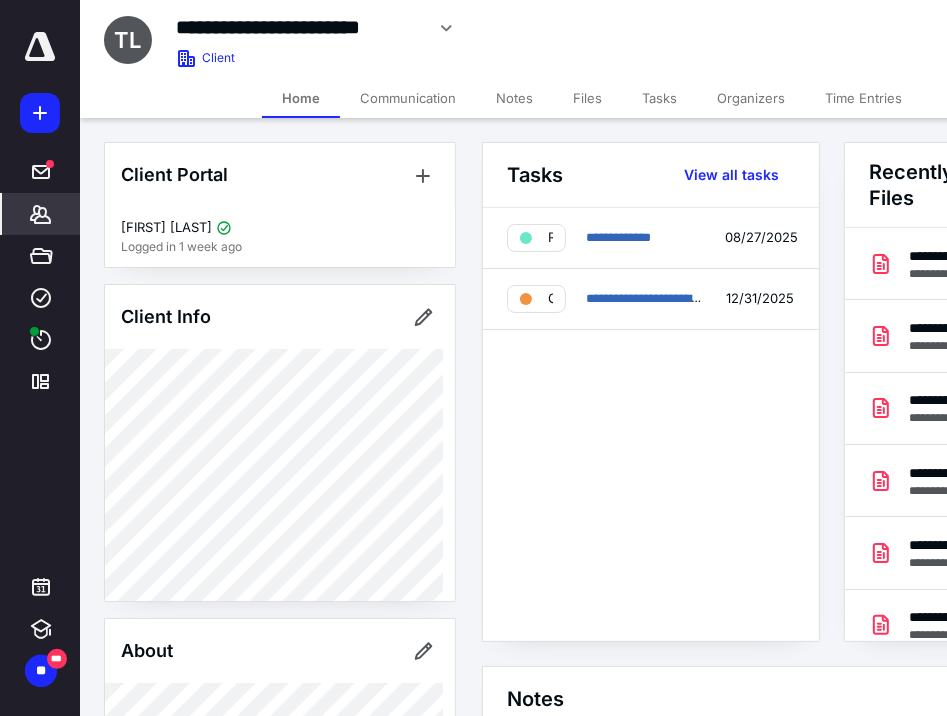 click on "Files" at bounding box center [587, 98] 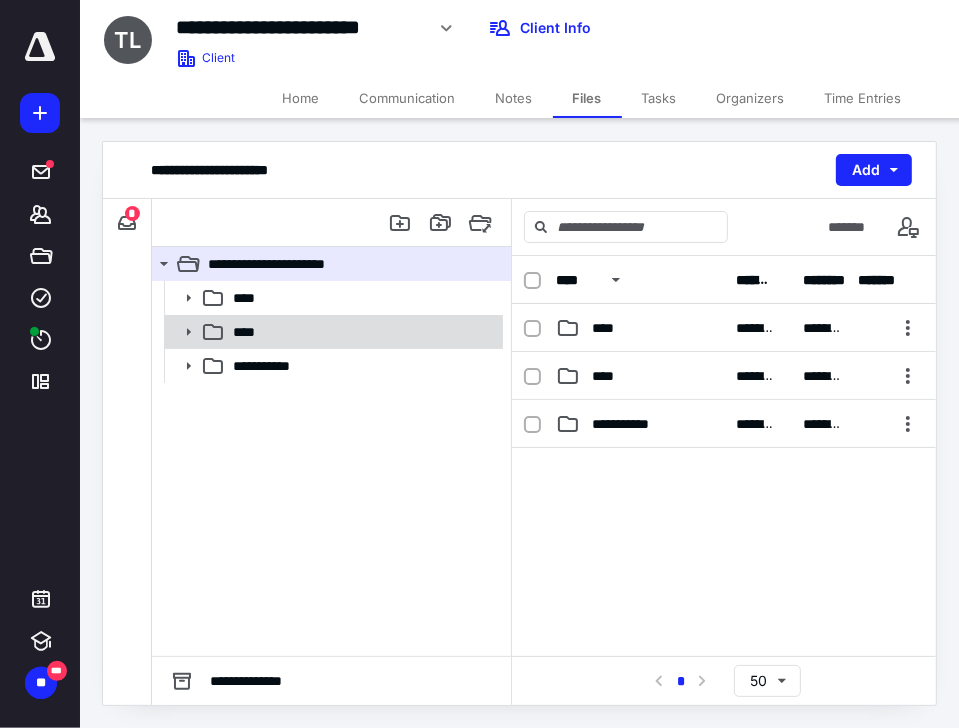 click 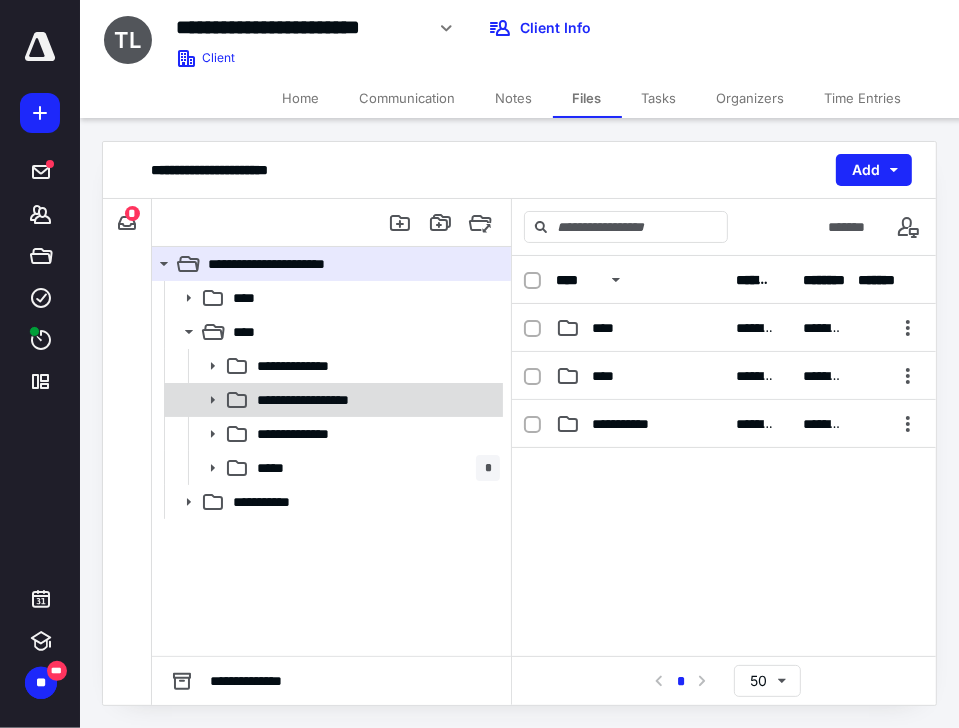click 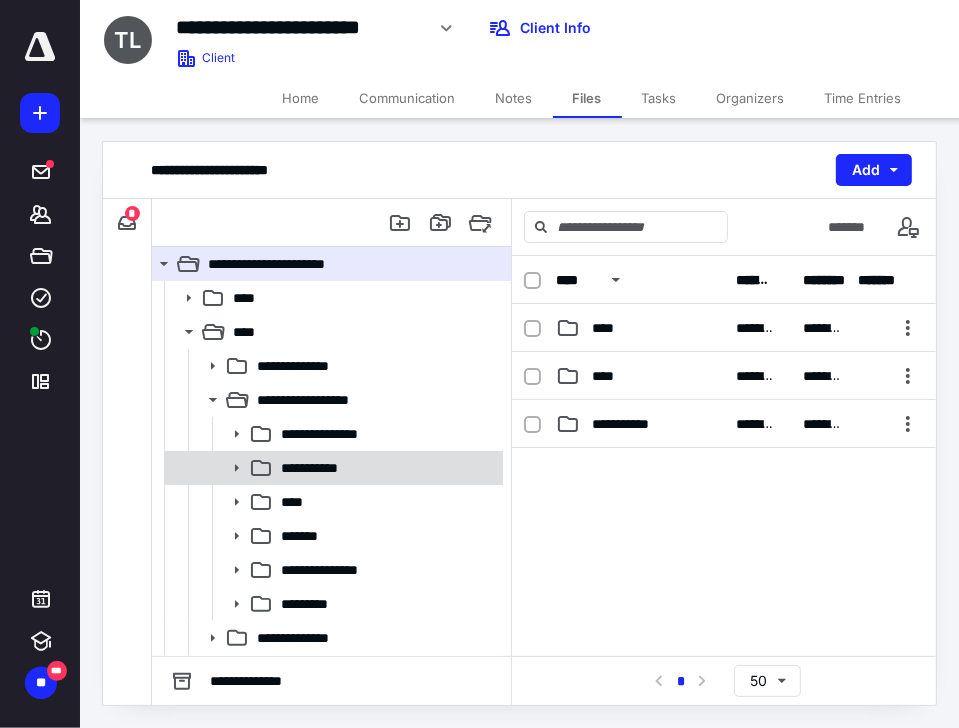 click 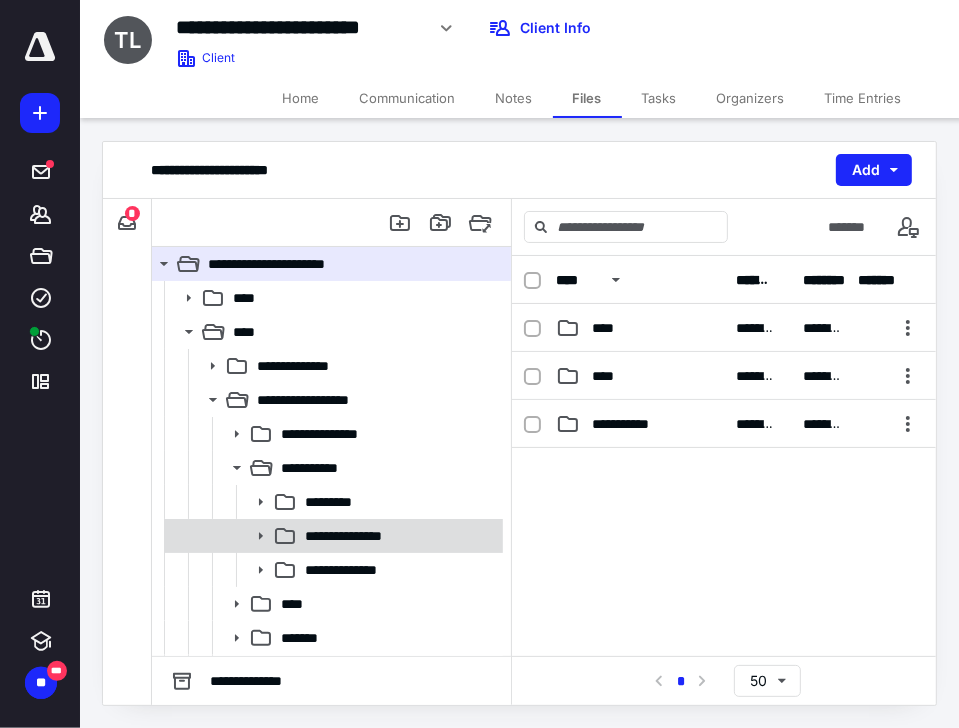 click 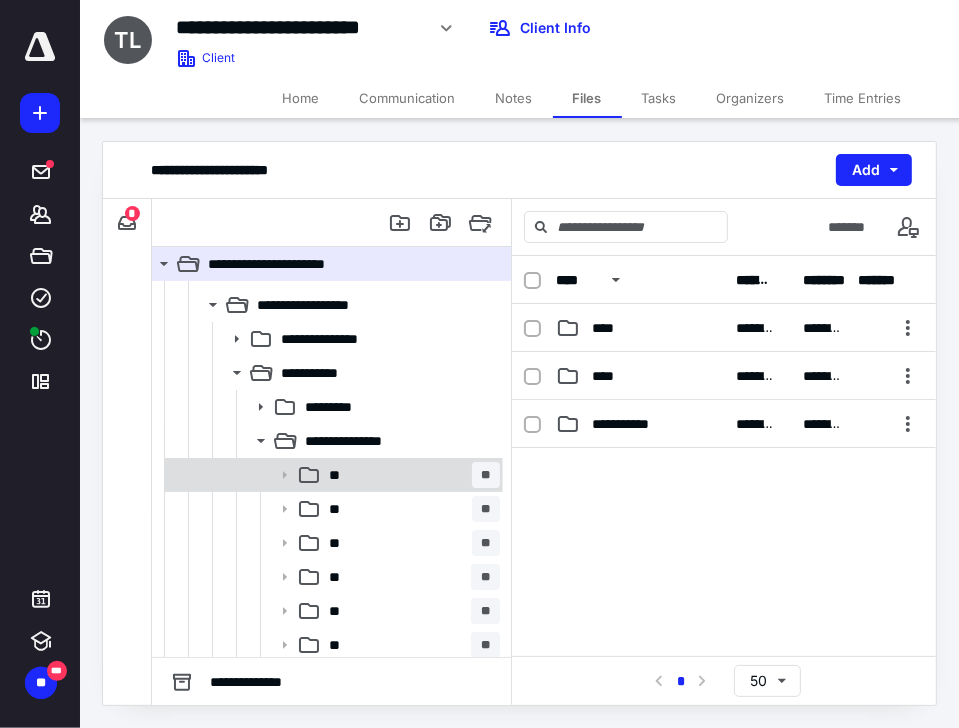 scroll, scrollTop: 240, scrollLeft: 0, axis: vertical 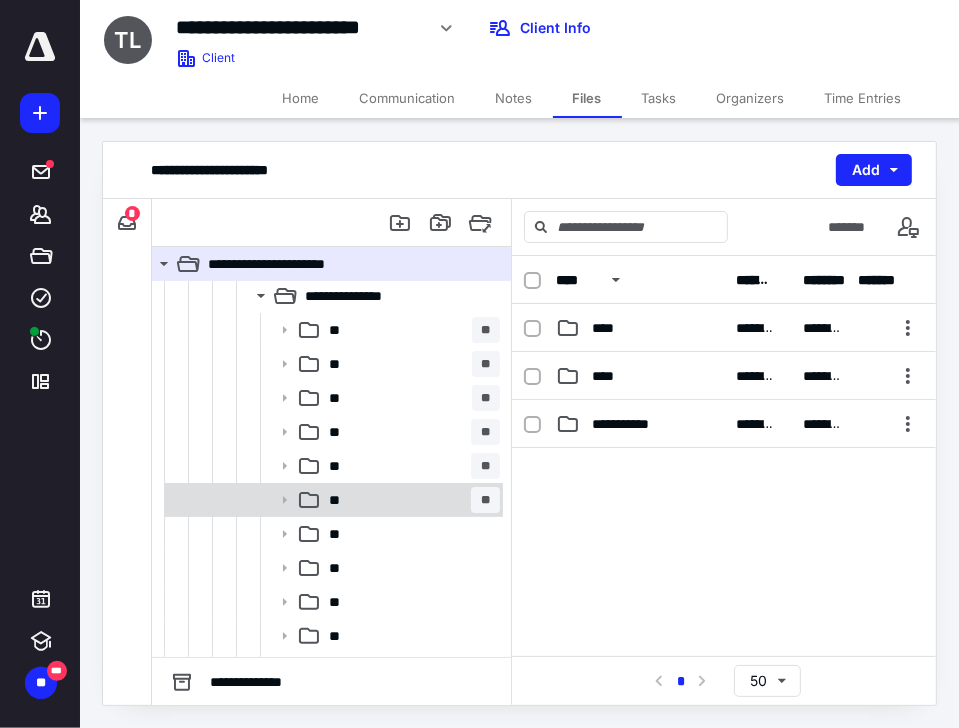 click 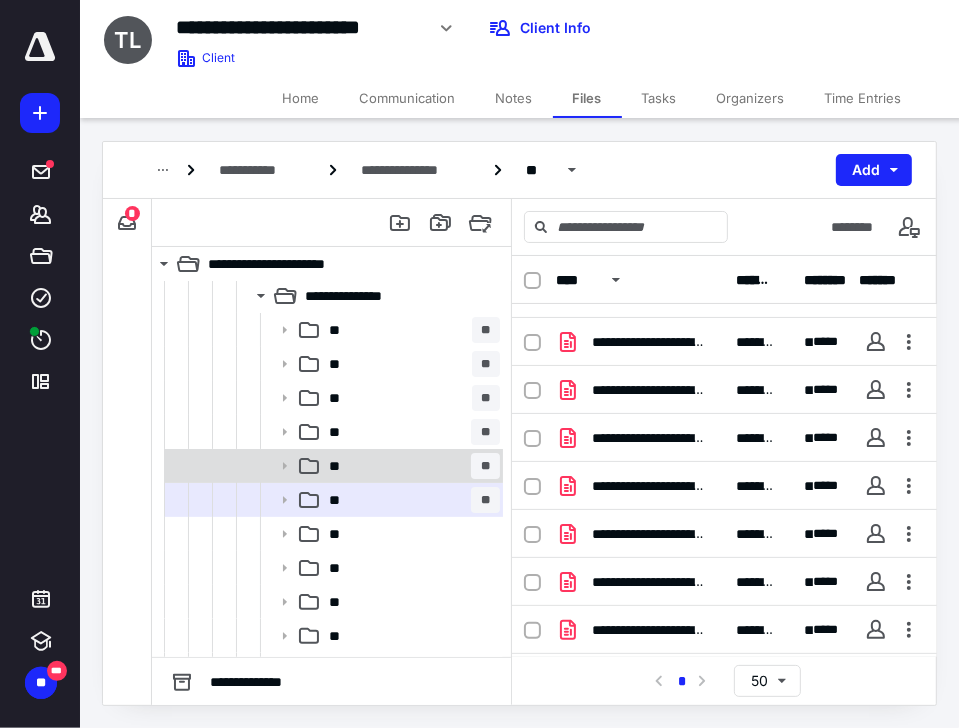 scroll, scrollTop: 268, scrollLeft: 0, axis: vertical 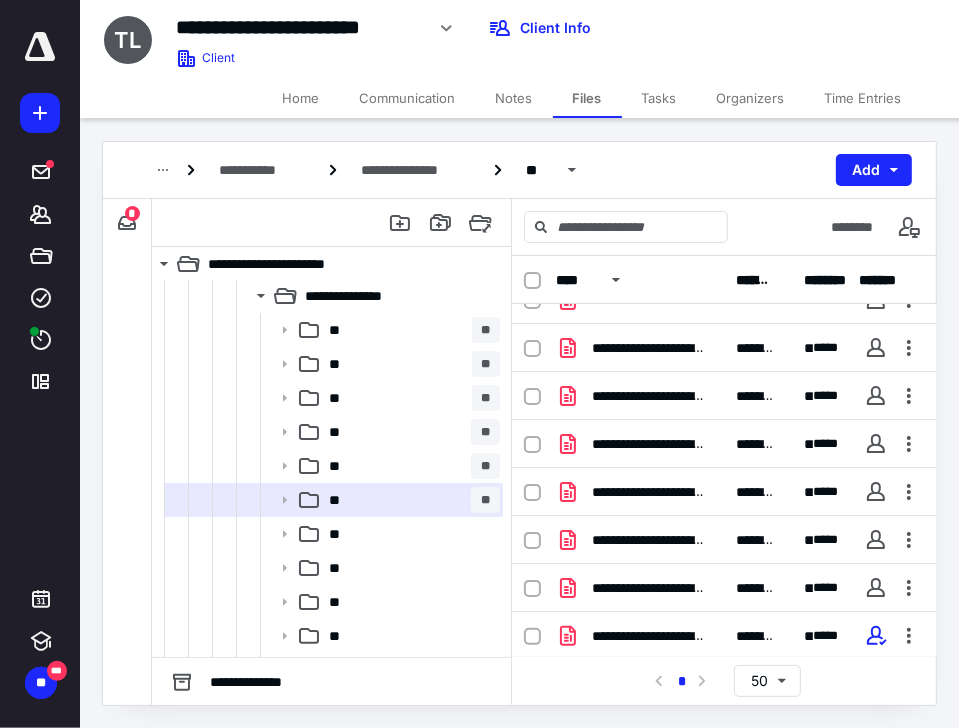 click 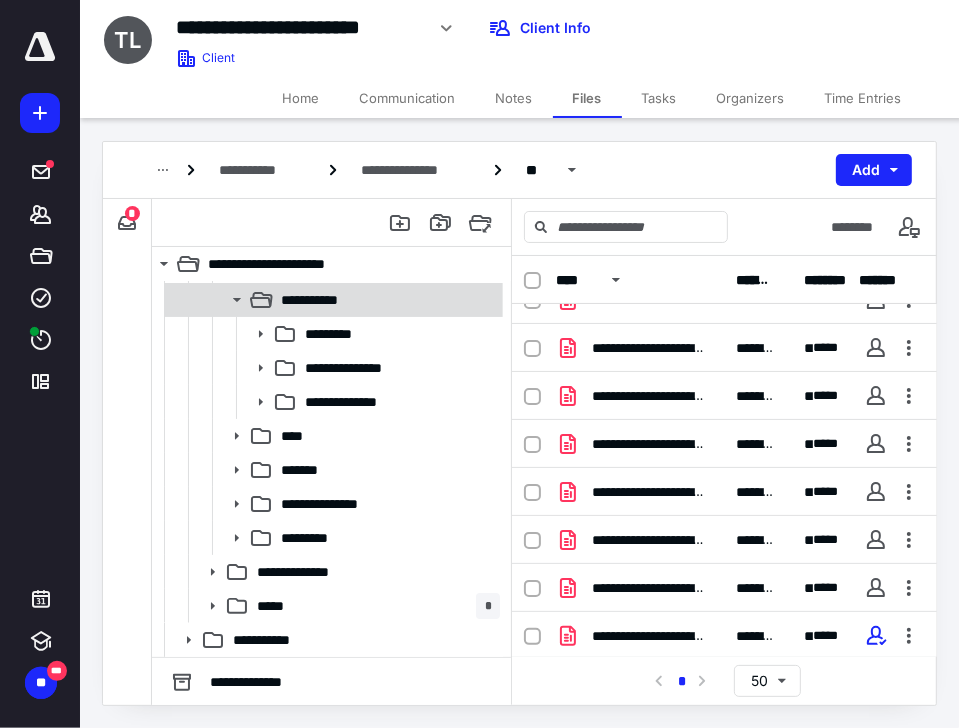 scroll, scrollTop: 168, scrollLeft: 0, axis: vertical 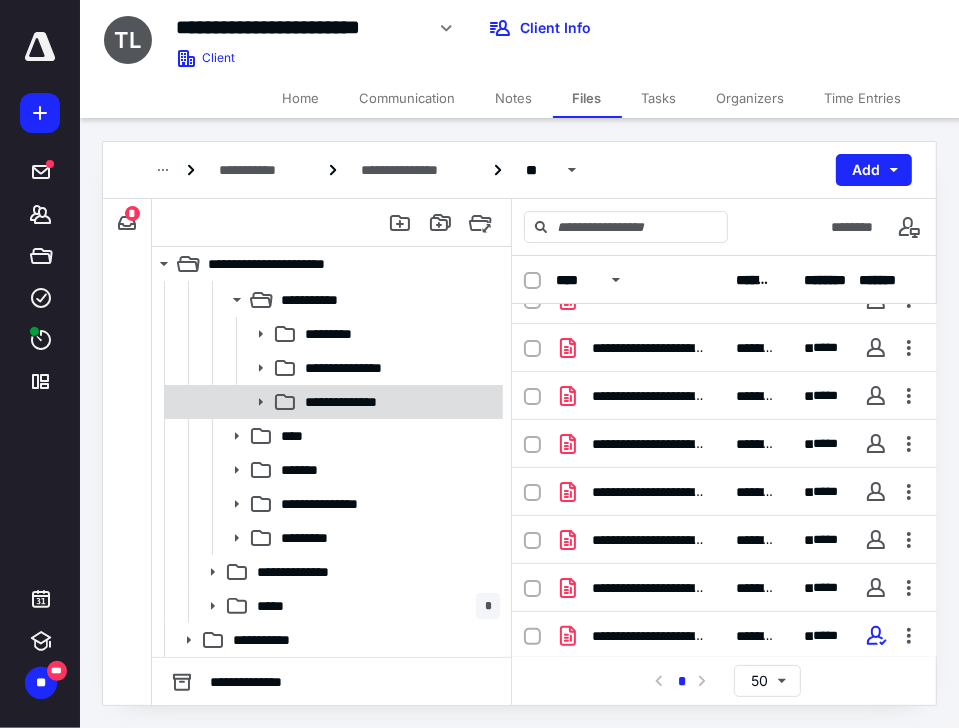 click 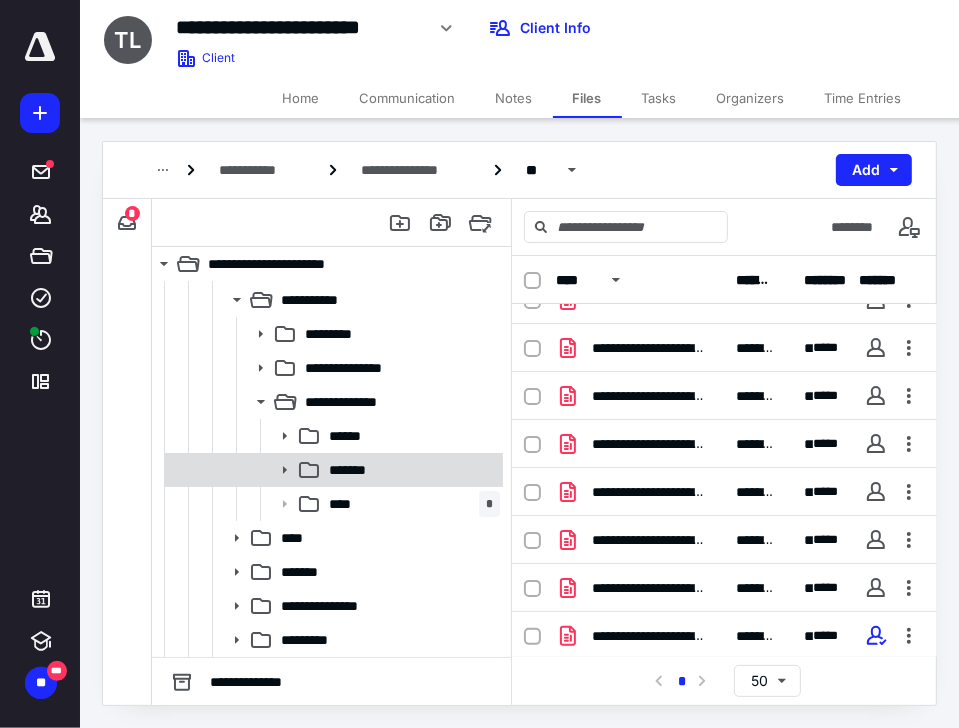 click 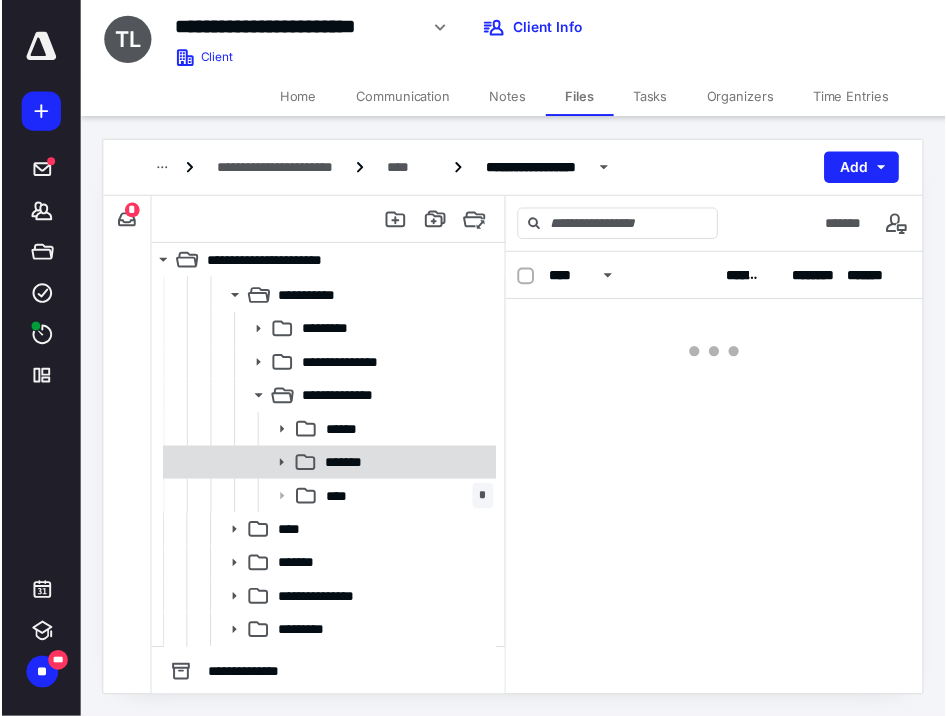 scroll, scrollTop: 0, scrollLeft: 0, axis: both 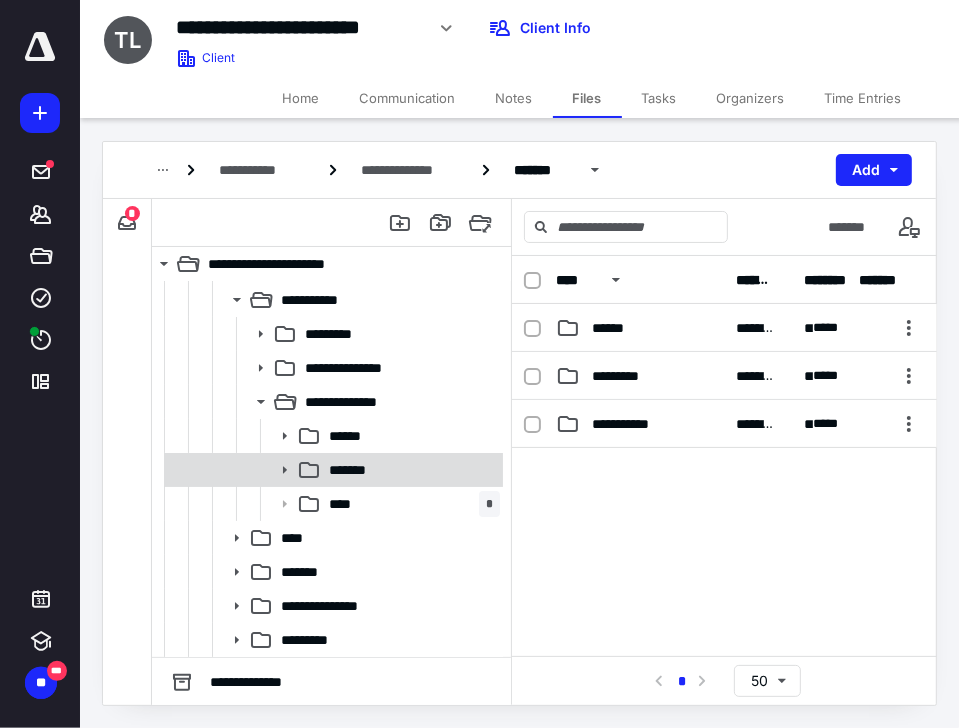 click 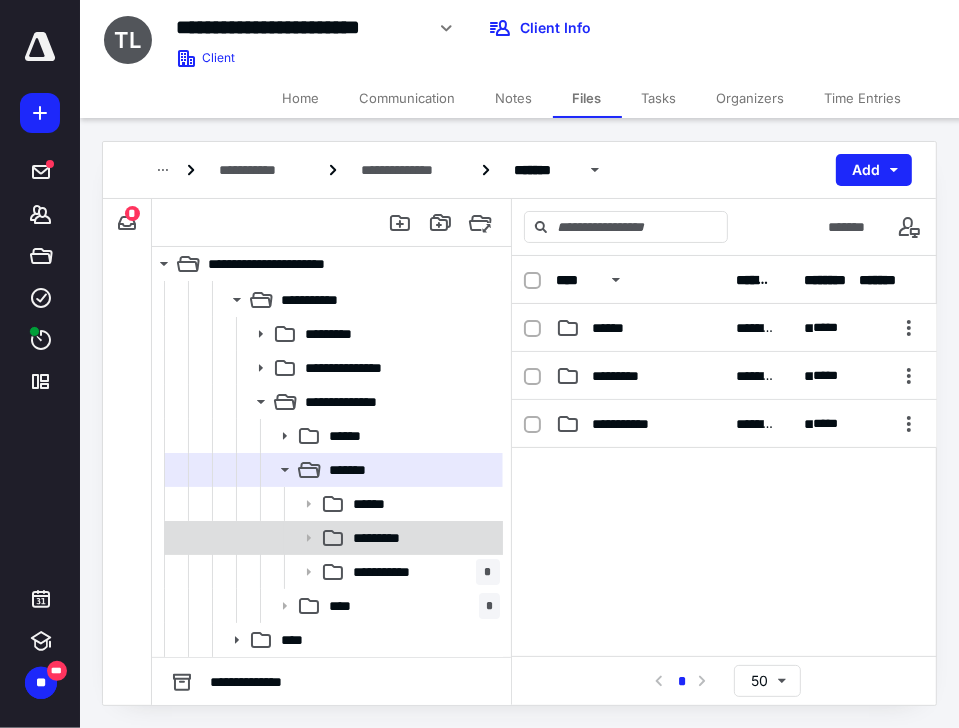 click 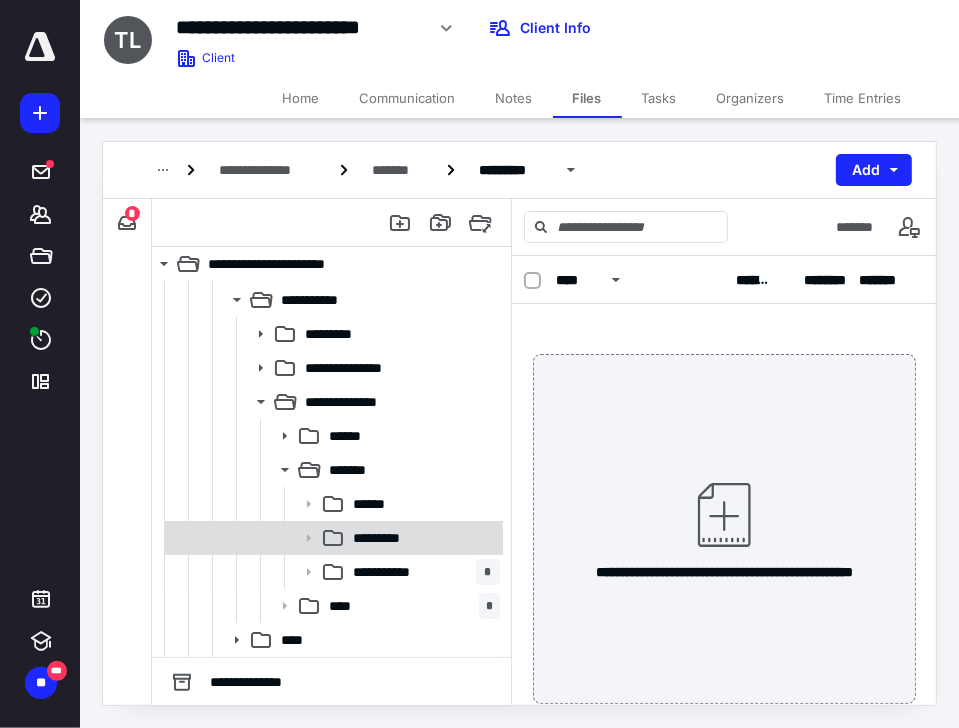 click 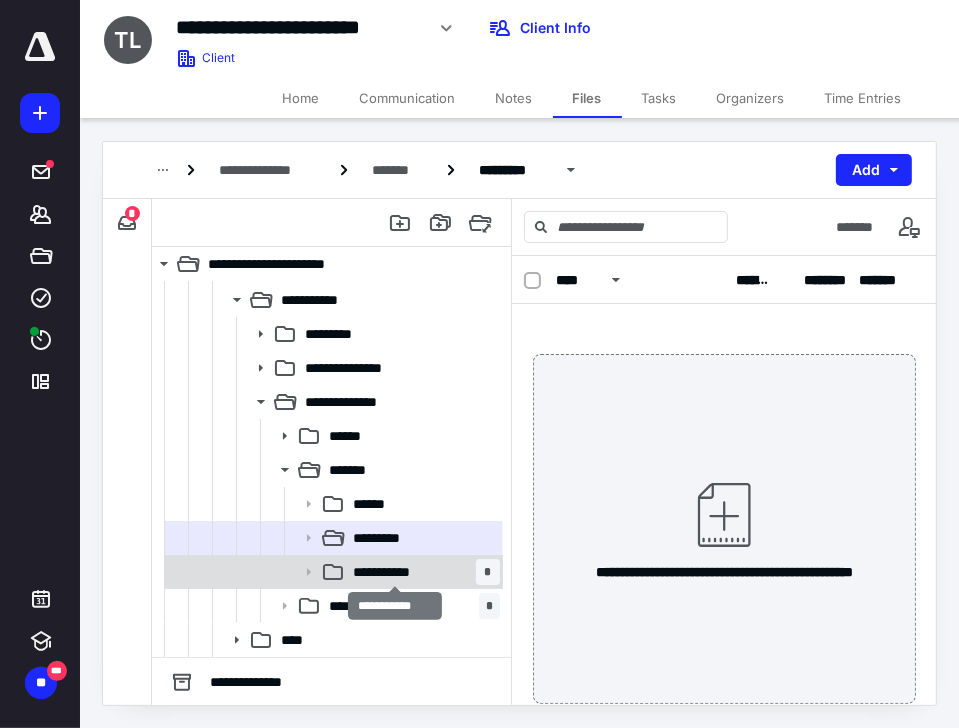 click on "**********" at bounding box center [395, 572] 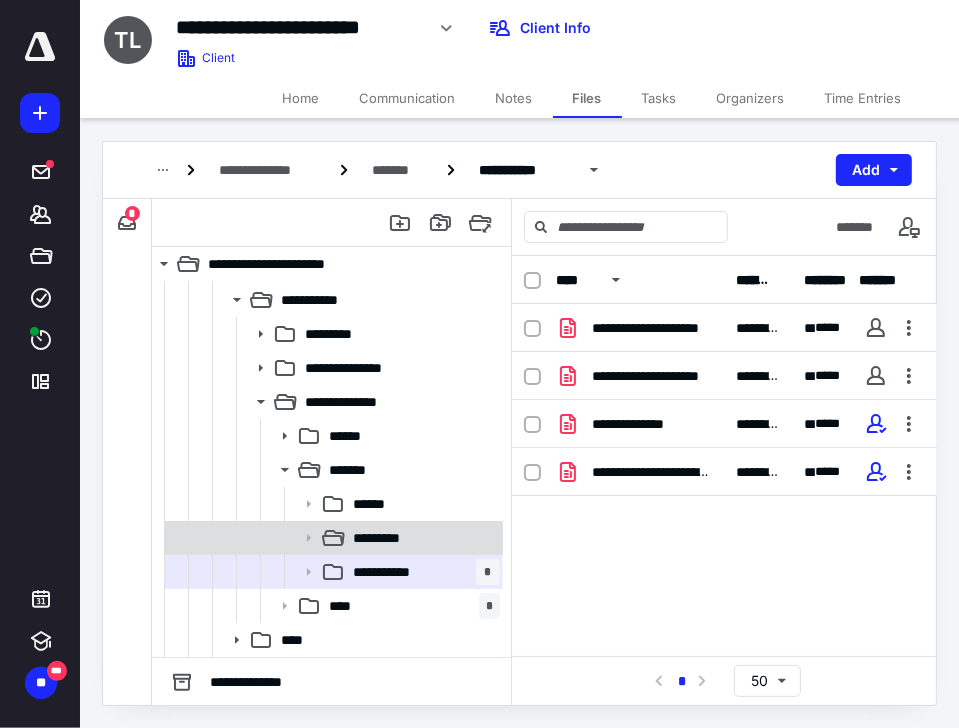 click on "*********" at bounding box center [380, 538] 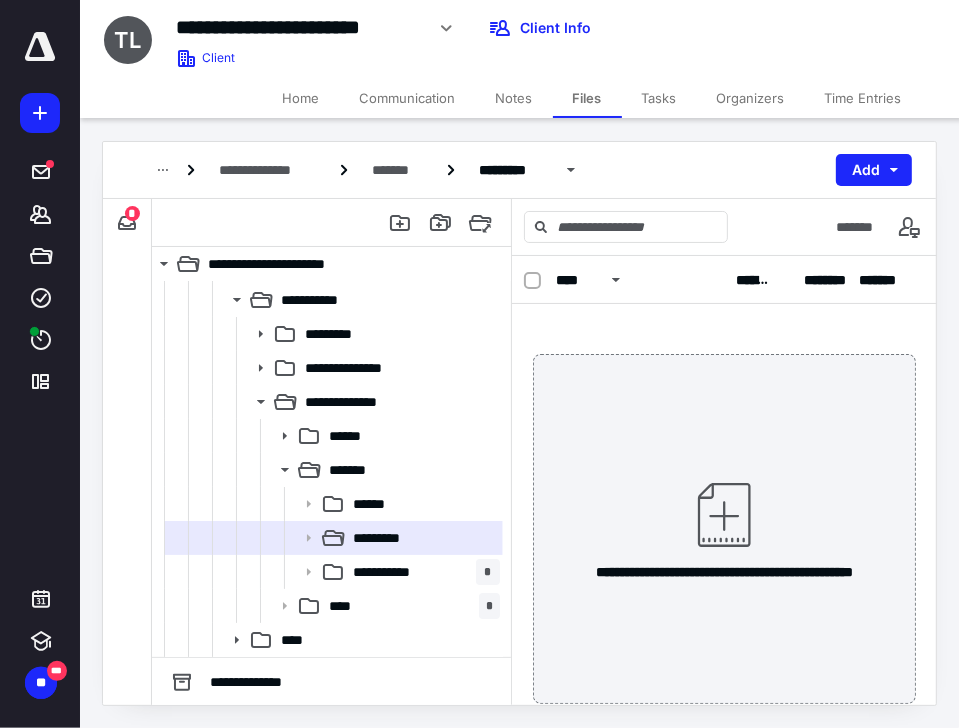 click on "**********" at bounding box center (724, 529) 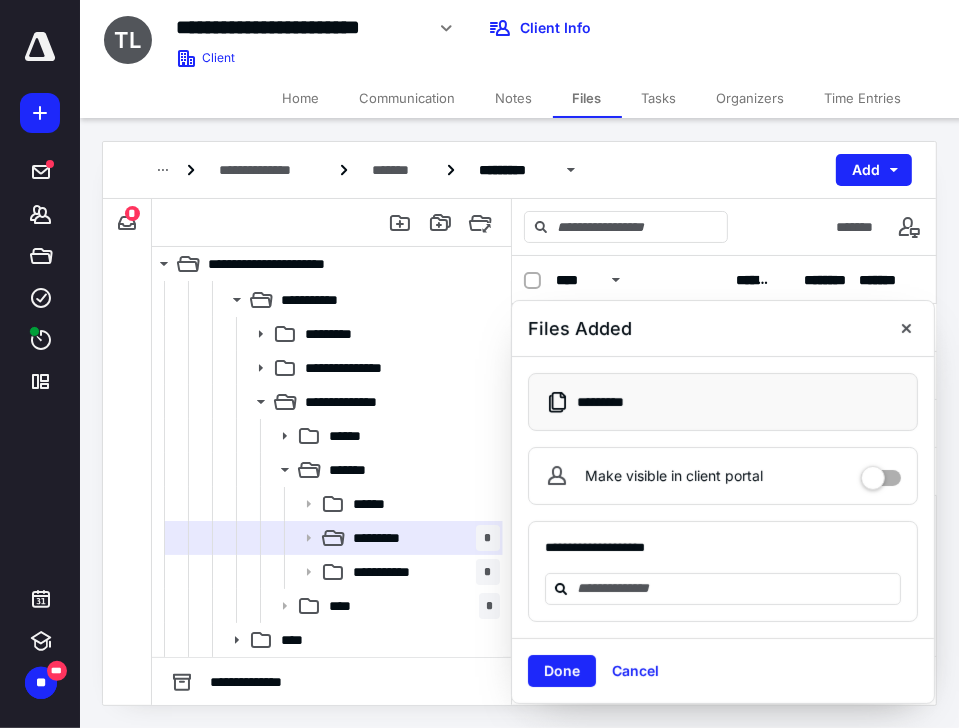 click on "Done" at bounding box center [562, 671] 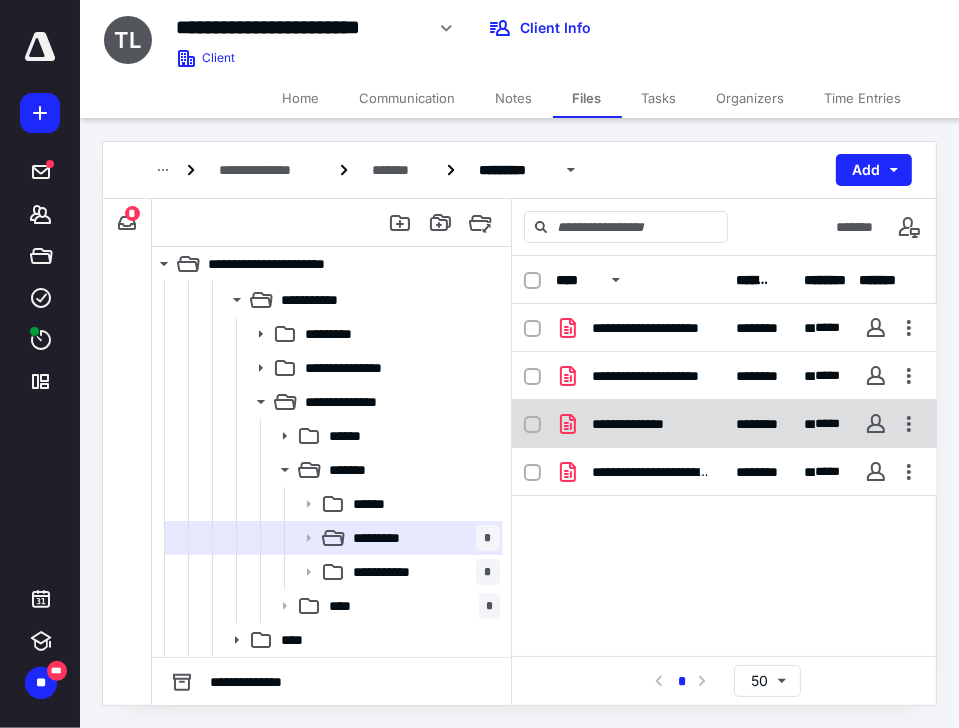 click at bounding box center (532, 425) 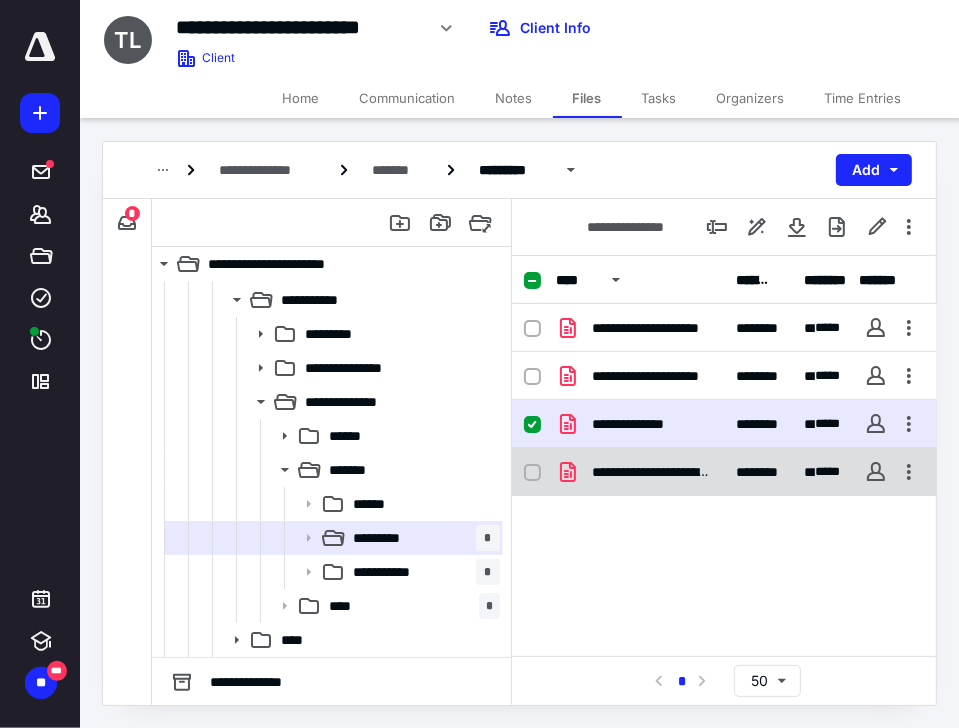 click 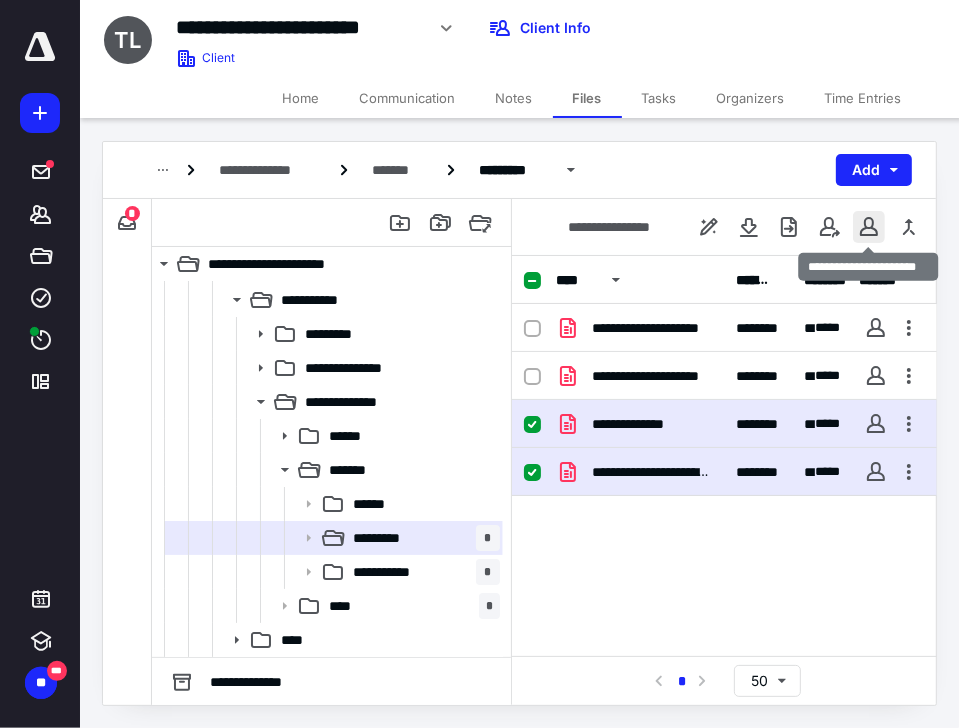 click at bounding box center (869, 227) 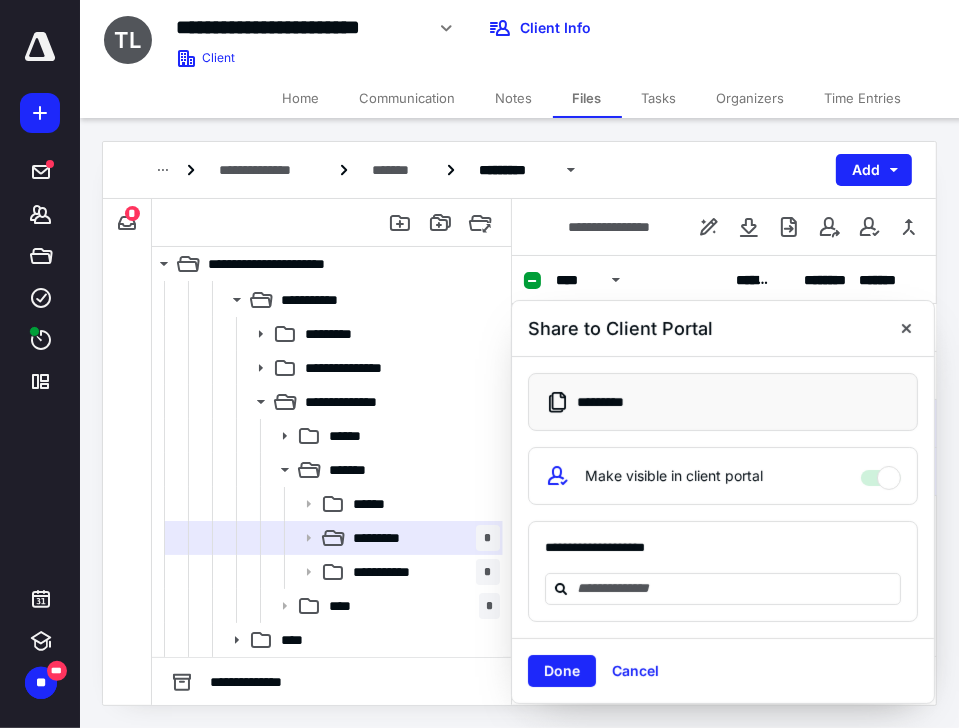 click on "Tasks" at bounding box center (659, 98) 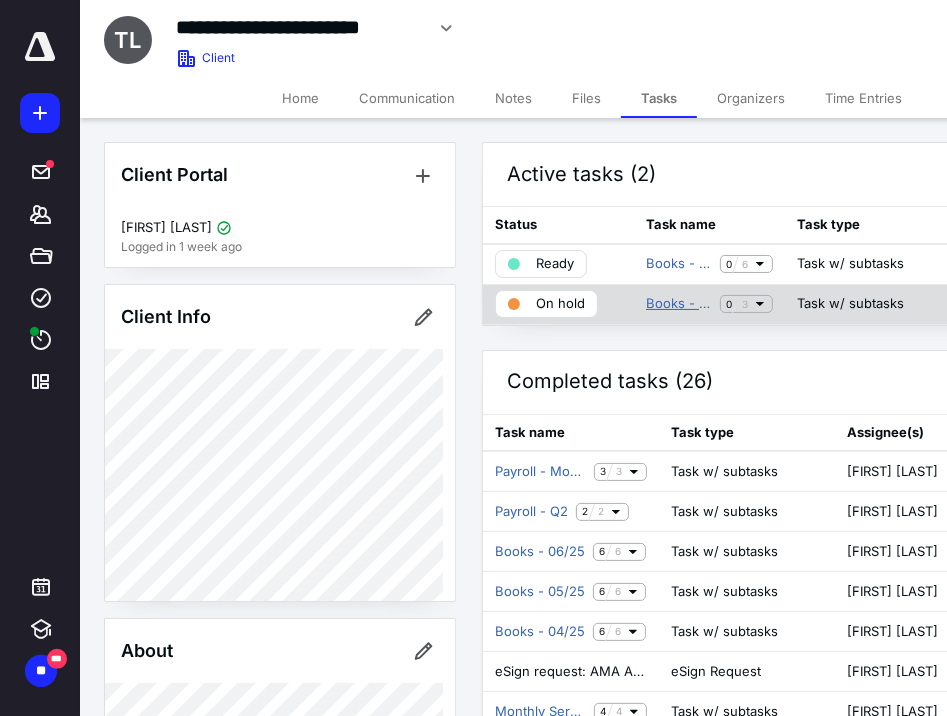 click on "Books - End-of-Year Adjustments - 2024" at bounding box center (679, 304) 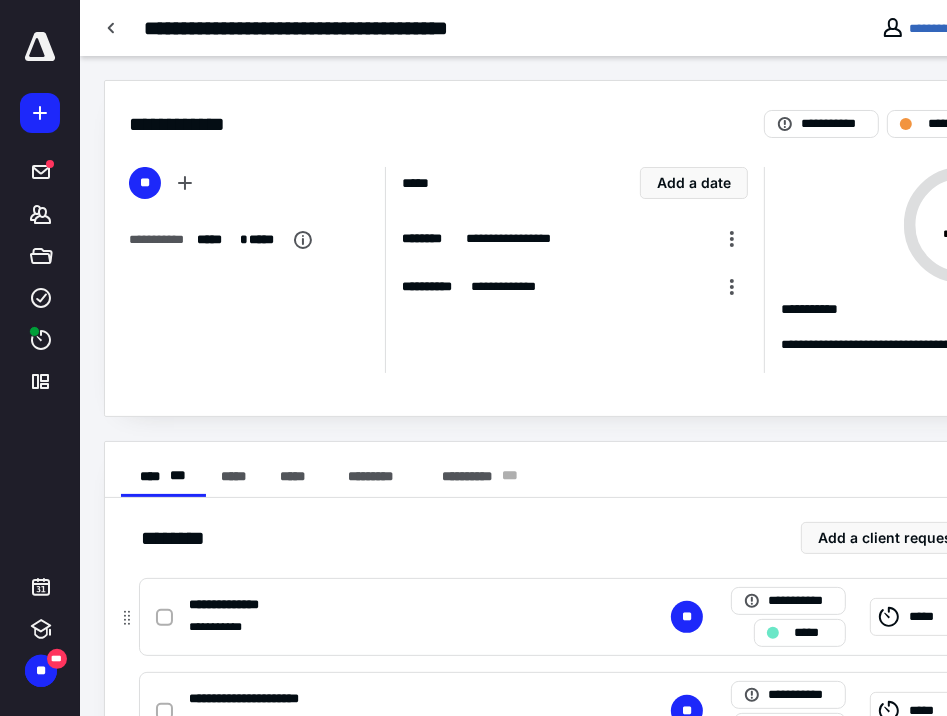 click at bounding box center [164, 618] 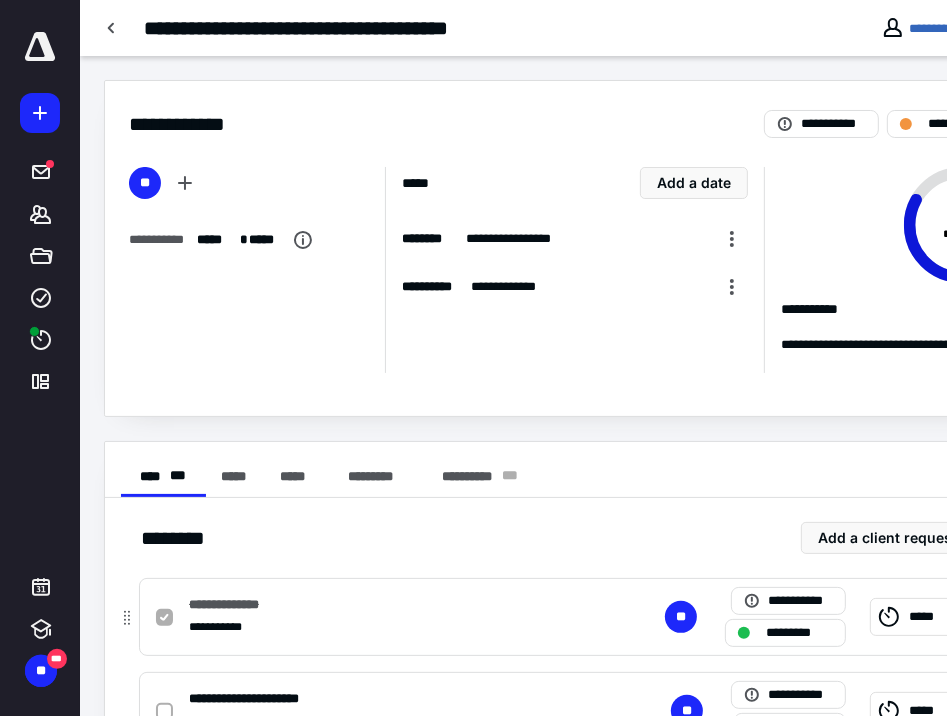 click on "**********" at bounding box center [371, 627] 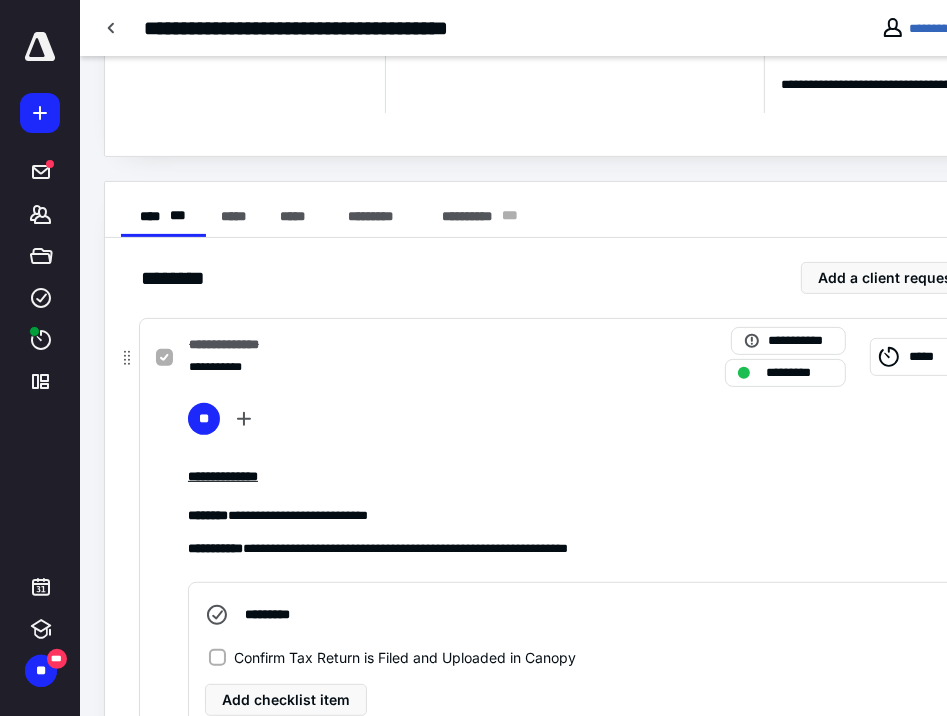 scroll, scrollTop: 480, scrollLeft: 0, axis: vertical 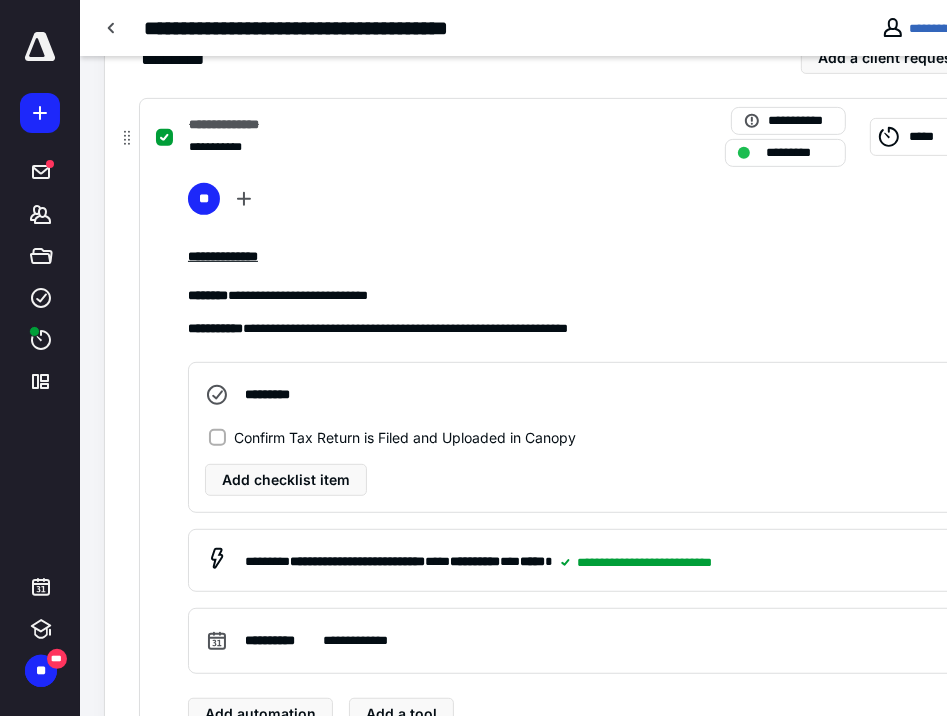 click on "Confirm Tax Return is Filed and Uploaded in Canopy" at bounding box center (217, 437) 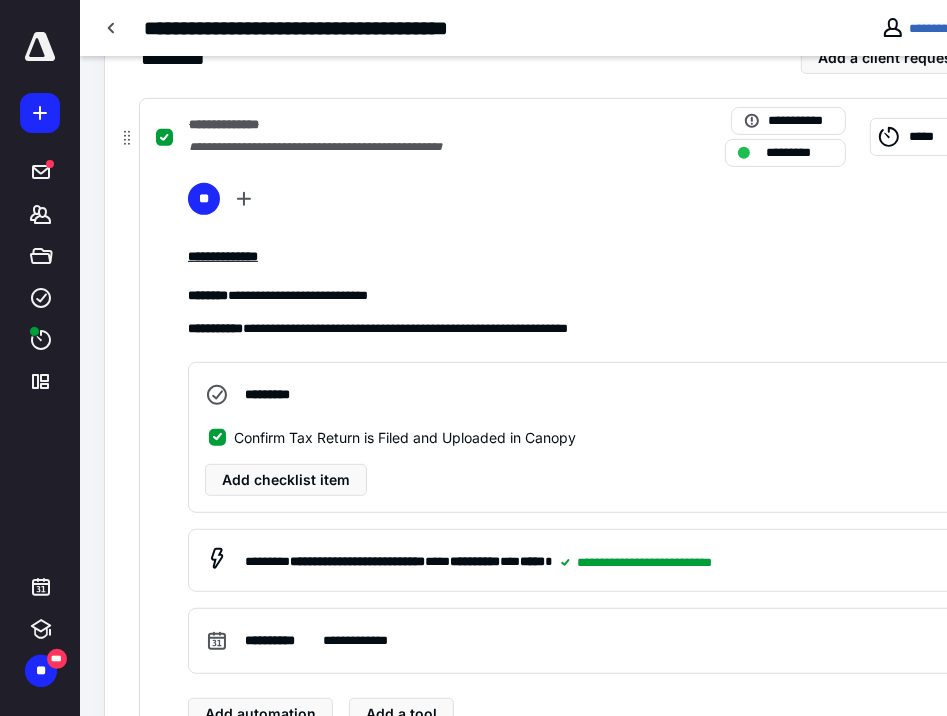 click on "*********" at bounding box center [650, 395] 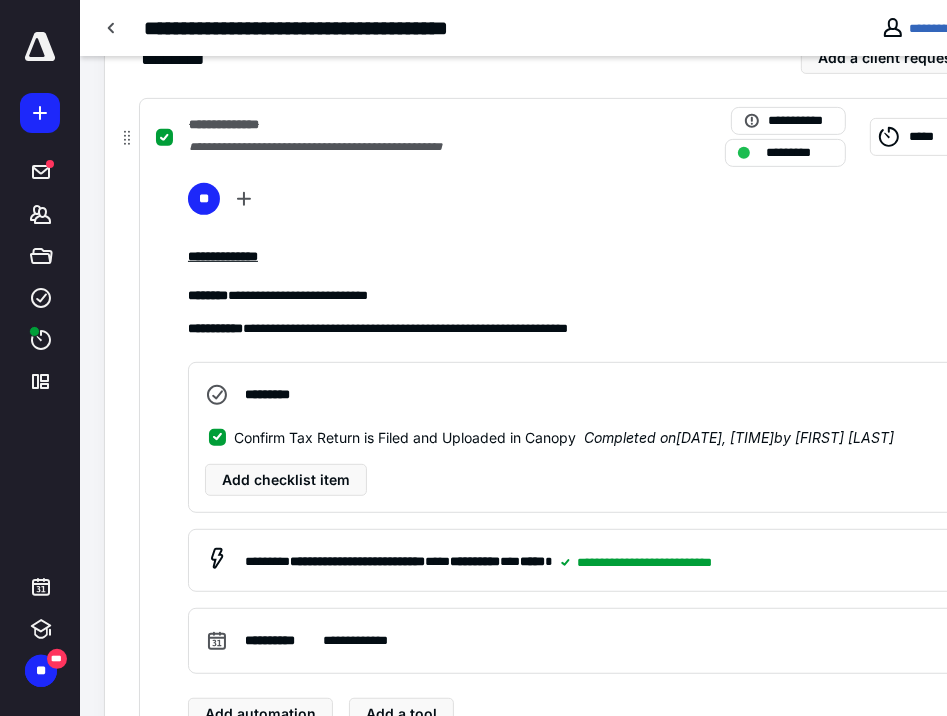 click on "*********" at bounding box center [650, 395] 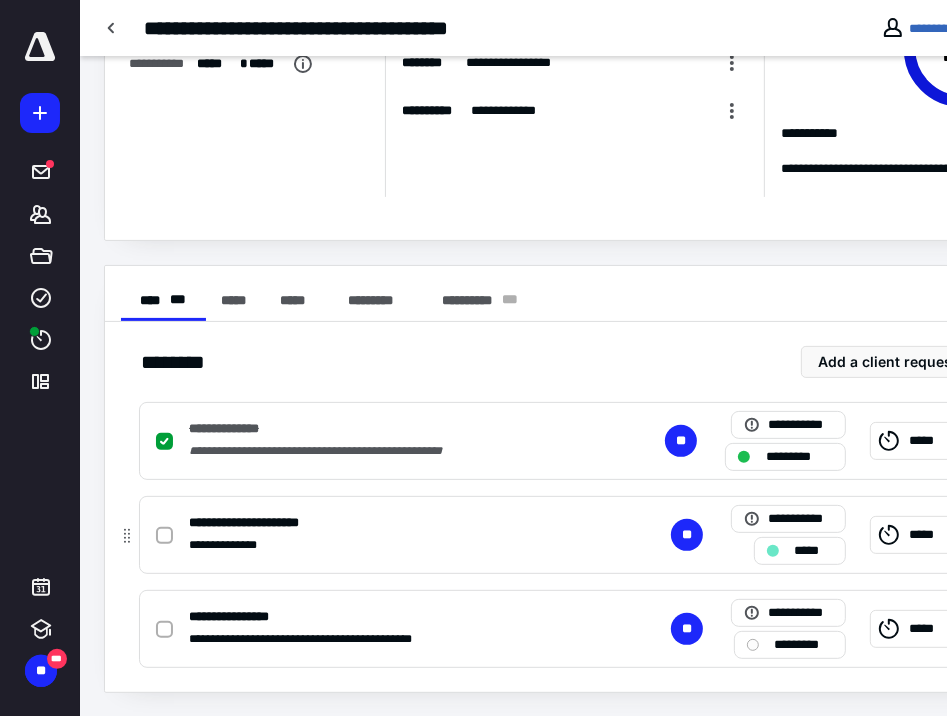 click on "**********" at bounding box center (371, 523) 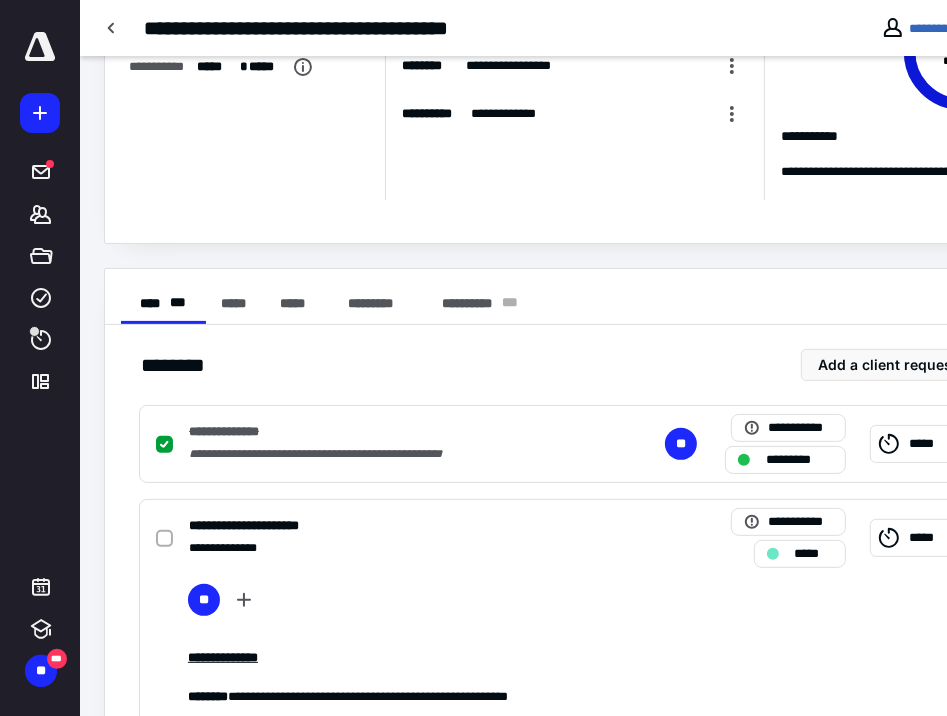 scroll, scrollTop: 320, scrollLeft: 0, axis: vertical 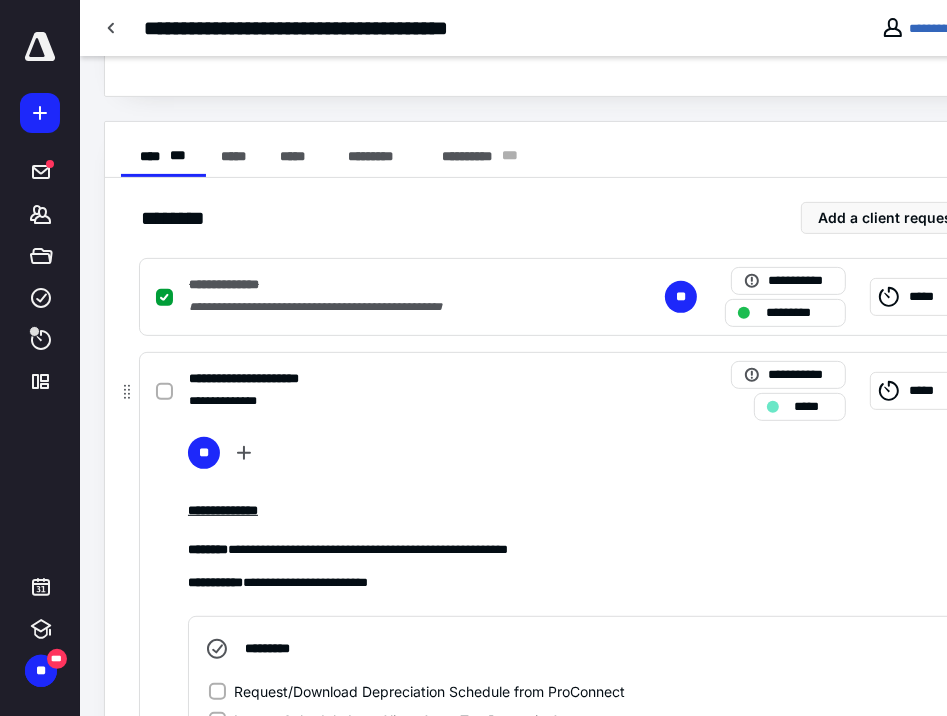 click at bounding box center [164, 392] 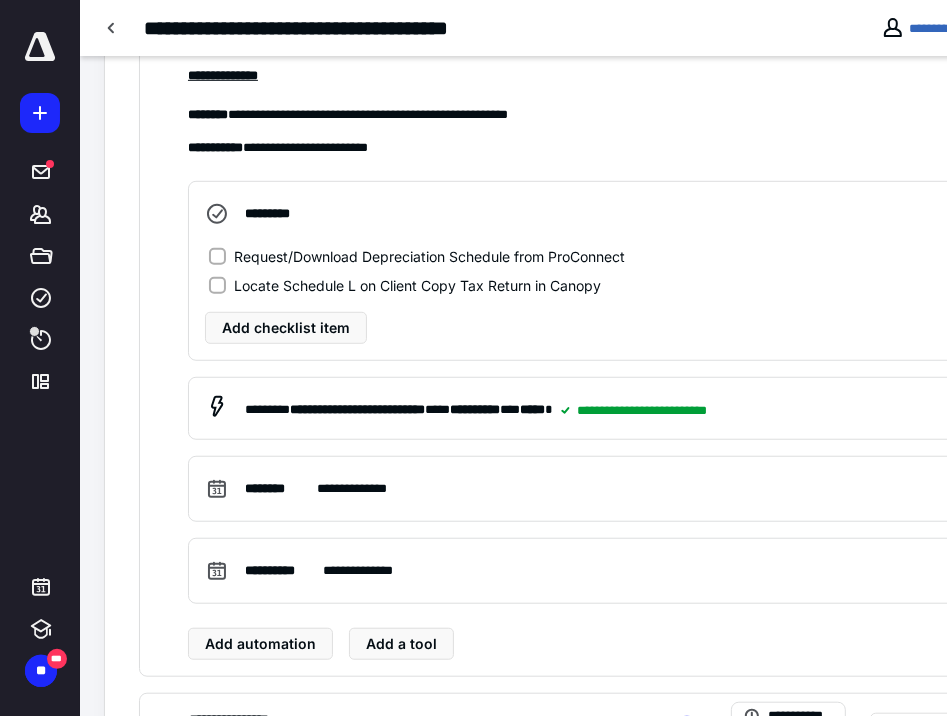 scroll, scrollTop: 800, scrollLeft: 0, axis: vertical 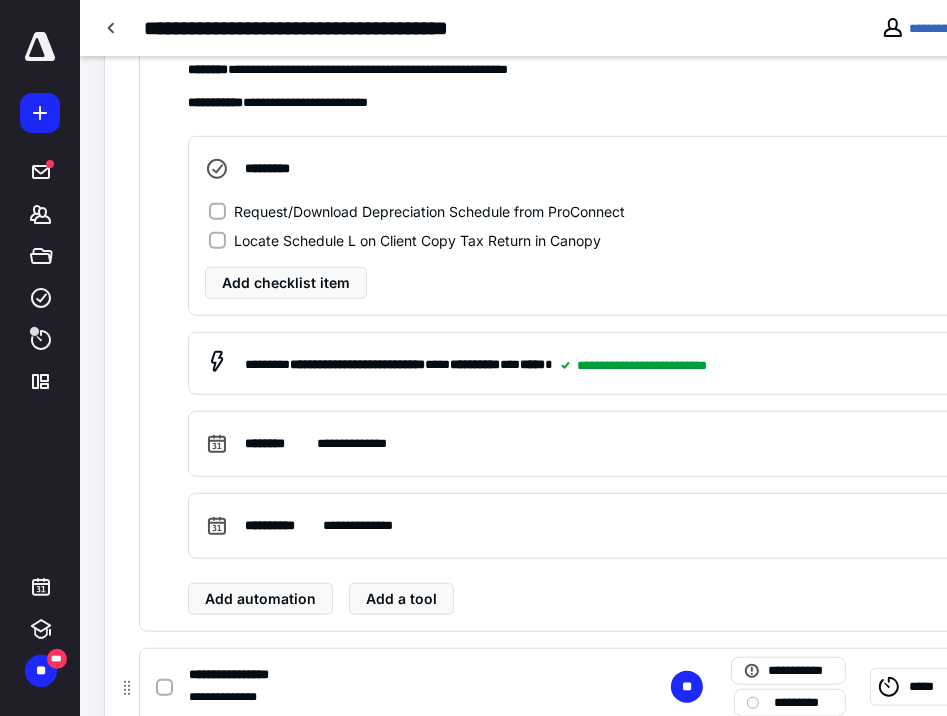 click at bounding box center [168, 687] 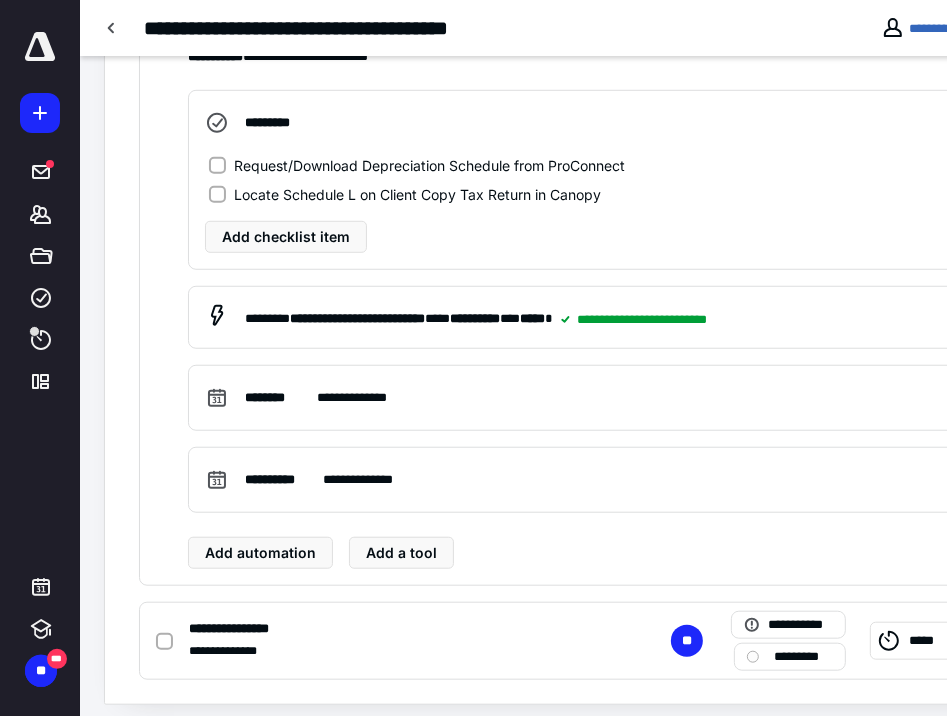 checkbox on "true" 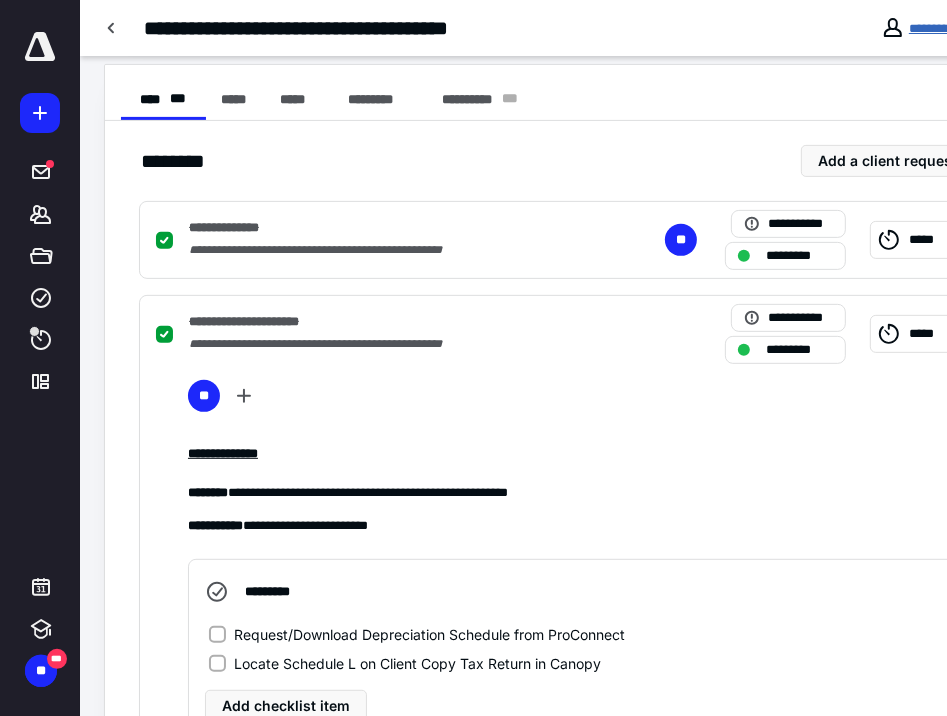 scroll, scrollTop: 376, scrollLeft: 0, axis: vertical 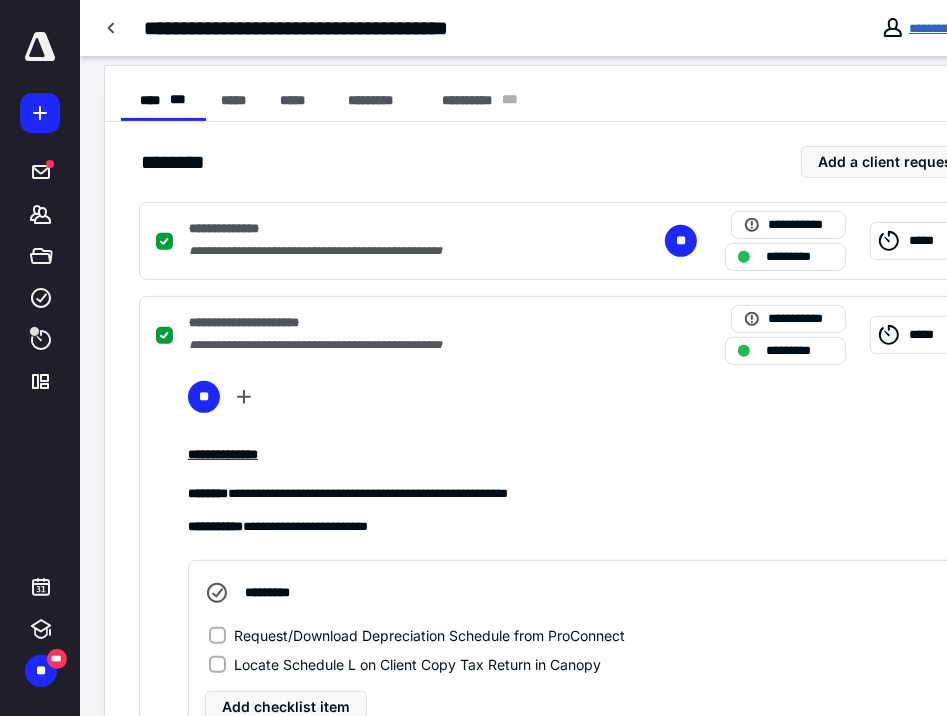 click on "**********" at bounding box center (966, 28) 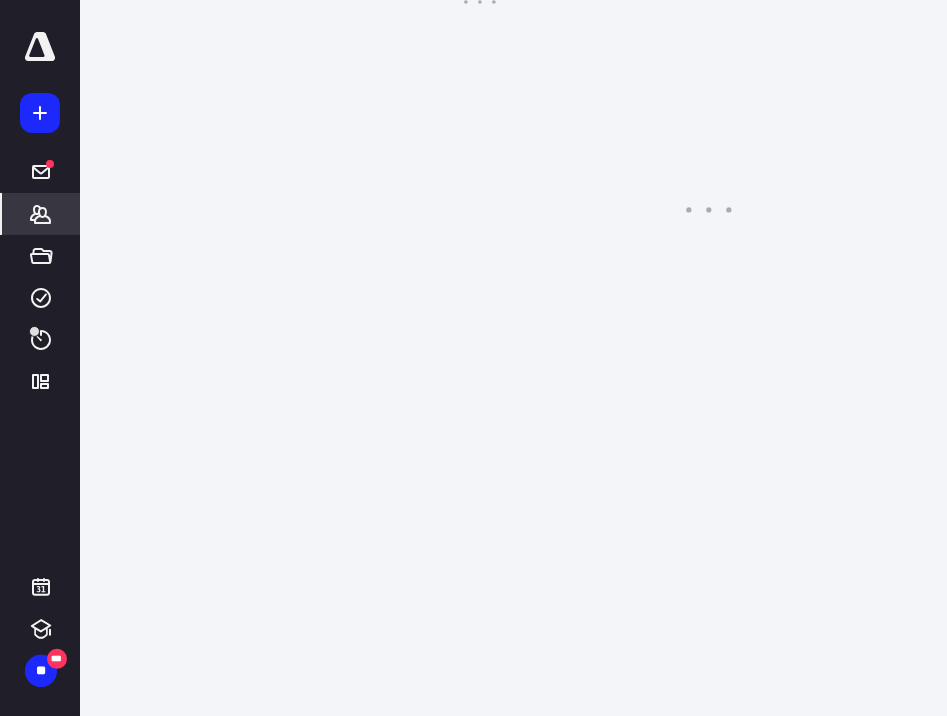 scroll, scrollTop: 0, scrollLeft: 0, axis: both 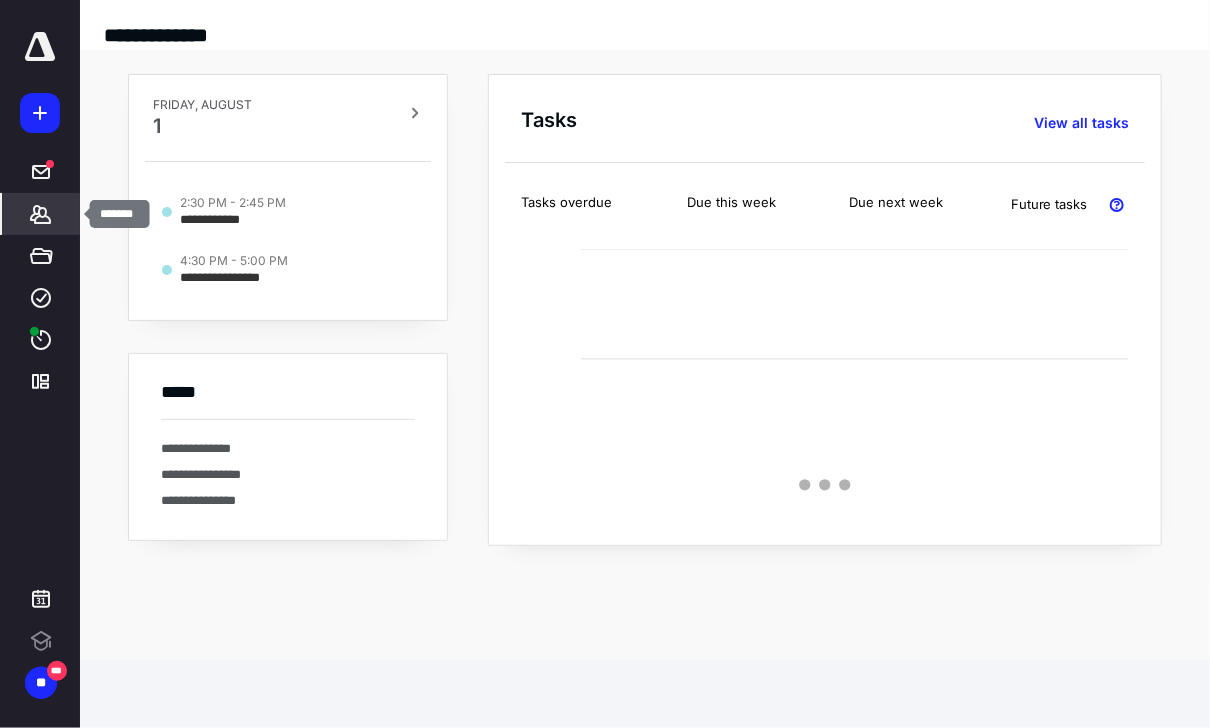 click 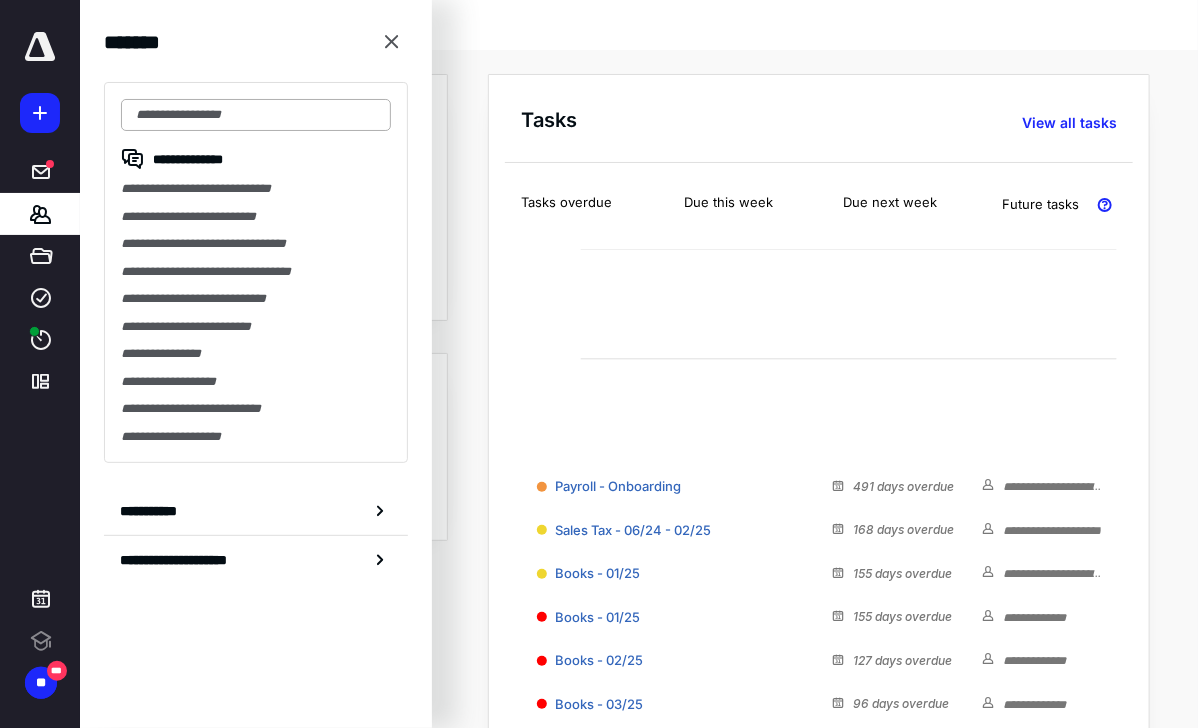 click at bounding box center (256, 115) 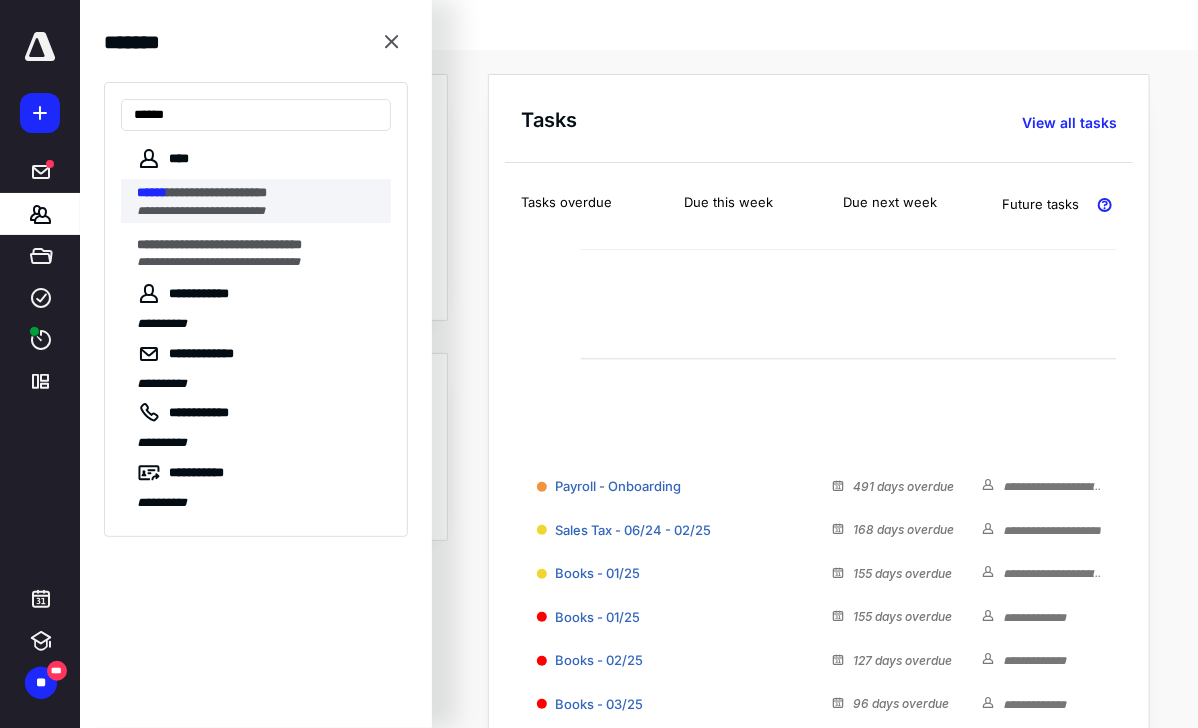 type on "******" 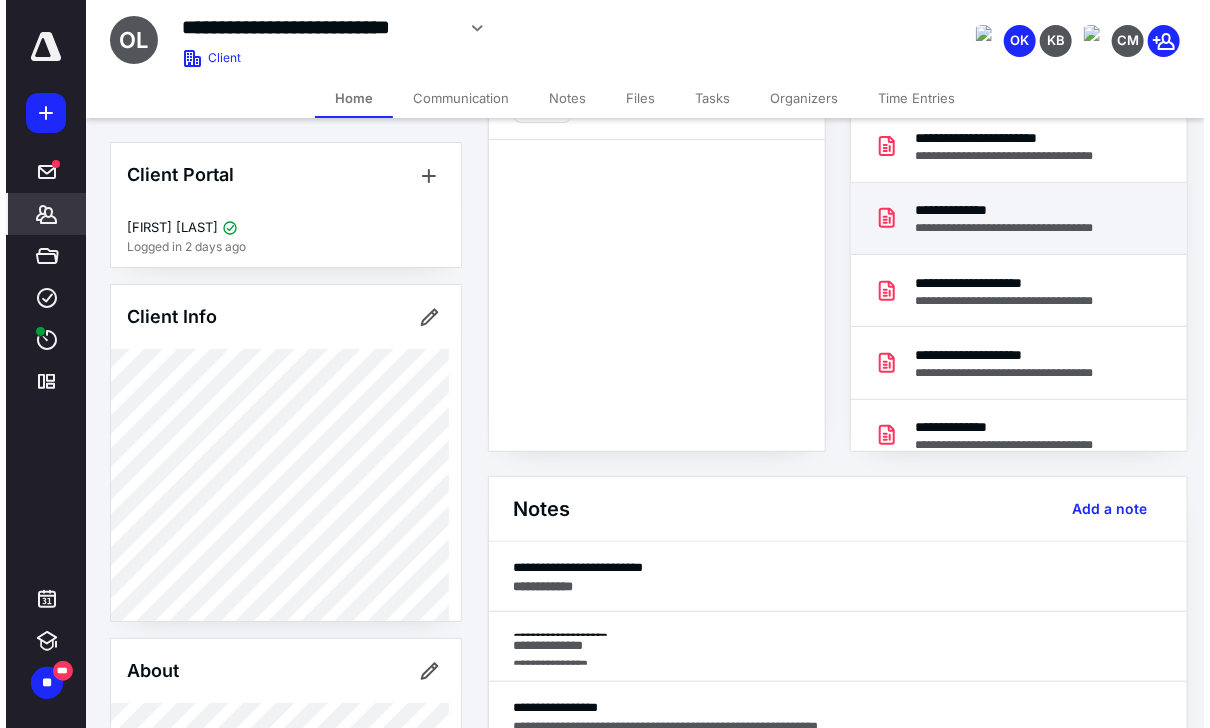scroll, scrollTop: 0, scrollLeft: 0, axis: both 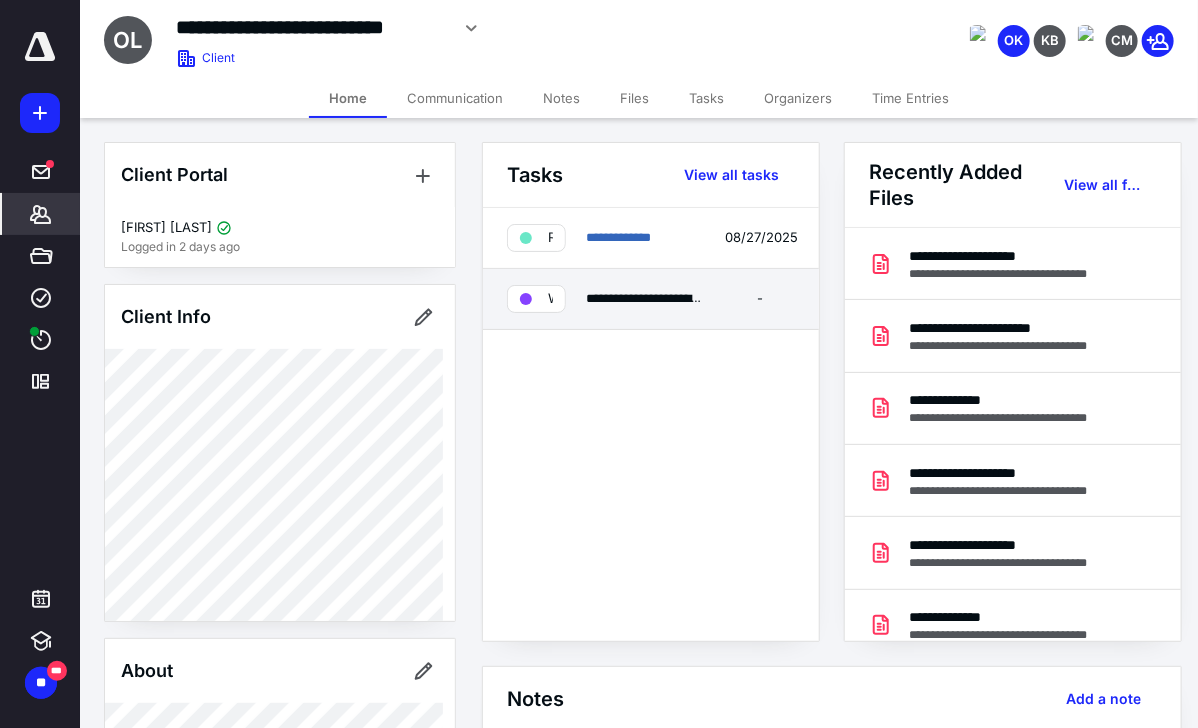 click on "**********" at bounding box center (645, 299) 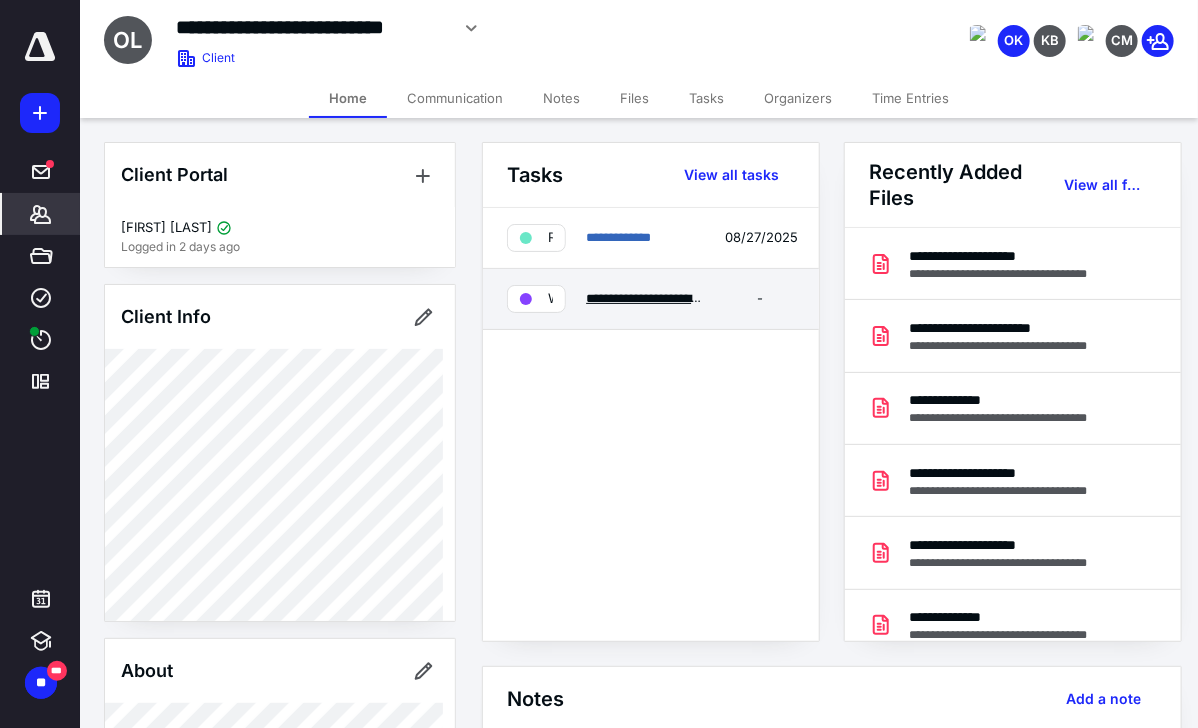 click on "**********" at bounding box center [678, 298] 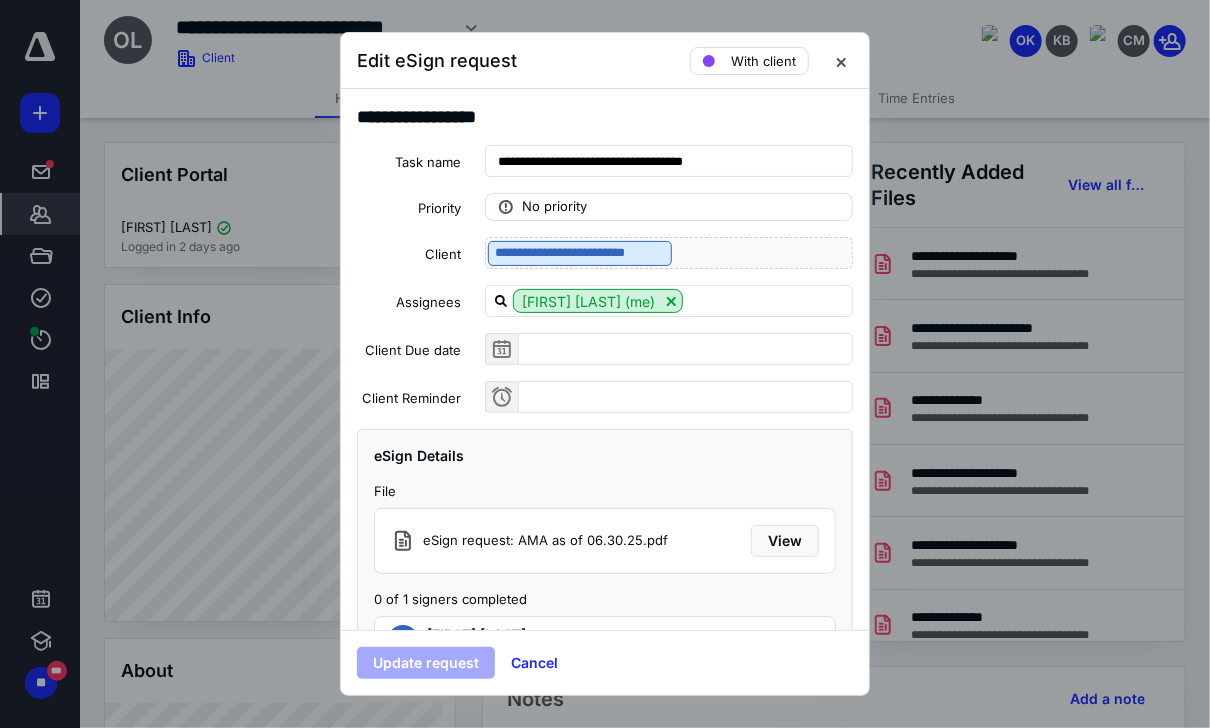 scroll, scrollTop: 103, scrollLeft: 0, axis: vertical 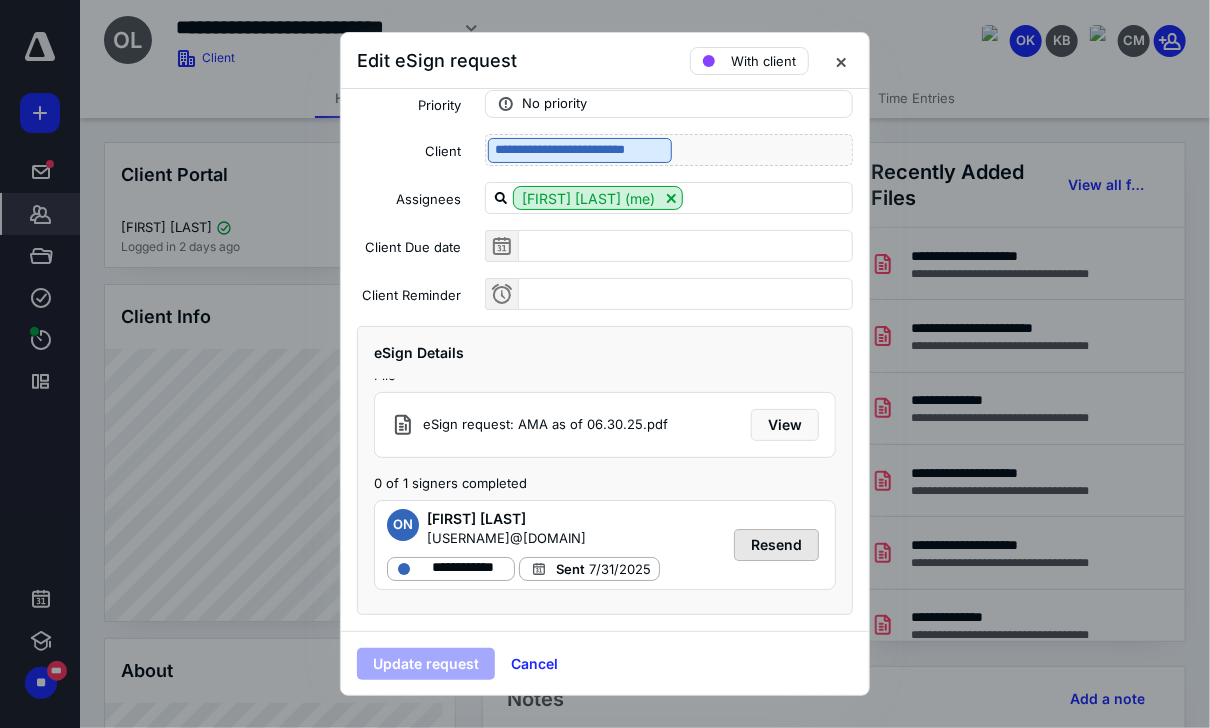 click on "Resend" at bounding box center [776, 545] 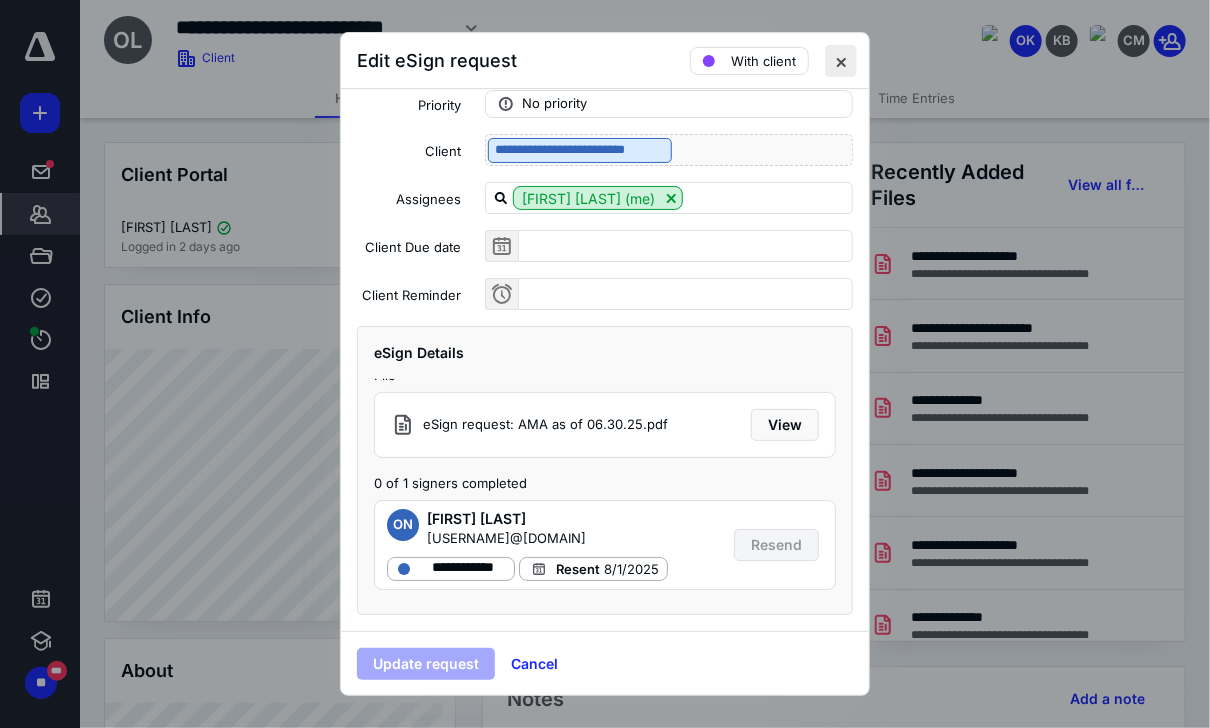 click at bounding box center (841, 61) 